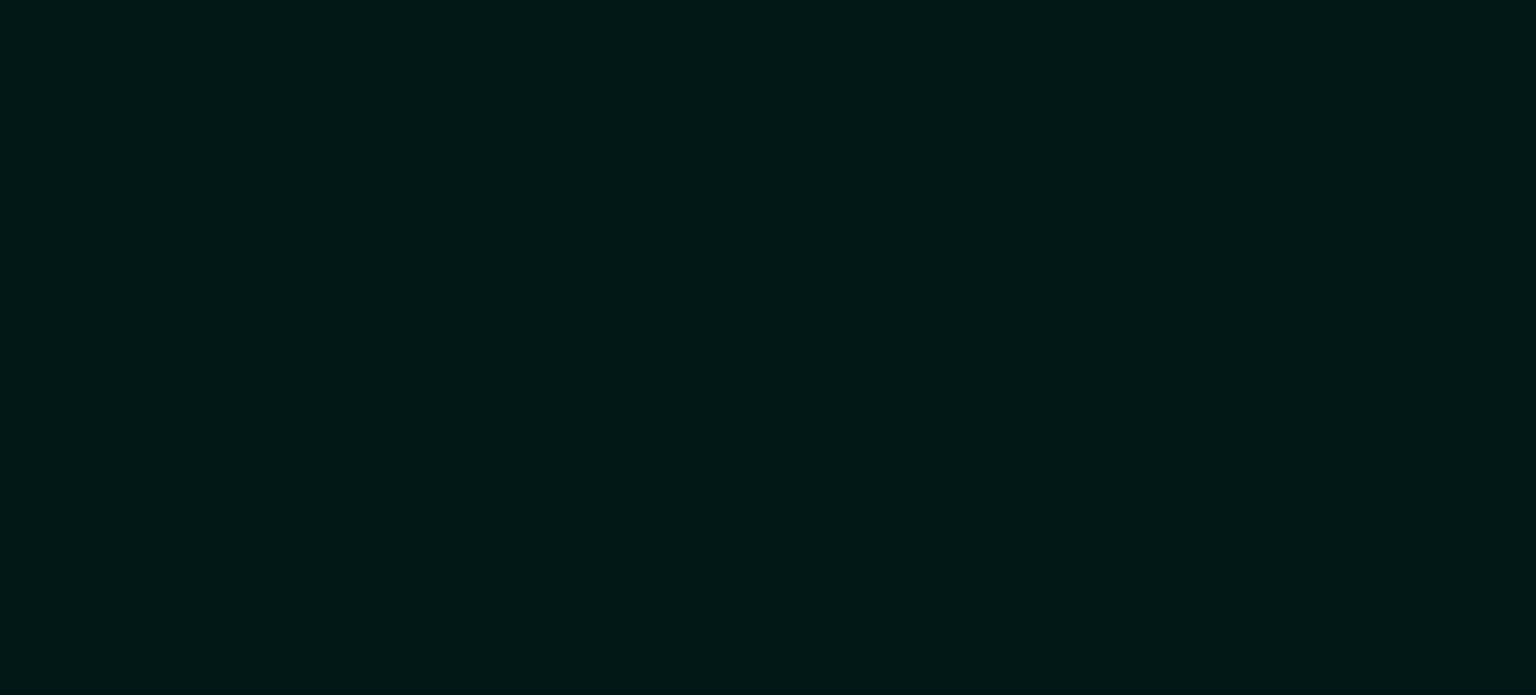 scroll, scrollTop: 0, scrollLeft: 0, axis: both 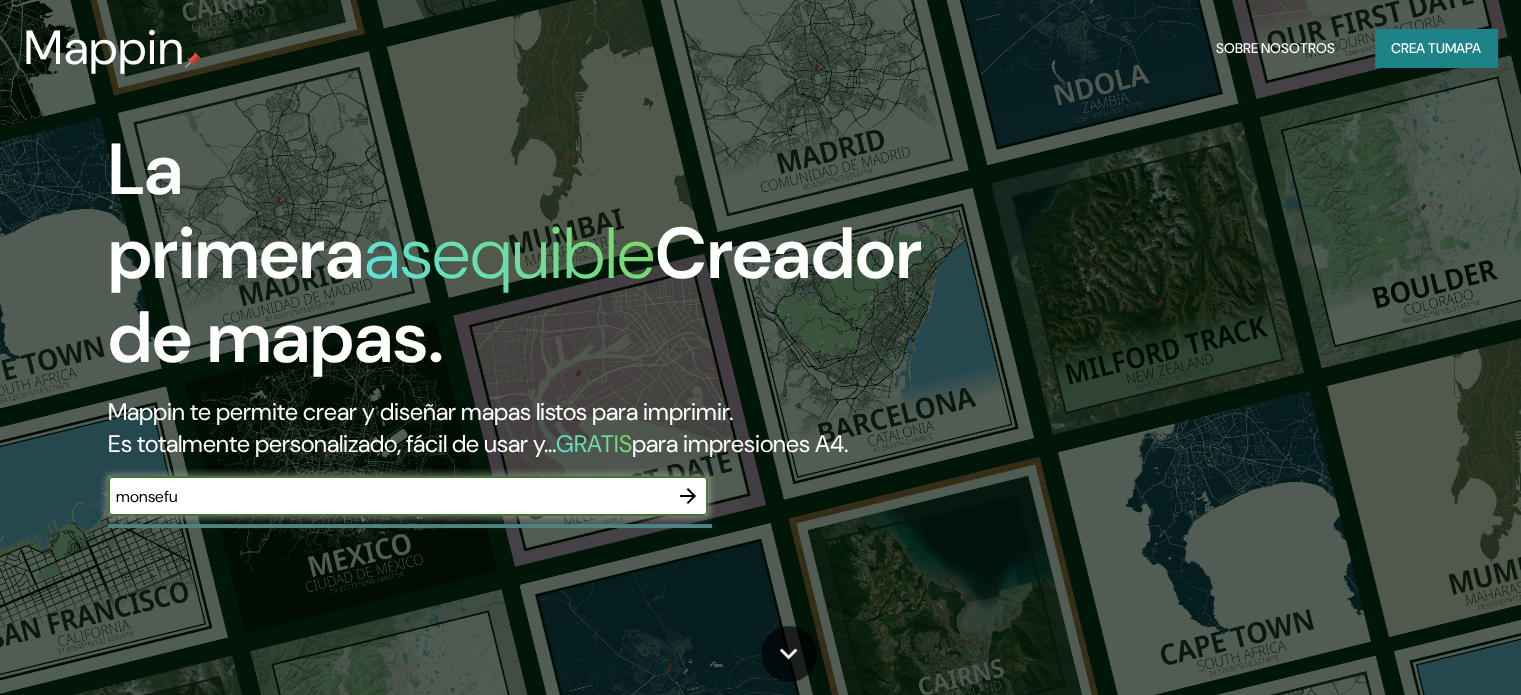 type on "monsefu" 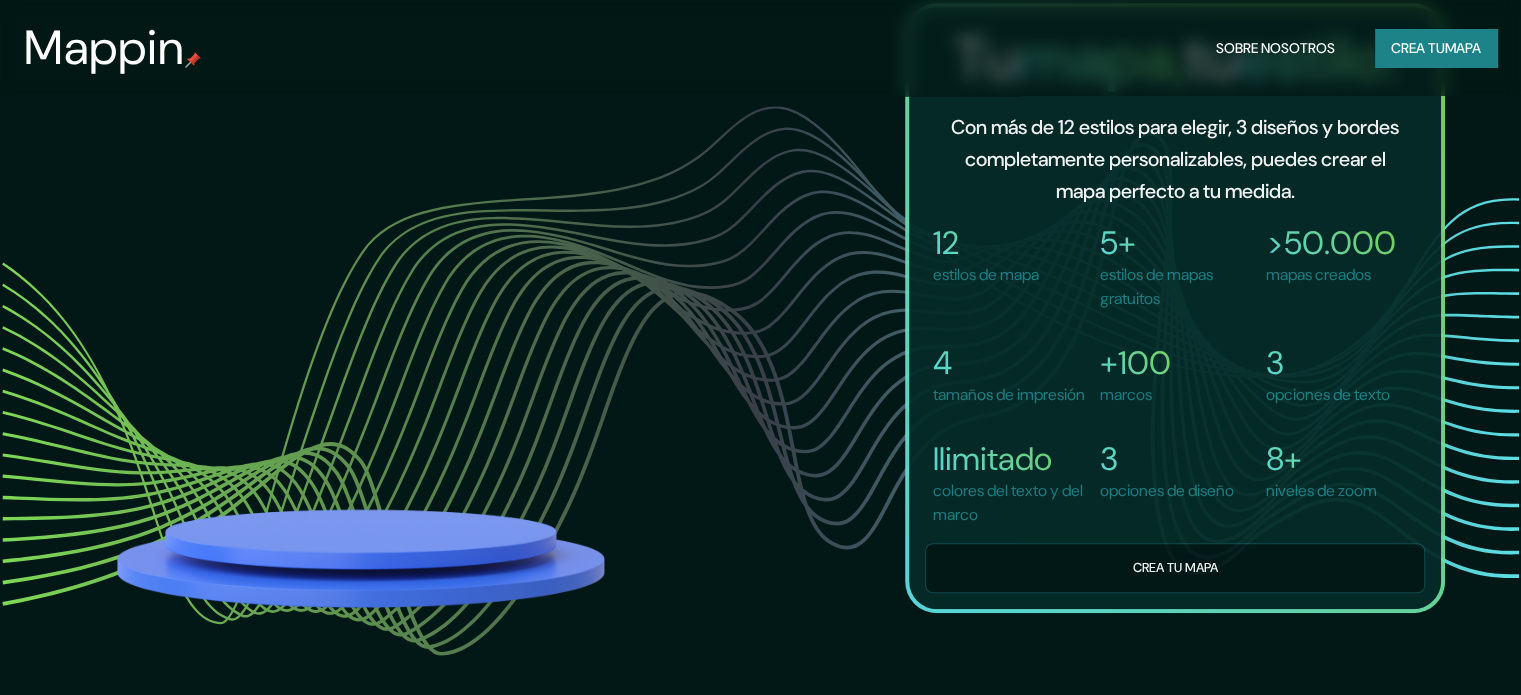 scroll, scrollTop: 1428, scrollLeft: 0, axis: vertical 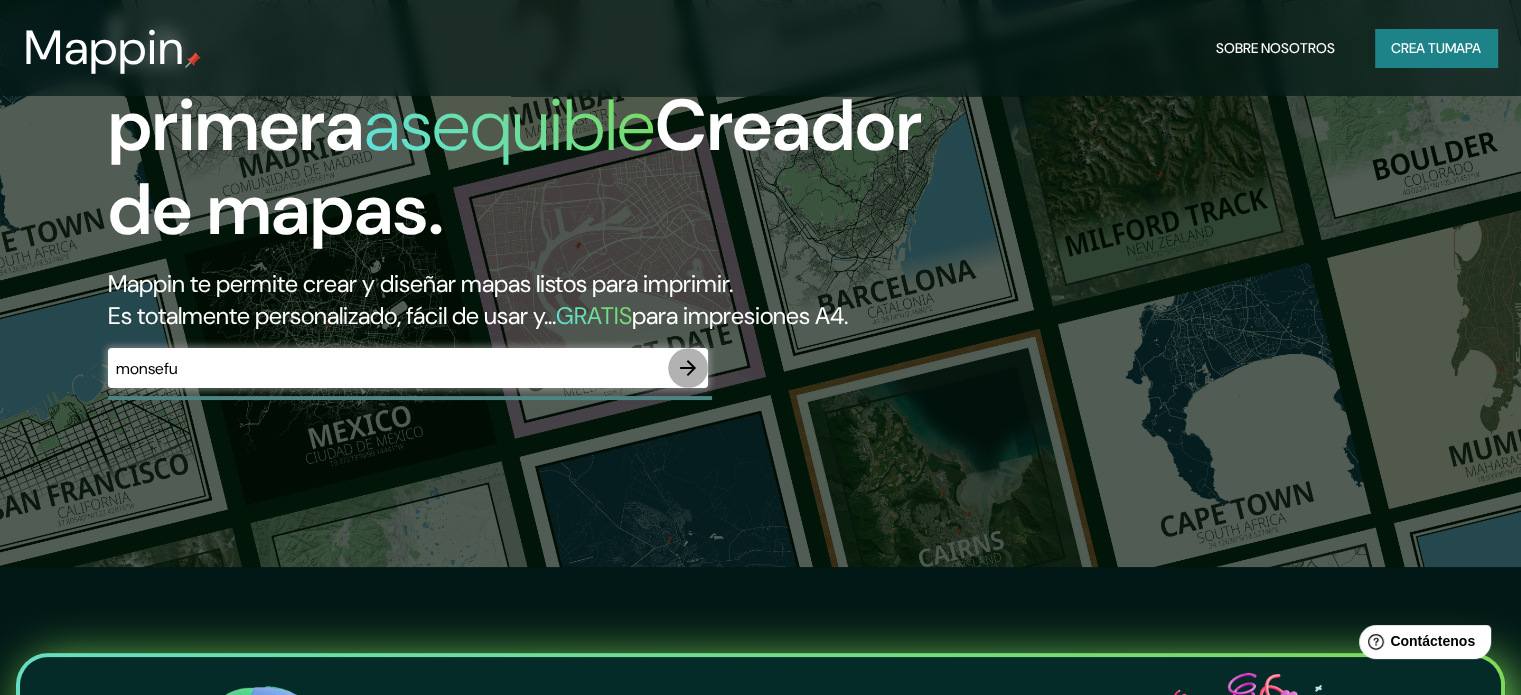click 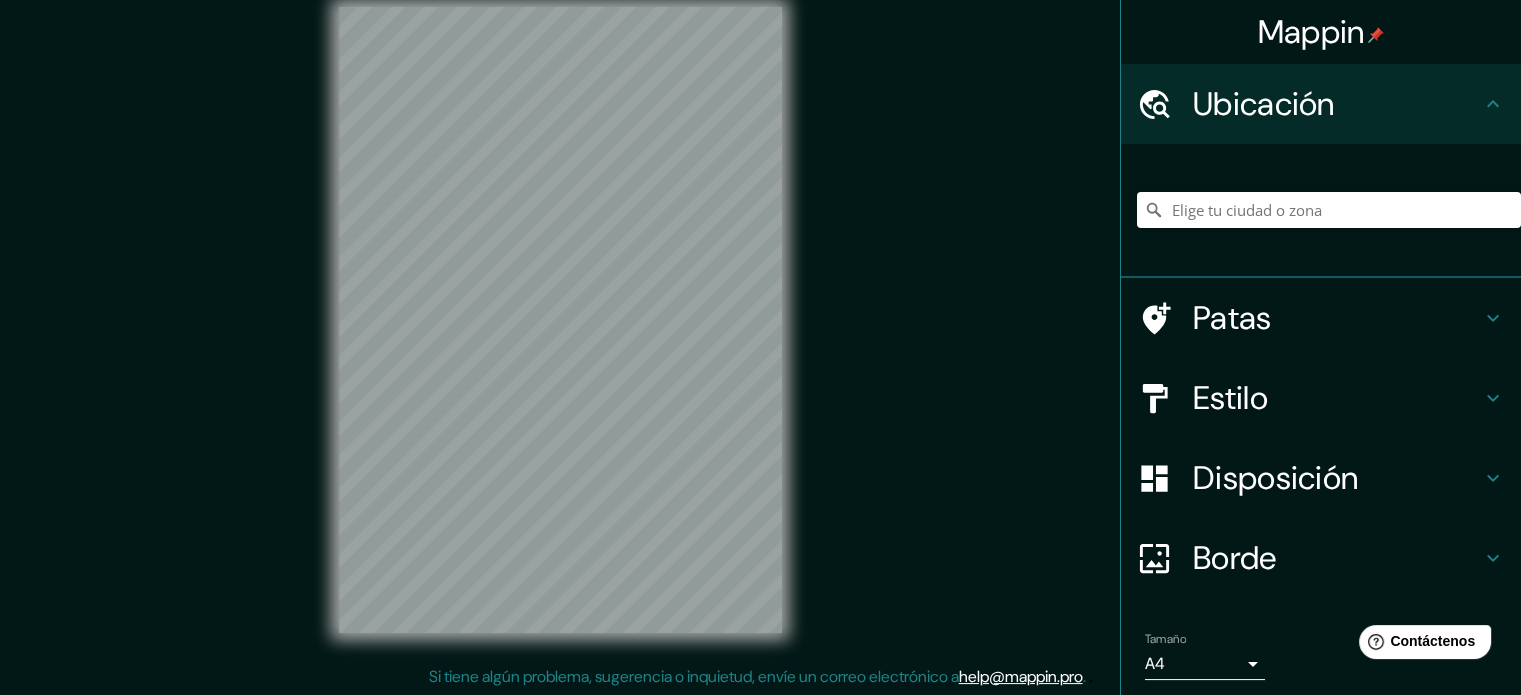scroll, scrollTop: 26, scrollLeft: 0, axis: vertical 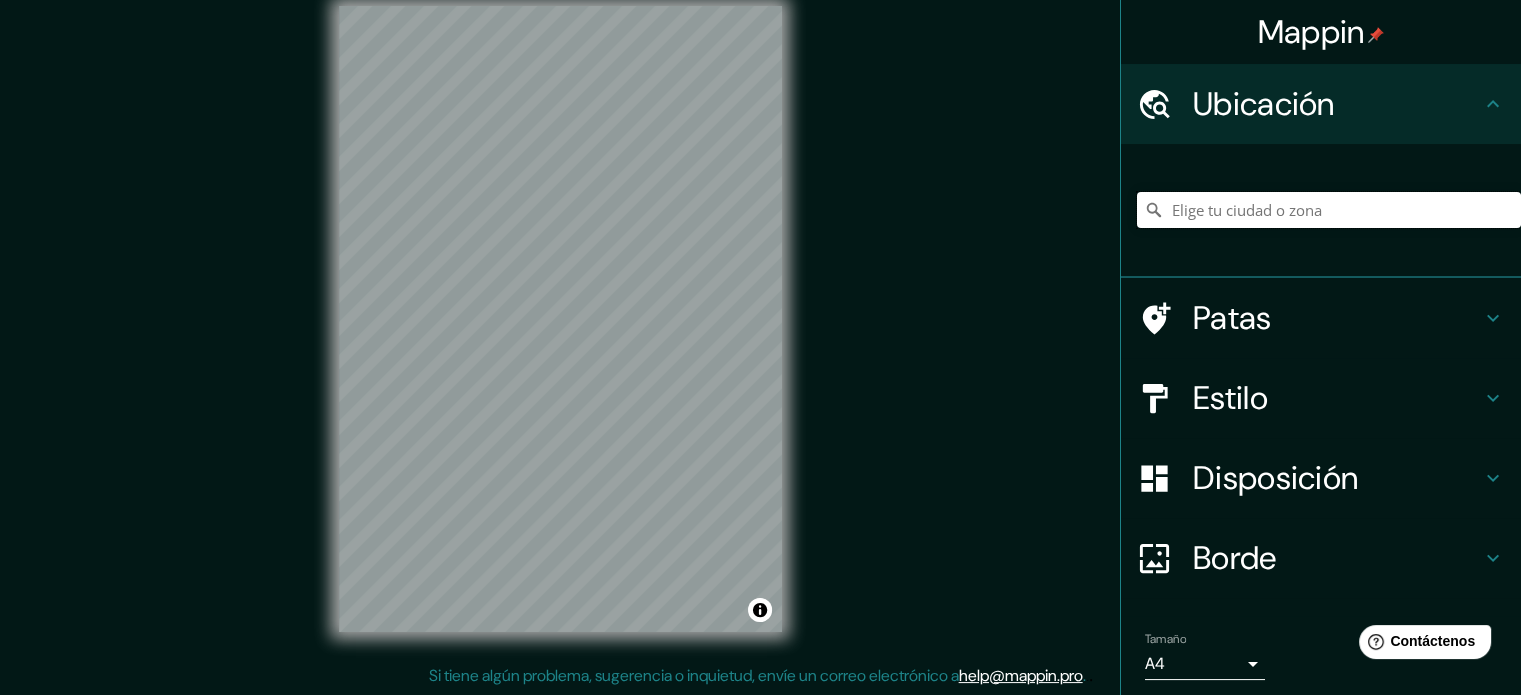 click at bounding box center (1329, 210) 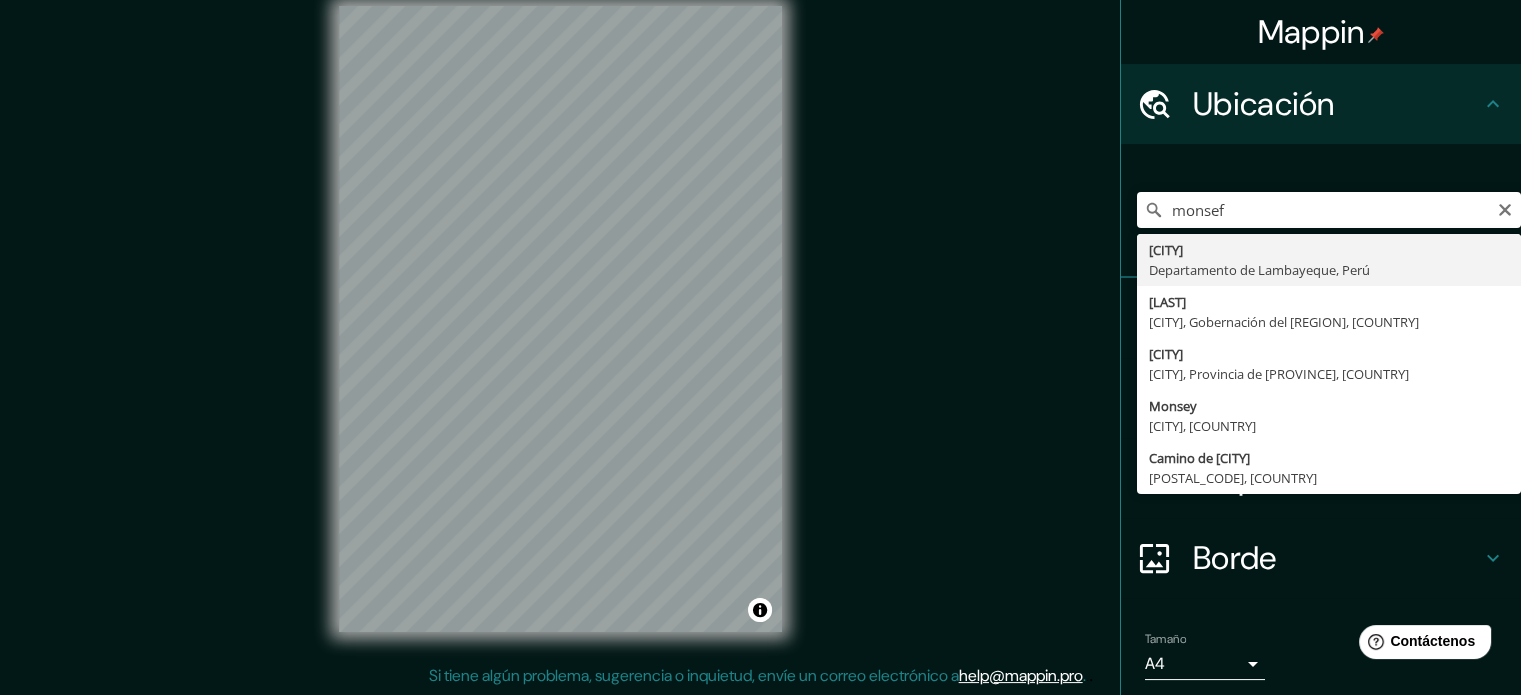 type on "[CITY], Departamento de [REGION], [COUNTRY]" 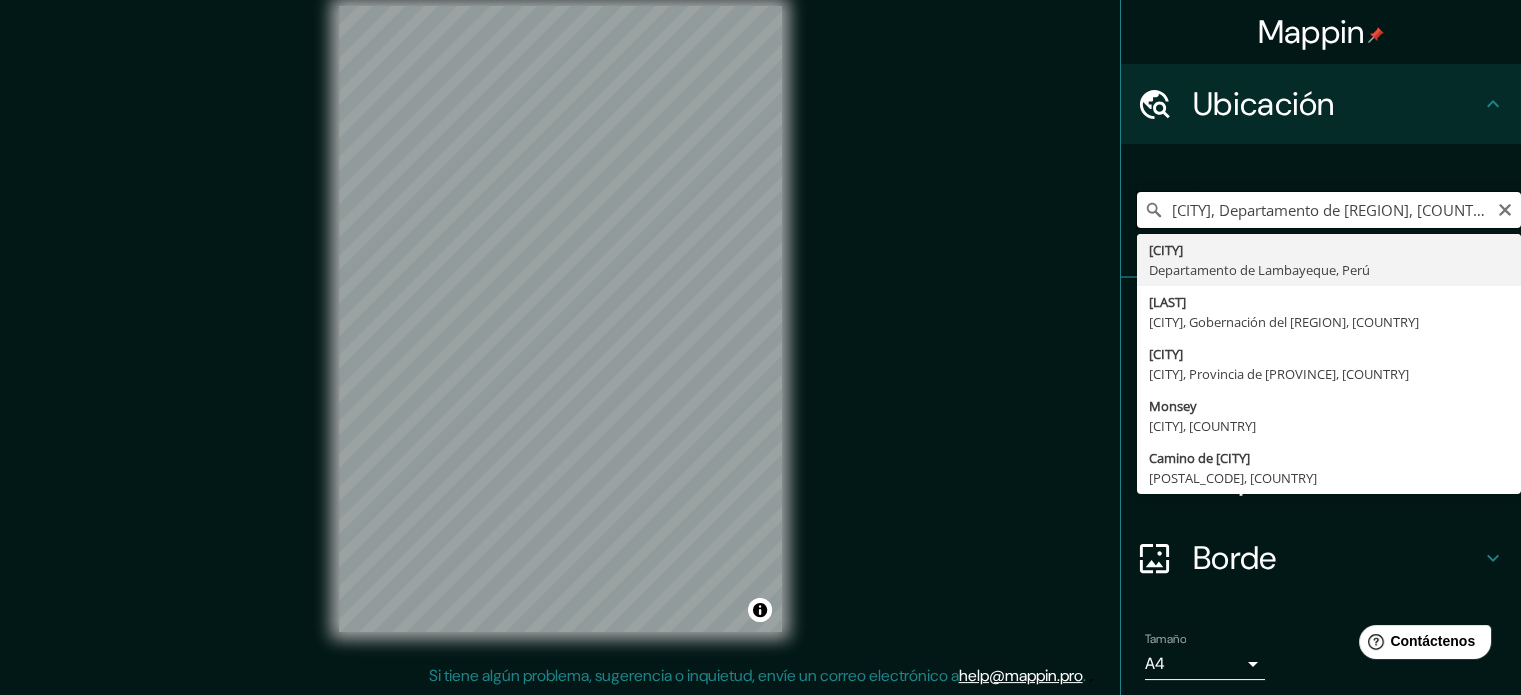 scroll, scrollTop: 0, scrollLeft: 0, axis: both 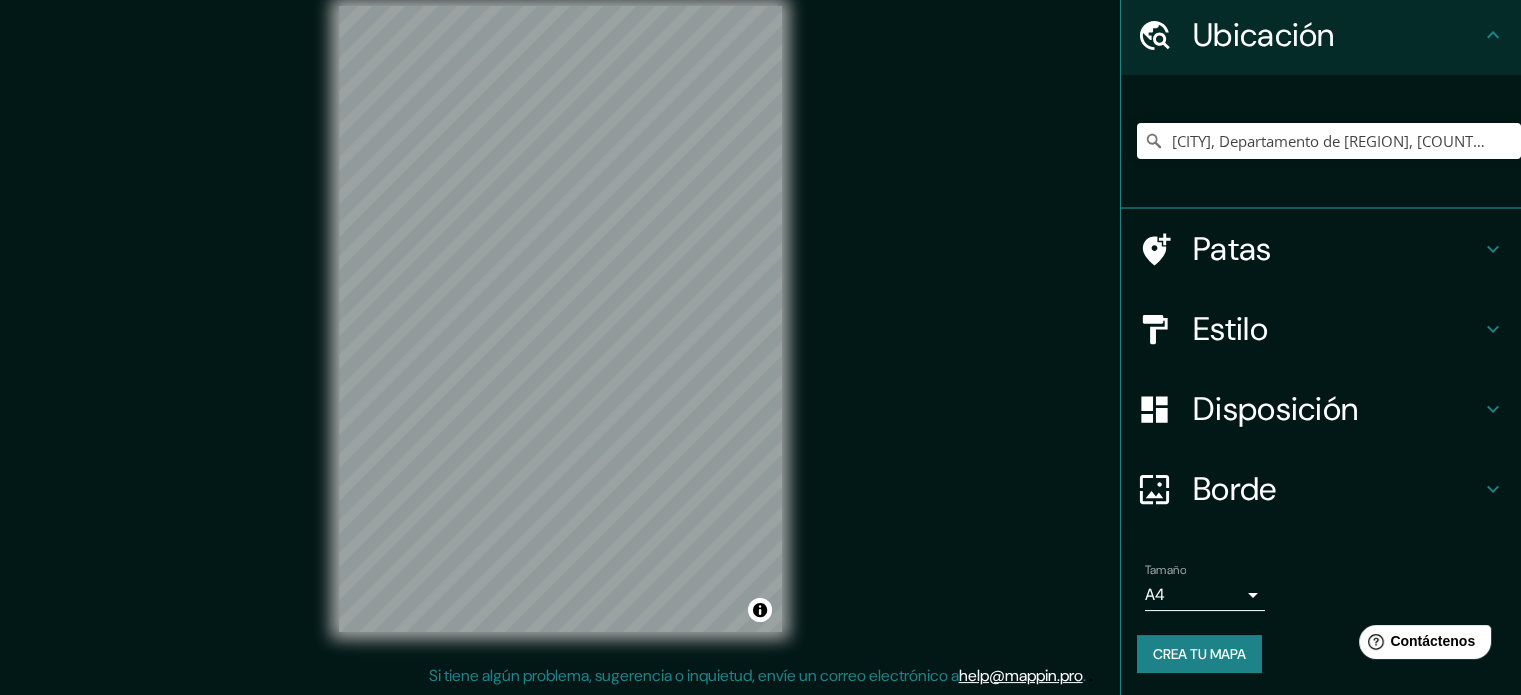 click on "Mappin Ubicación [CITY], Departamento de [REGION], [COUNTRY] Patas Estilo Disposición Borde Elige un borde.  Consejo  : puedes opacar las capas del marco para crear efectos geniales. Ninguno Simple Transparente Elegante Tamaño A4 single Crea tu mapa © Mapbox   © OpenStreetMap   Improve this map Si tiene algún problema, sugerencia o inquietud, envíe un correo electrónico a  help@mappin.pro  .   . . Texto original Valora esta traducción Tu opinión servirá para ayudar a mejorar el Traductor de Google" at bounding box center (760, 321) 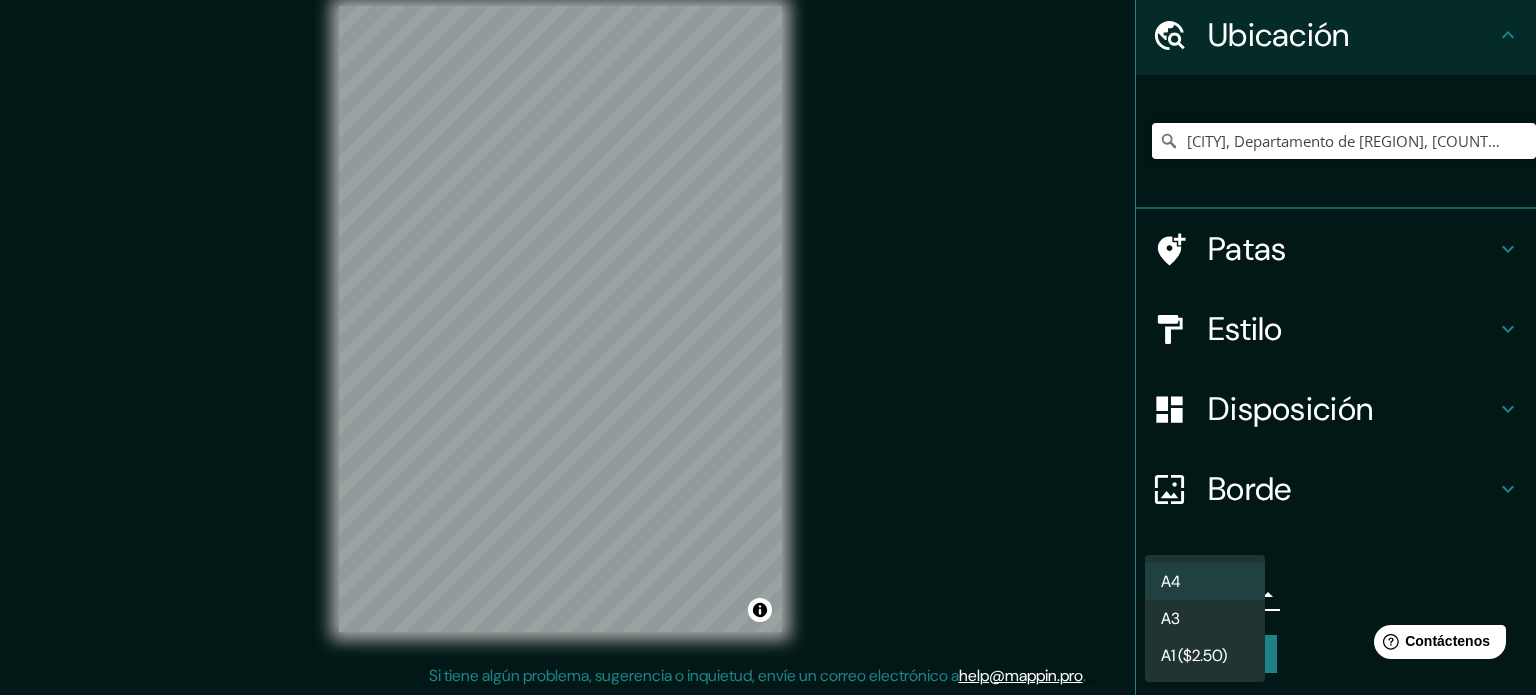 click at bounding box center [768, 347] 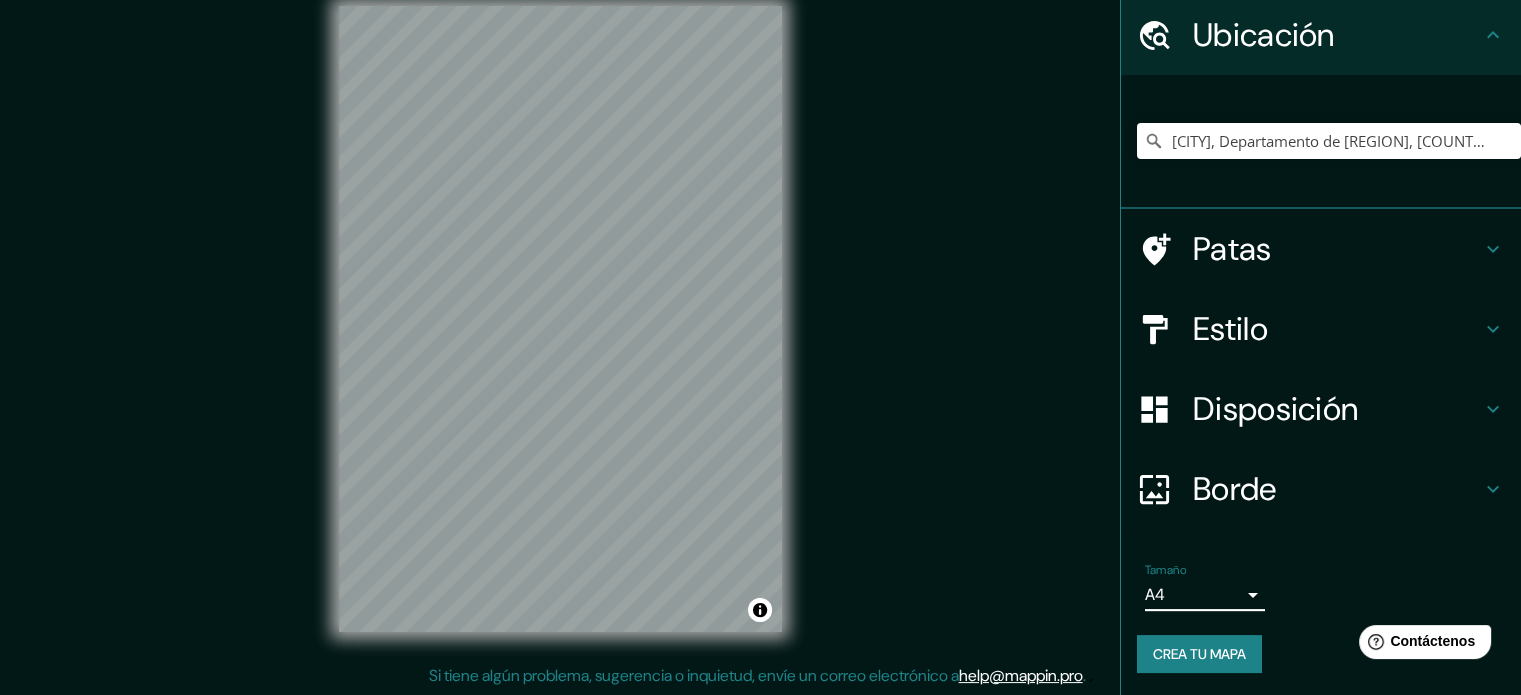 click on "Mappin Ubicación [CITY], Departamento de [REGION], [COUNTRY] Patas Estilo Disposición Borde Elige un borde.  Consejo  : puedes opacar las capas del marco para crear efectos geniales. Ninguno Simple Transparente Elegante Tamaño A4 single Crea tu mapa © Mapbox   © OpenStreetMap   Improve this map Si tiene algún problema, sugerencia o inquietud, envíe un correo electrónico a  help@mappin.pro  .   . . Texto original Valora esta traducción Tu opinión servirá para ayudar a mejorar el Traductor de Google" at bounding box center (760, 321) 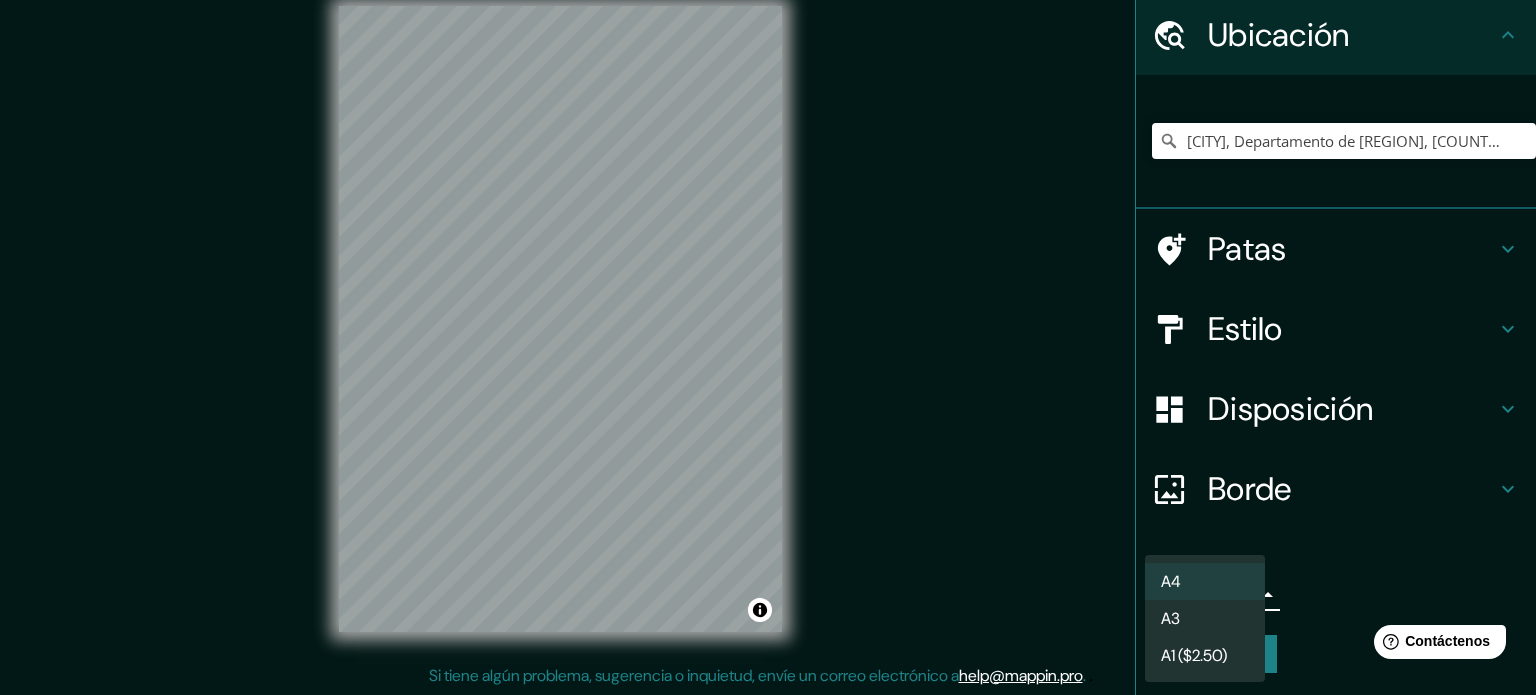 click at bounding box center (768, 347) 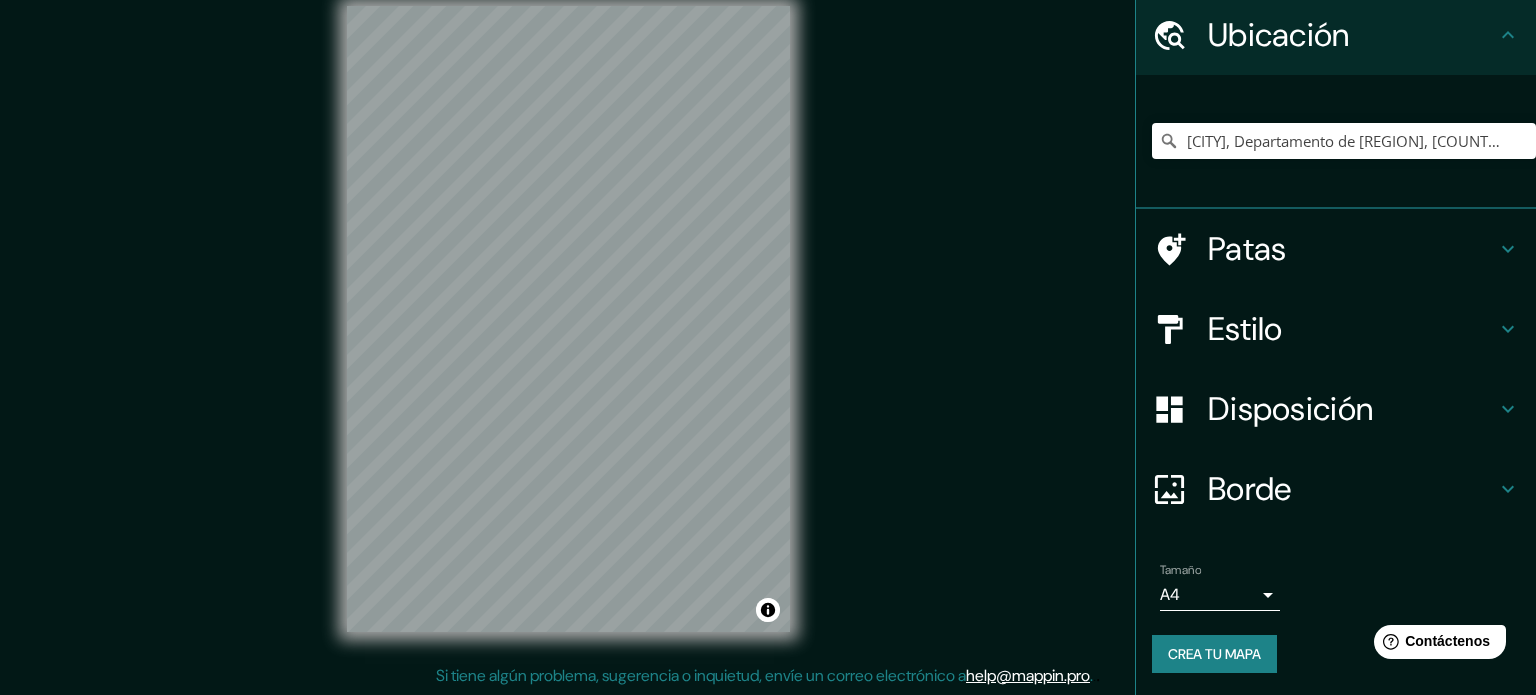 click on "Mappin Ubicación [CITY], Departamento de [REGION], [COUNTRY] Patas Estilo Disposición Borde Elige un borde.  Consejo  : puedes opacar las capas del marco para crear efectos geniales. Ninguno Simple Transparente Elegante Tamaño A4 single Crea tu mapa © Mapbox   © OpenStreetMap   Improve this map Si tiene algún problema, sugerencia o inquietud, envíe un correo electrónico a  help@mappin.pro  .   . . Texto original Valora esta traducción Tu opinión servirá para ayudar a mejorar el Traductor de Google" at bounding box center (768, 321) 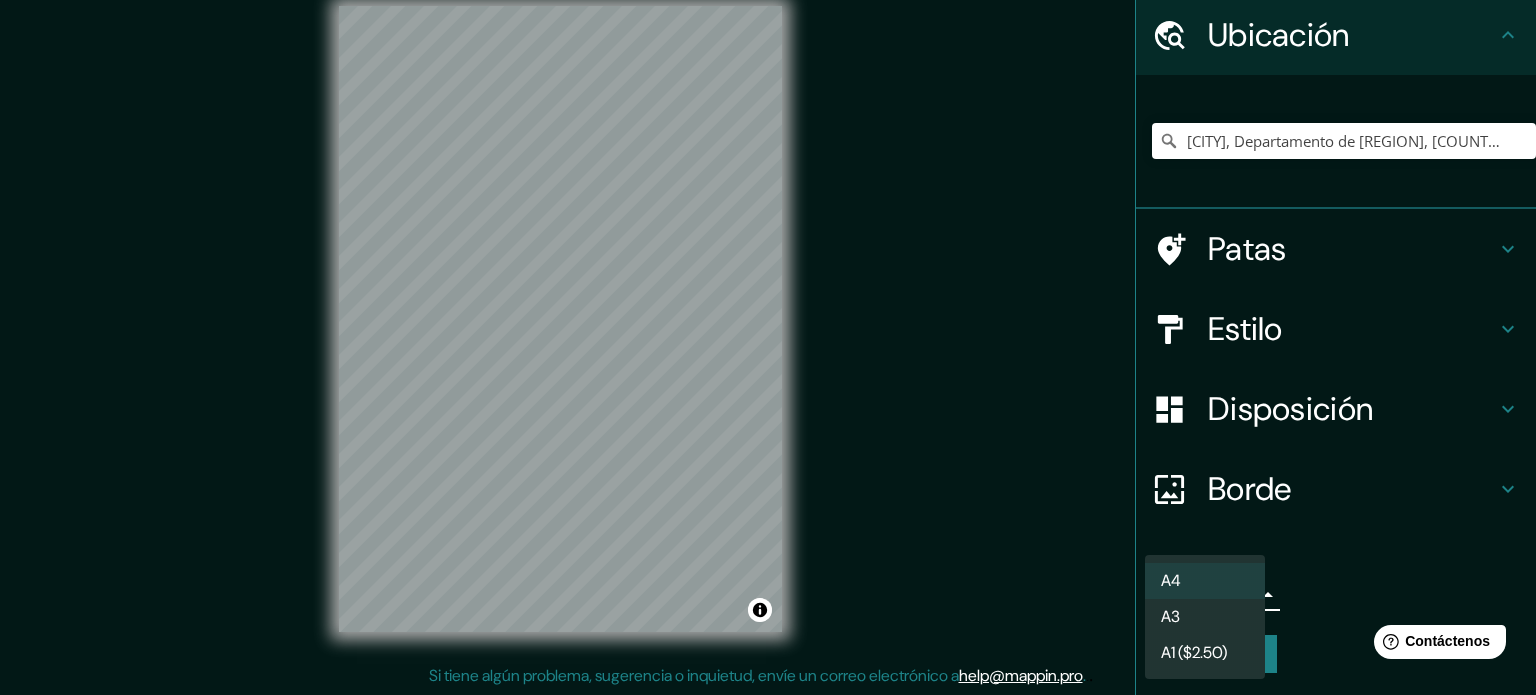 click on "A3" at bounding box center [1205, 617] 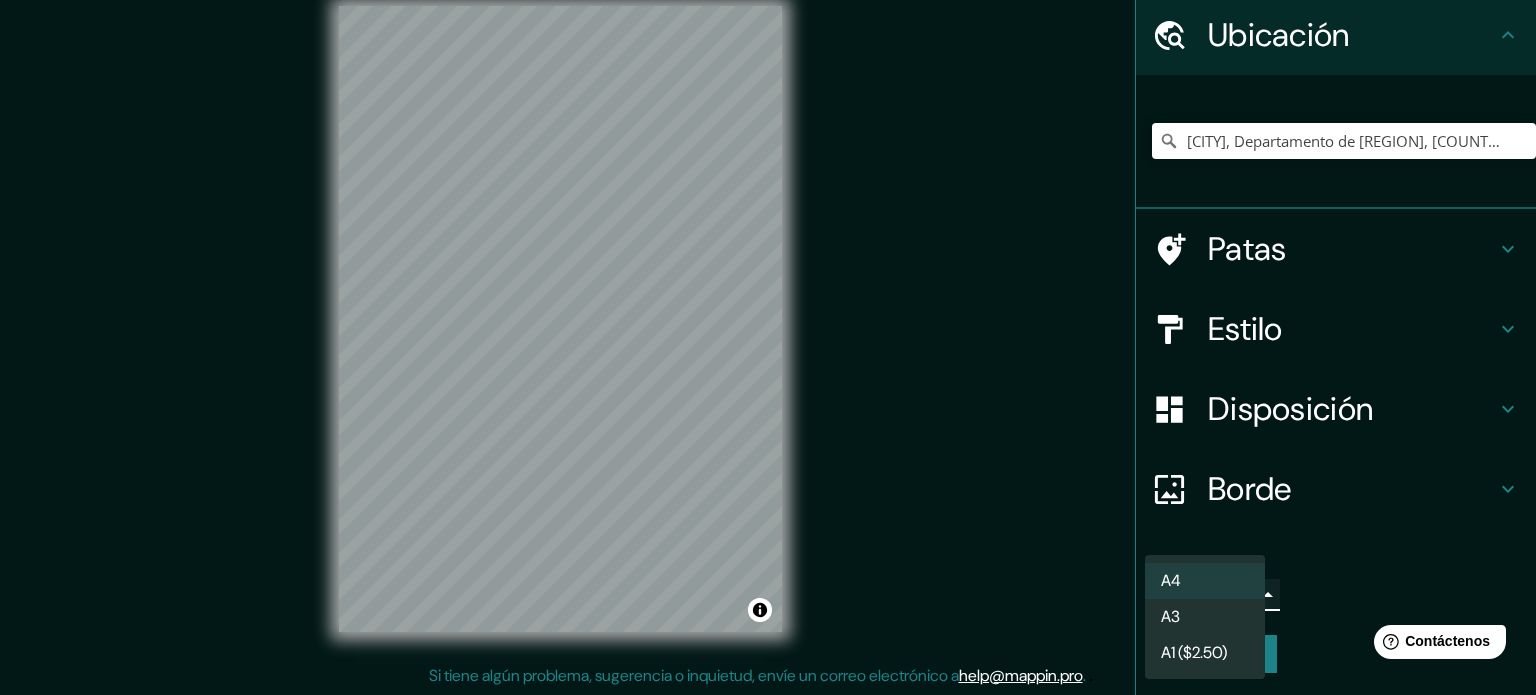 type on "a4" 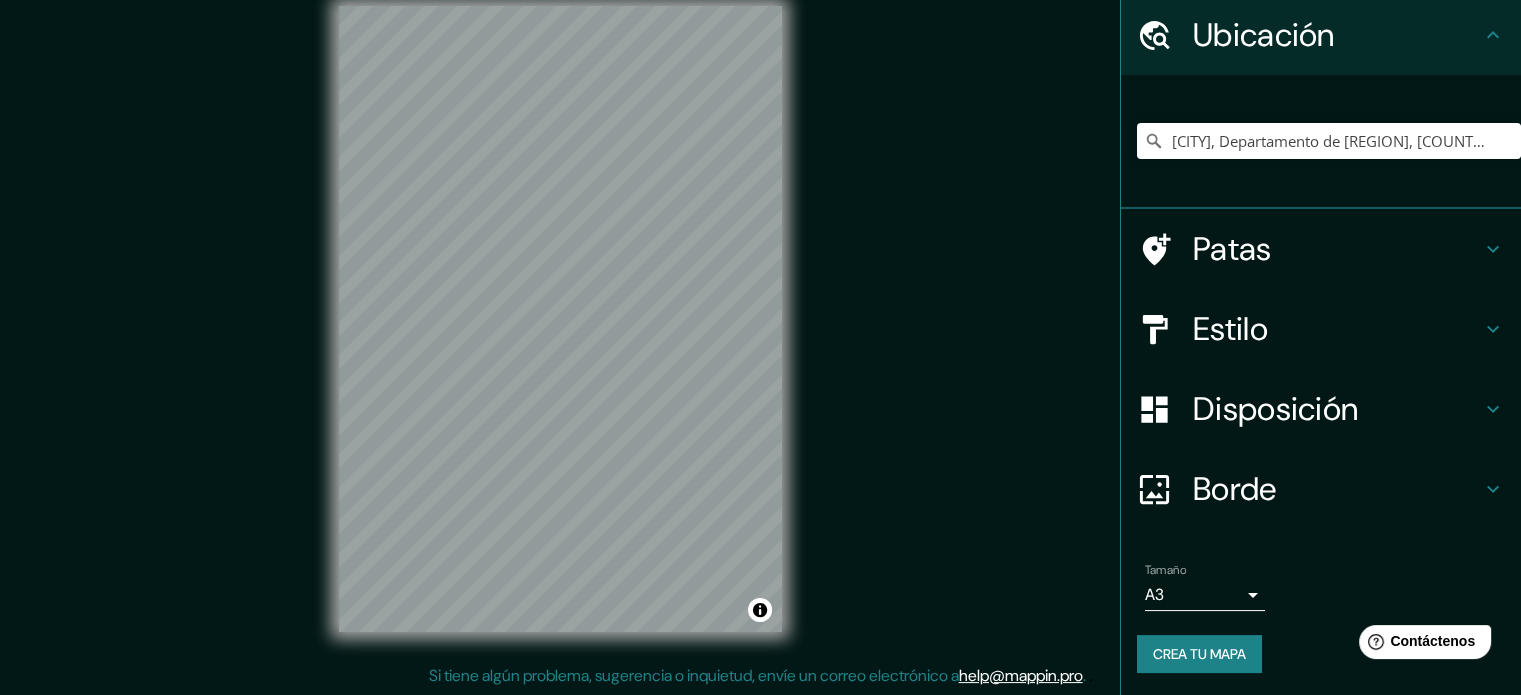 click on "Patas" at bounding box center [1337, 249] 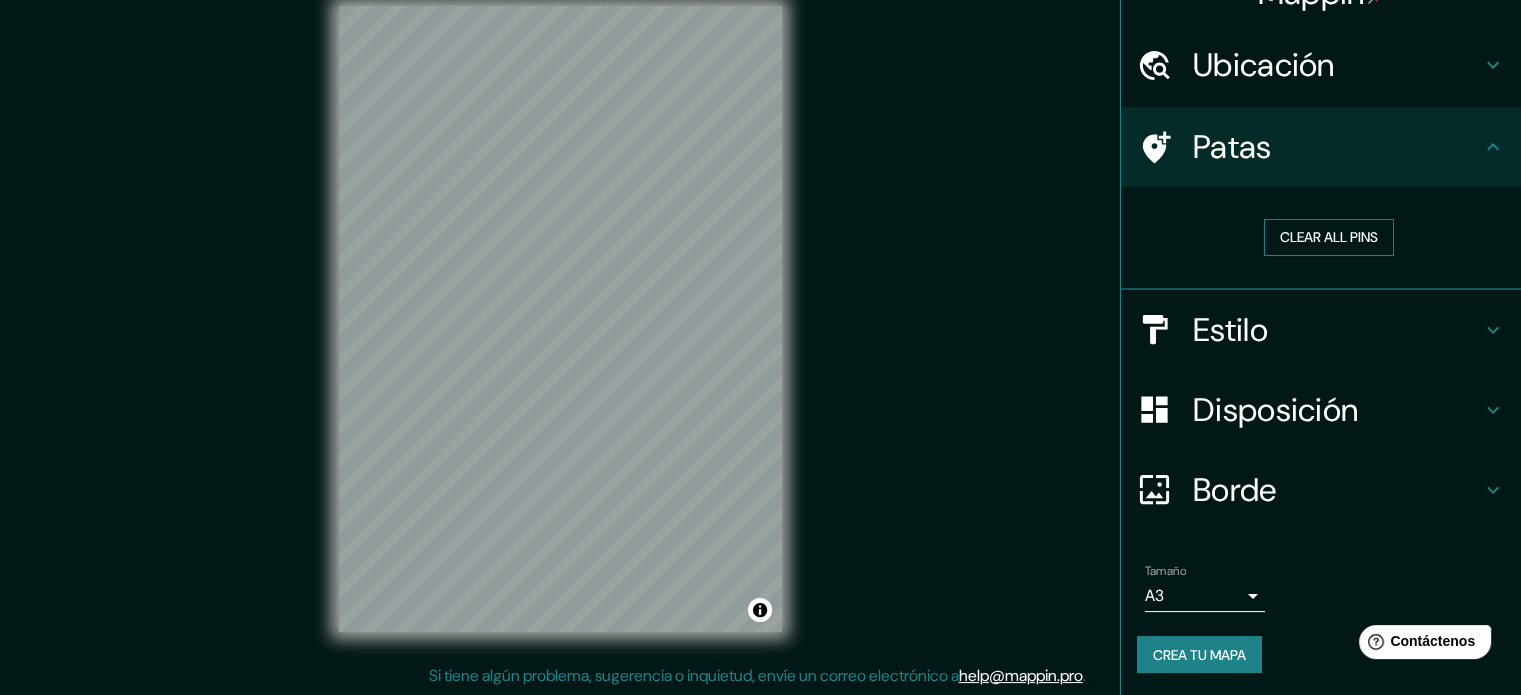 scroll, scrollTop: 40, scrollLeft: 0, axis: vertical 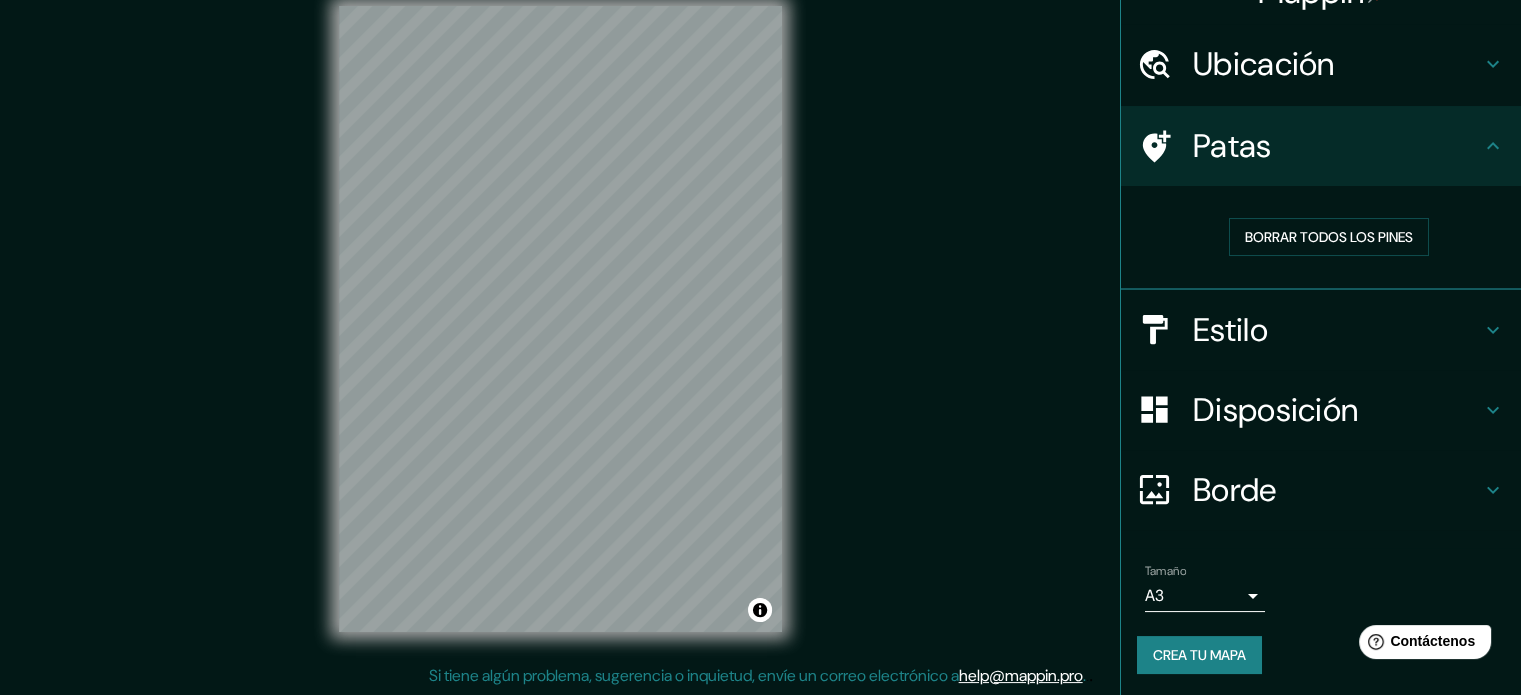 click on "Estilo" at bounding box center [1337, 330] 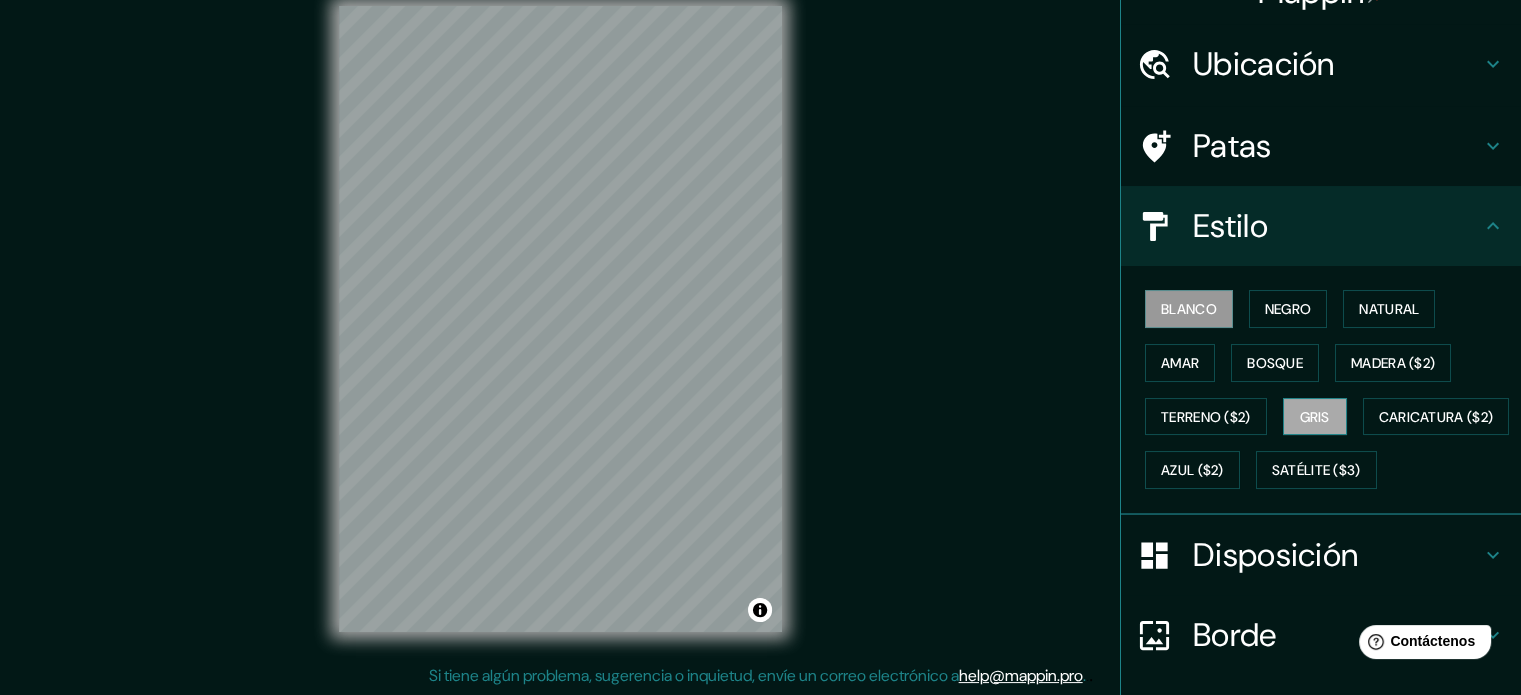 click on "Gris" at bounding box center (1315, 417) 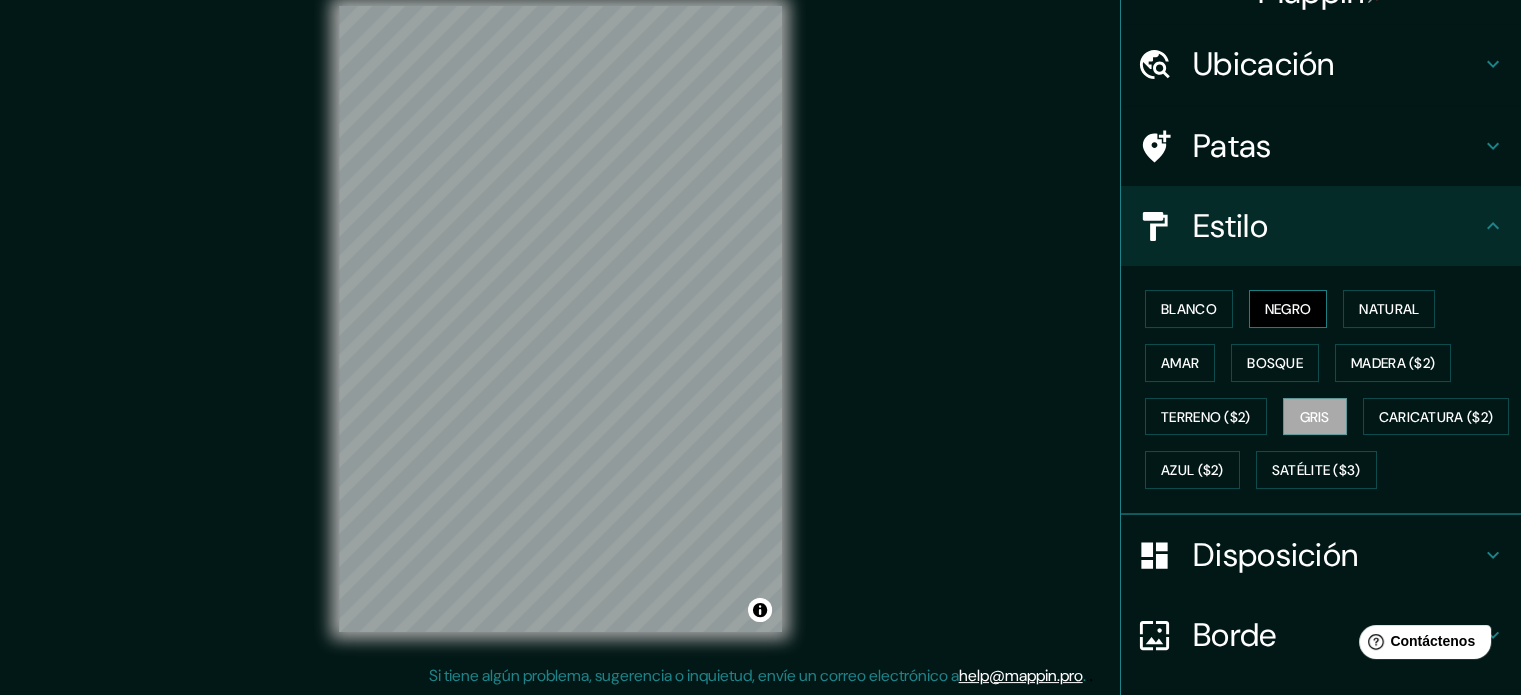 click on "Negro" at bounding box center (1288, 309) 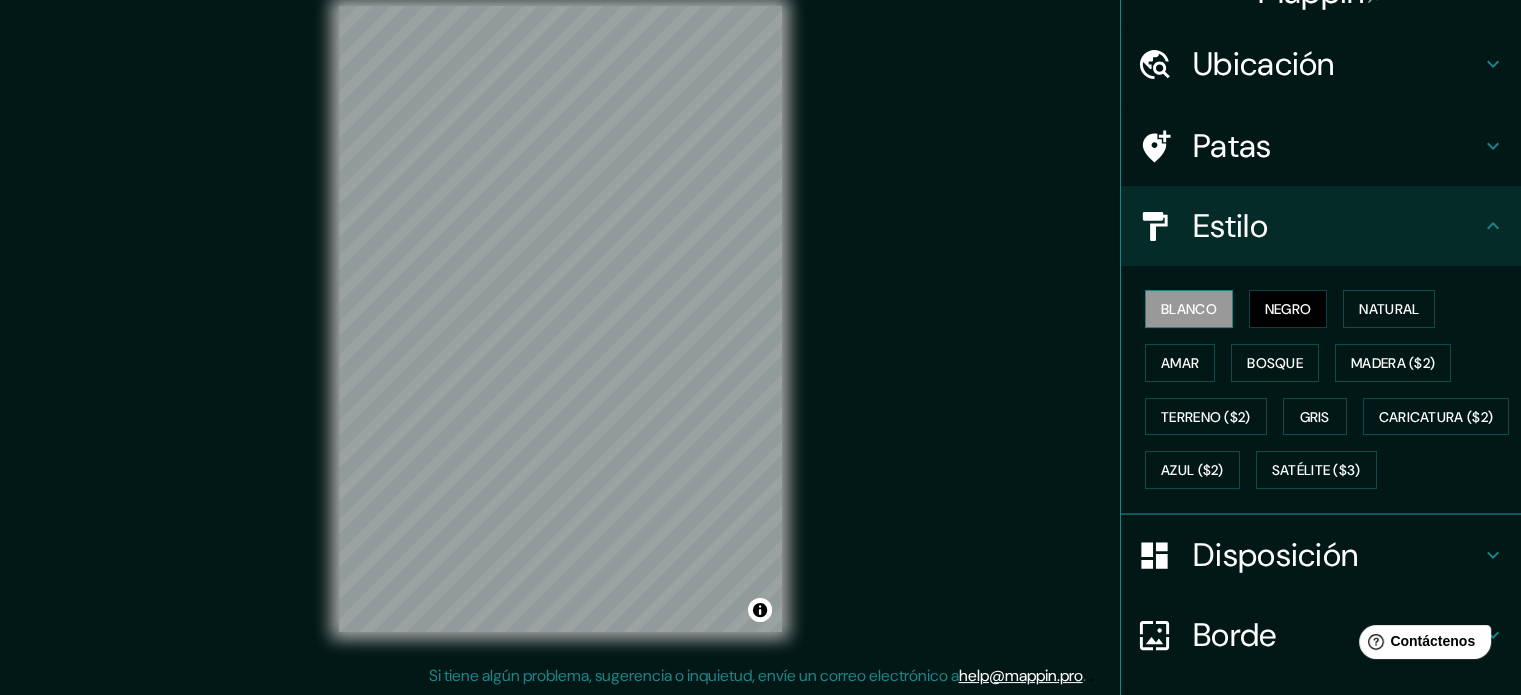 click on "Blanco" at bounding box center [1189, 309] 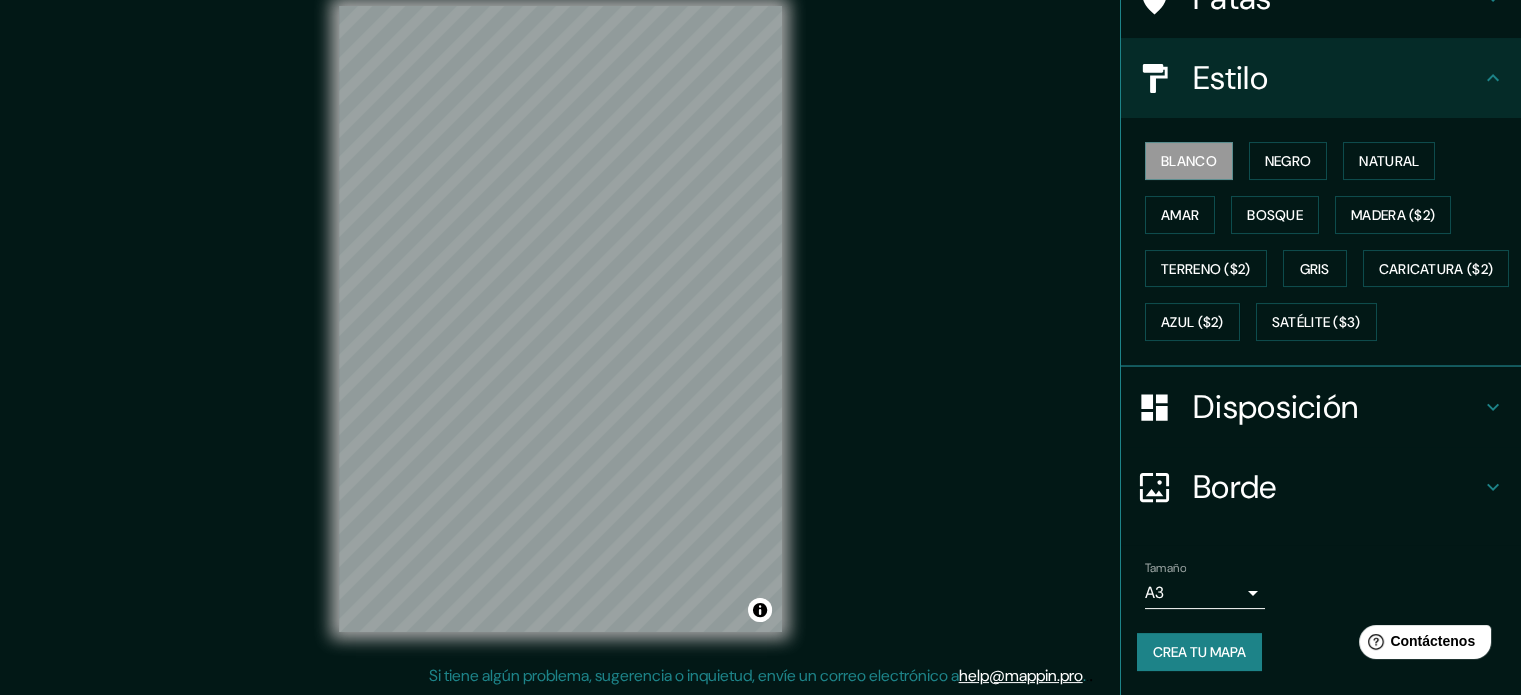 scroll, scrollTop: 236, scrollLeft: 0, axis: vertical 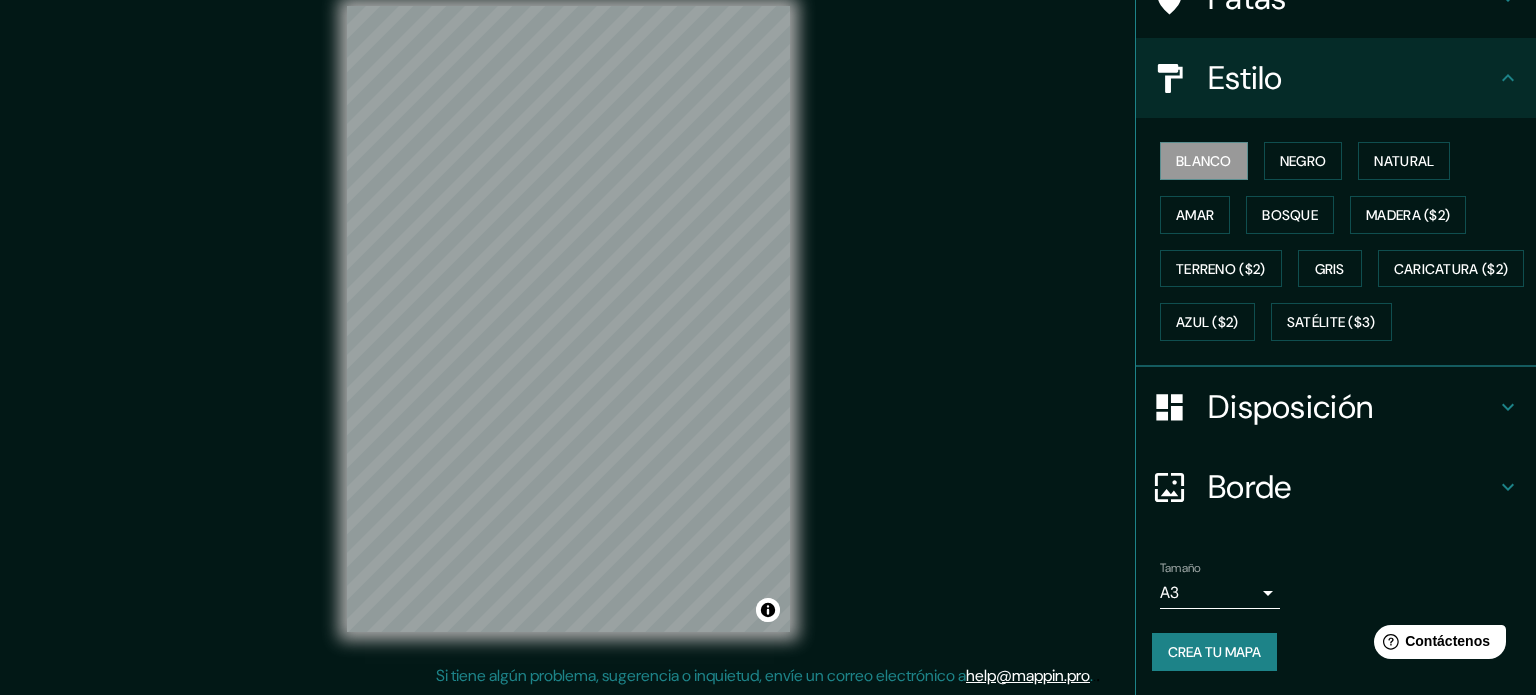 click on "Mappin Ubicación [CITY], Departamento de [REGION], [COUNTRY] Patas Estilo Blanco Negro Natural Amar Bosque Madera ($2) Terreno ($2) Gris Caricatura ($2) Azul ($2) Satélite ($3) Disposición Borde Elige un borde.  Consejo  : puedes opacar las capas del marco para crear efectos geniales. Ninguno Simple Transparente Elegante Tamaño A3 a4 Crea tu mapa © Mapbox   © OpenStreetMap   Improve this map Si tiene algún problema, sugerencia o inquietud, envíe un correo electrónico a  help@mappin.pro  .   . . Texto original Valora esta traducción Tu opinión servirá para ayudar a mejorar el Traductor de Google" at bounding box center [768, 321] 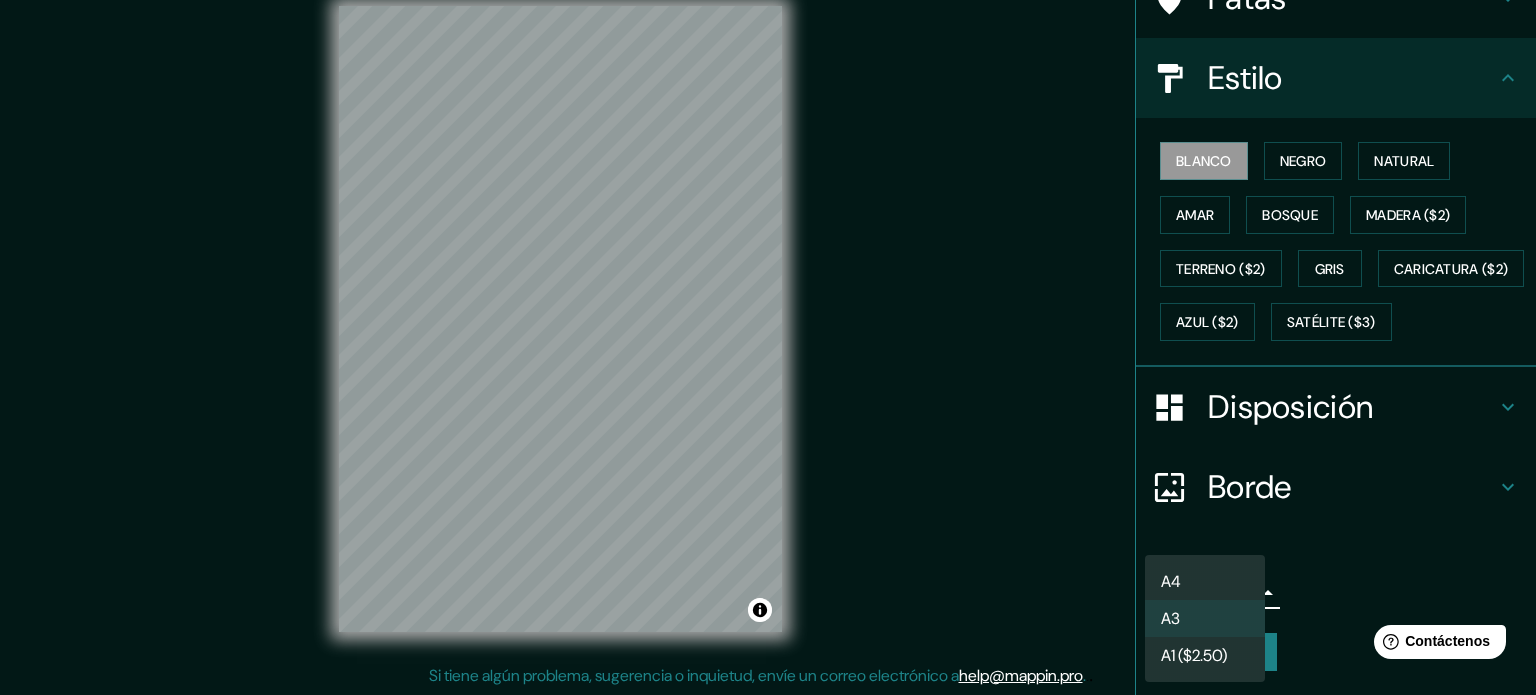 click at bounding box center (768, 347) 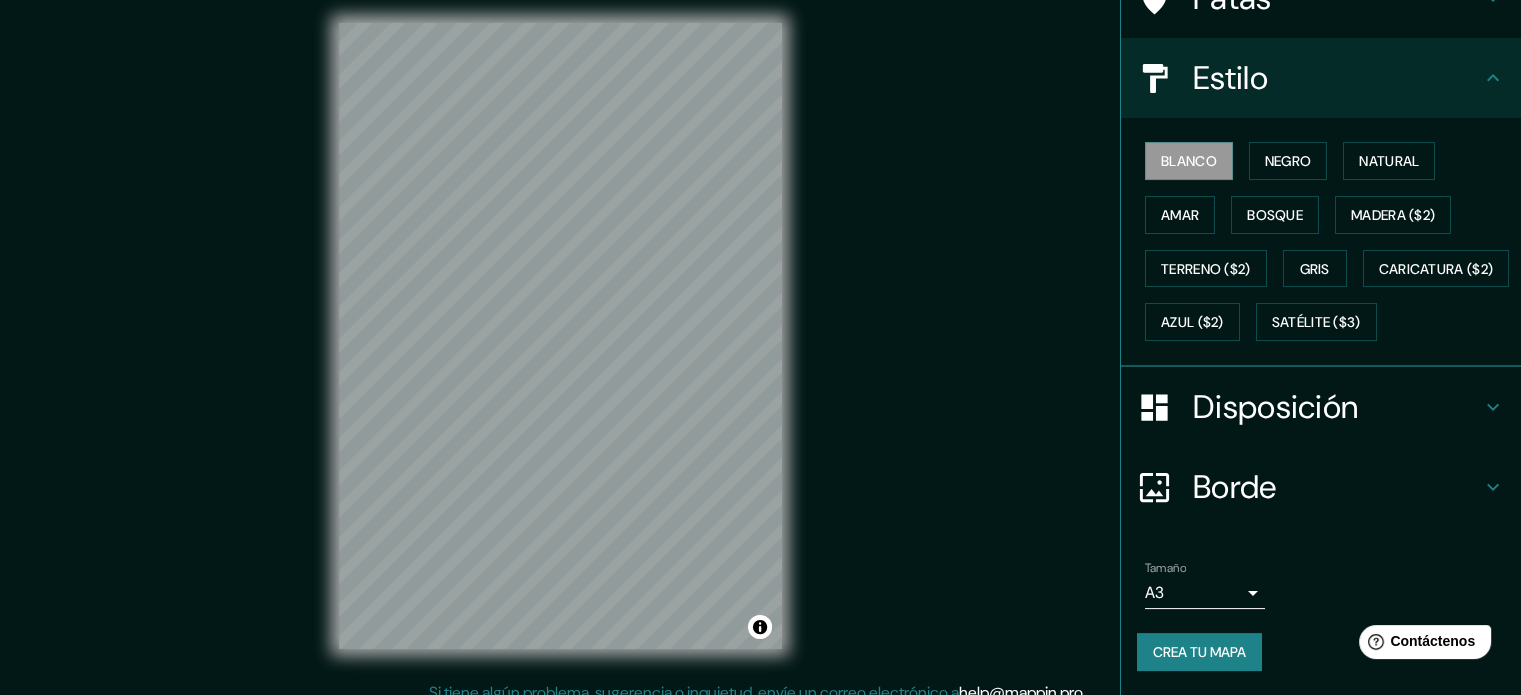 scroll, scrollTop: 2, scrollLeft: 0, axis: vertical 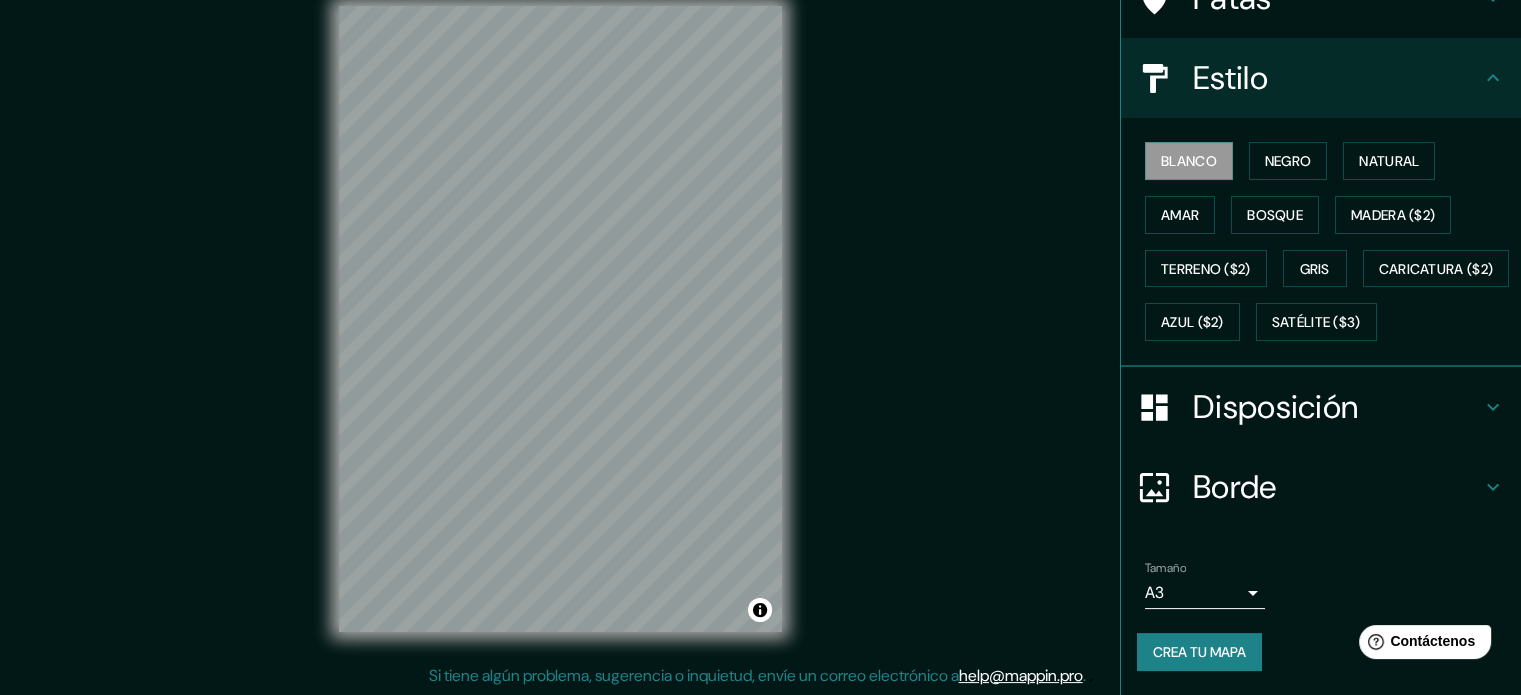 click on "© Mapbox   © OpenStreetMap   Improve this map" at bounding box center [560, 319] 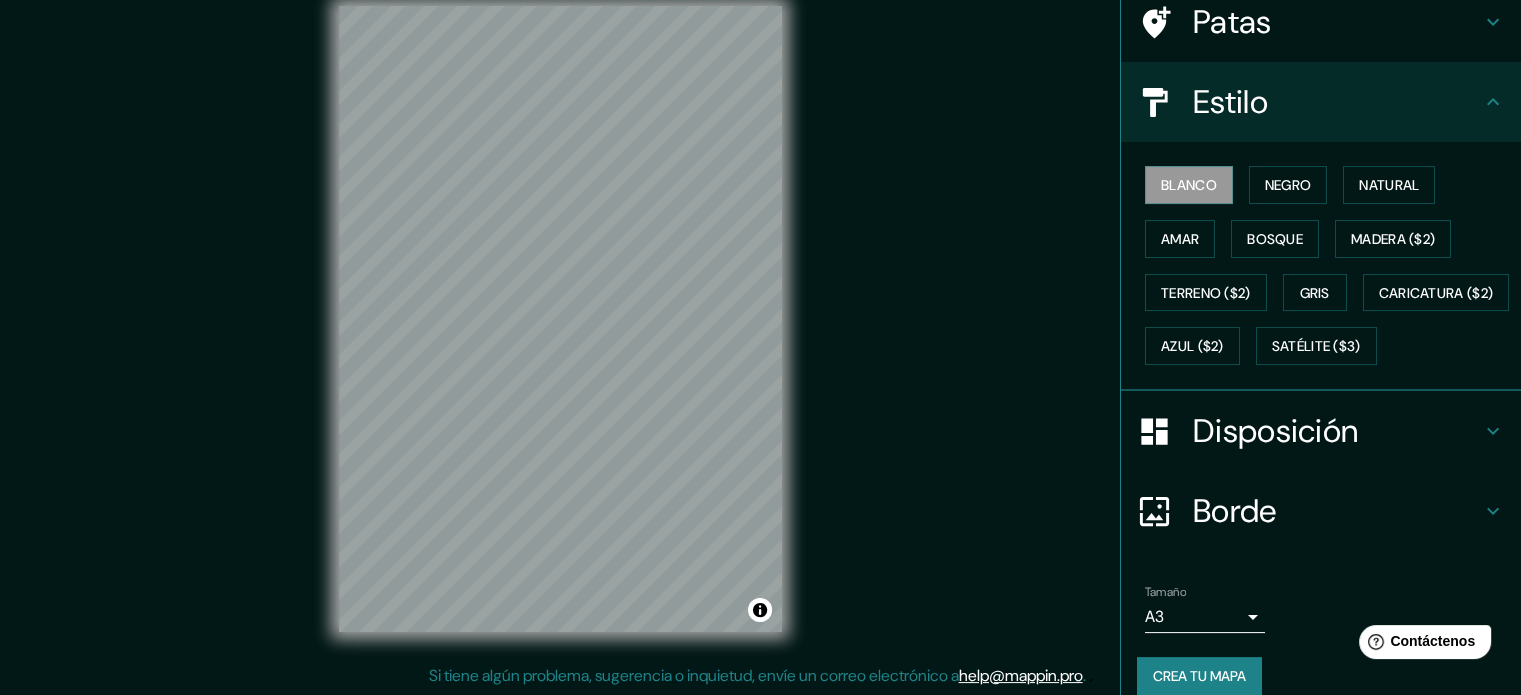 scroll, scrollTop: 0, scrollLeft: 0, axis: both 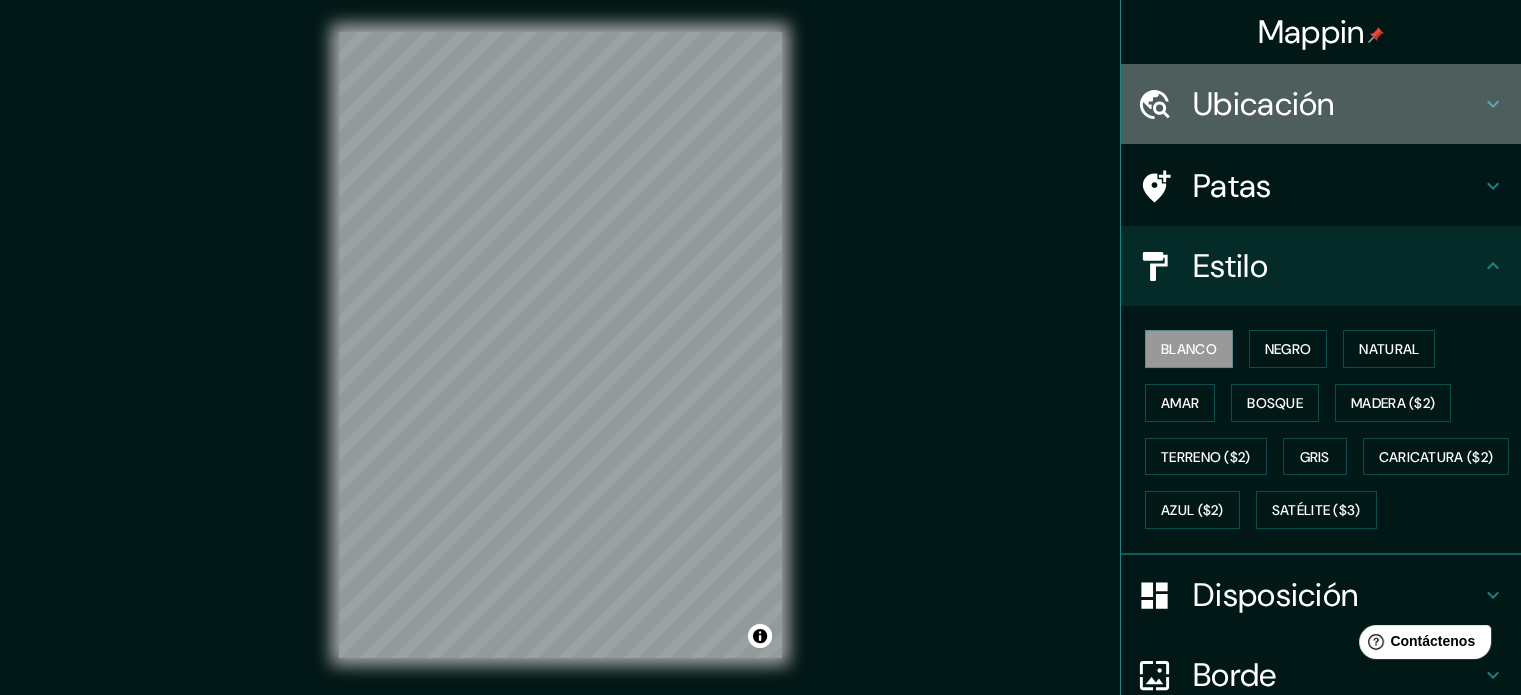 click on "Ubicación" at bounding box center [1264, 104] 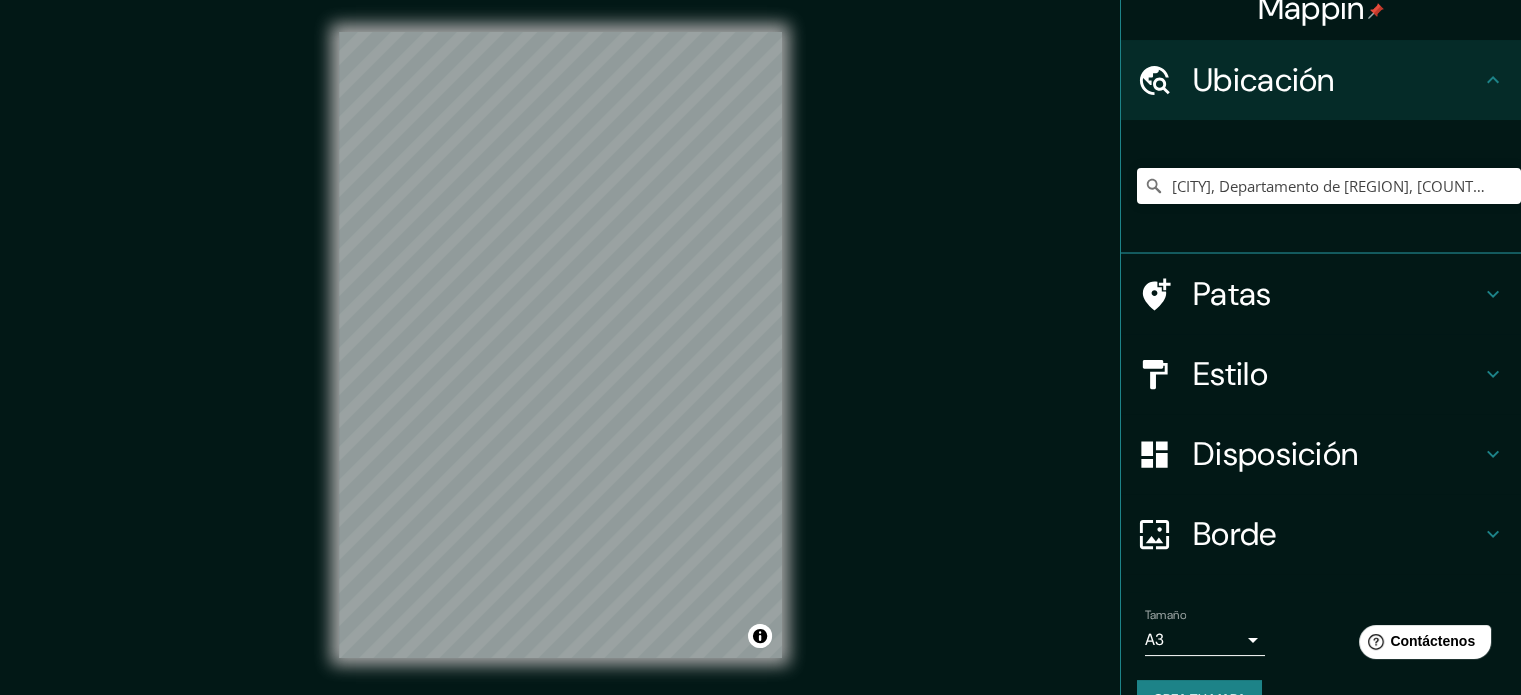 scroll, scrollTop: 69, scrollLeft: 0, axis: vertical 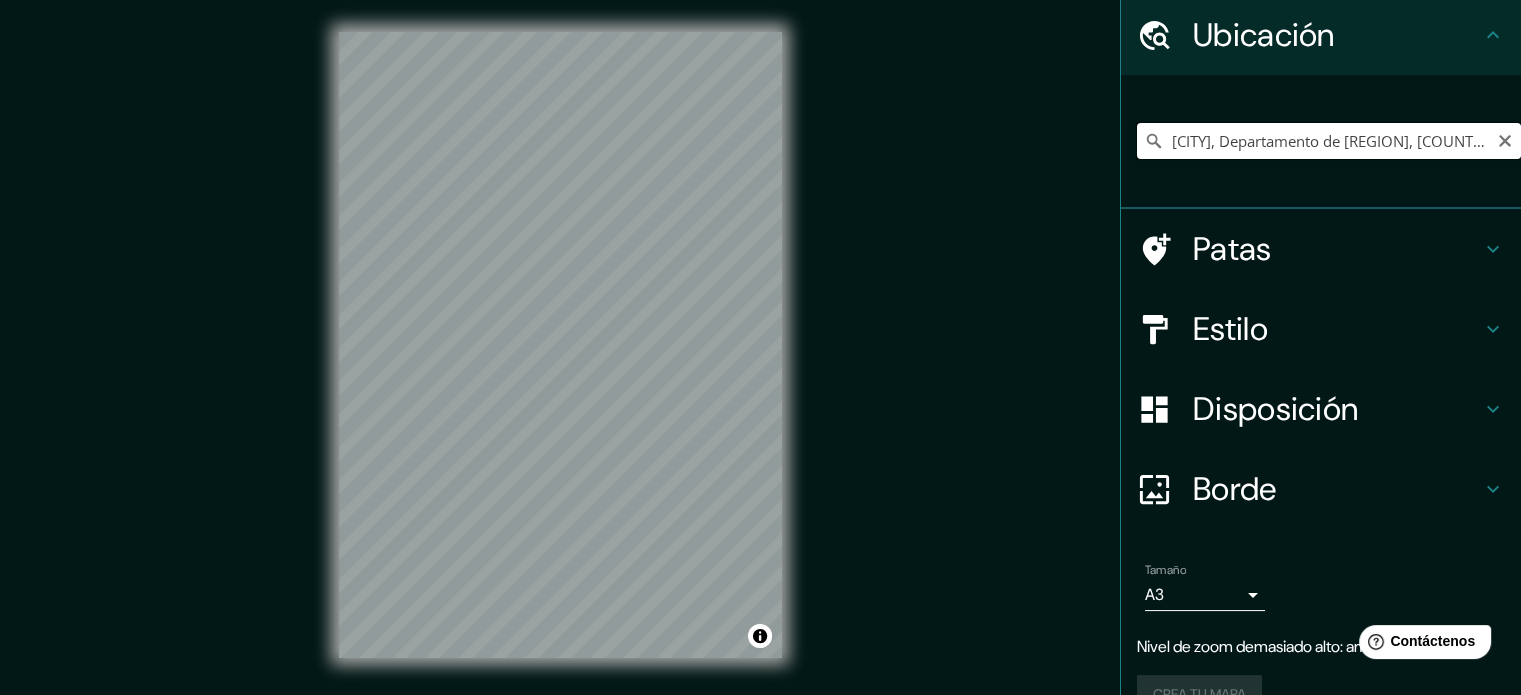 click on "[CITY], Departamento de [REGION], [COUNTRY]" at bounding box center (1329, 141) 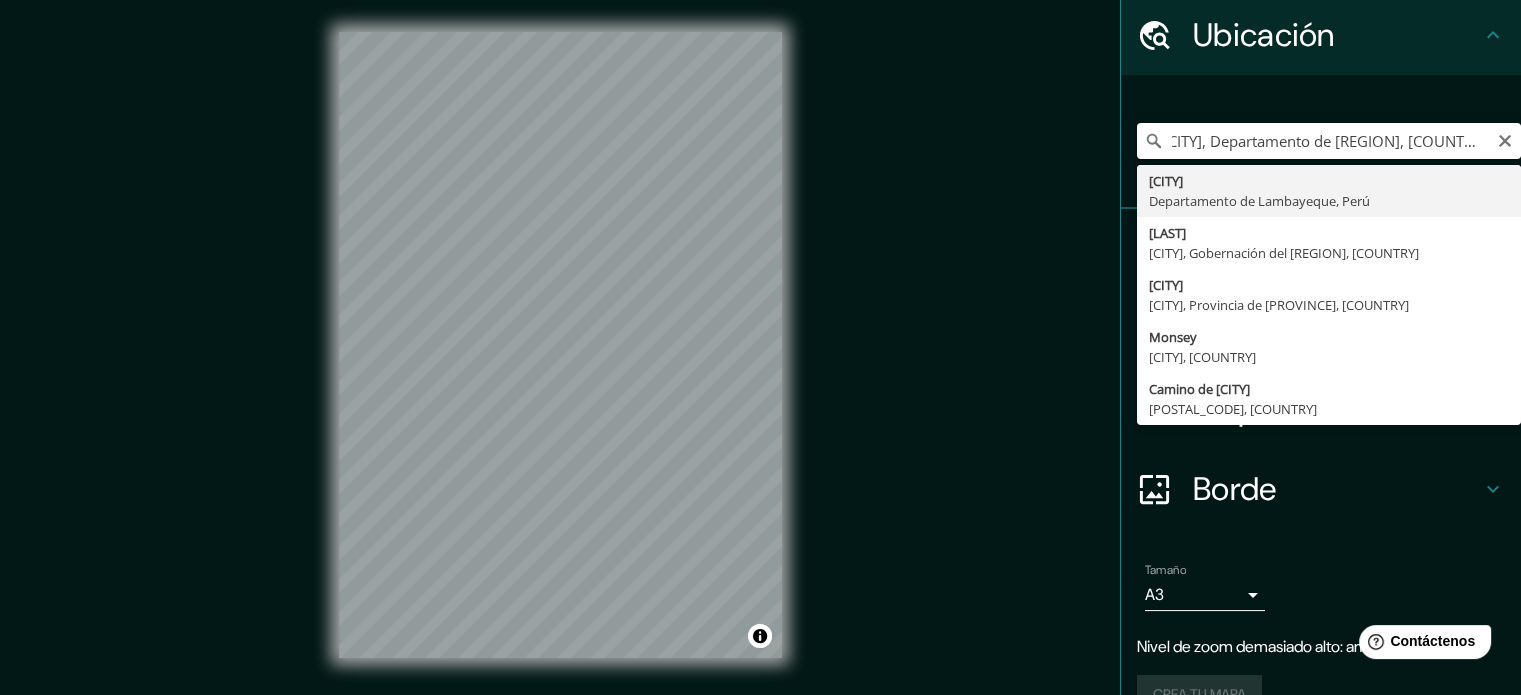 scroll, scrollTop: 0, scrollLeft: 0, axis: both 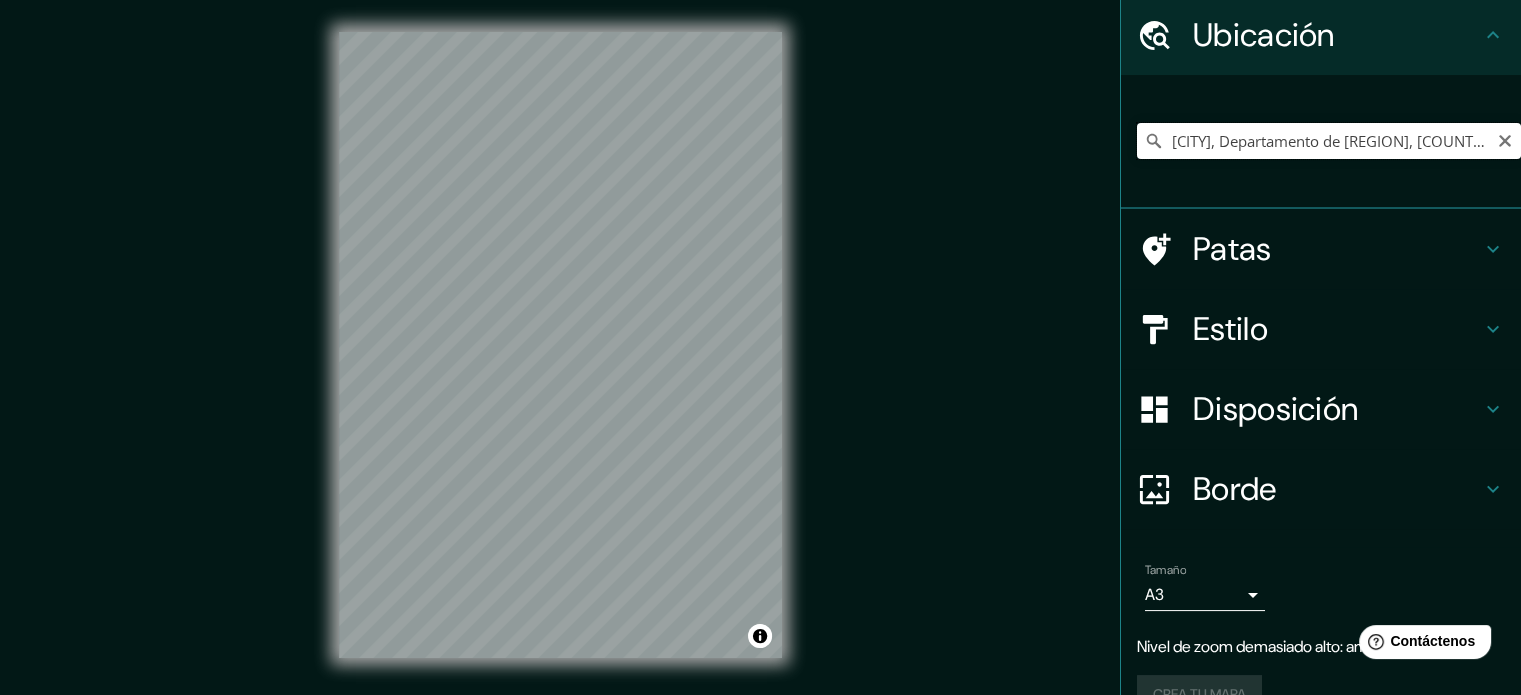 click on "[CITY], Departamento de [REGION], [COUNTRY]" at bounding box center [1329, 141] 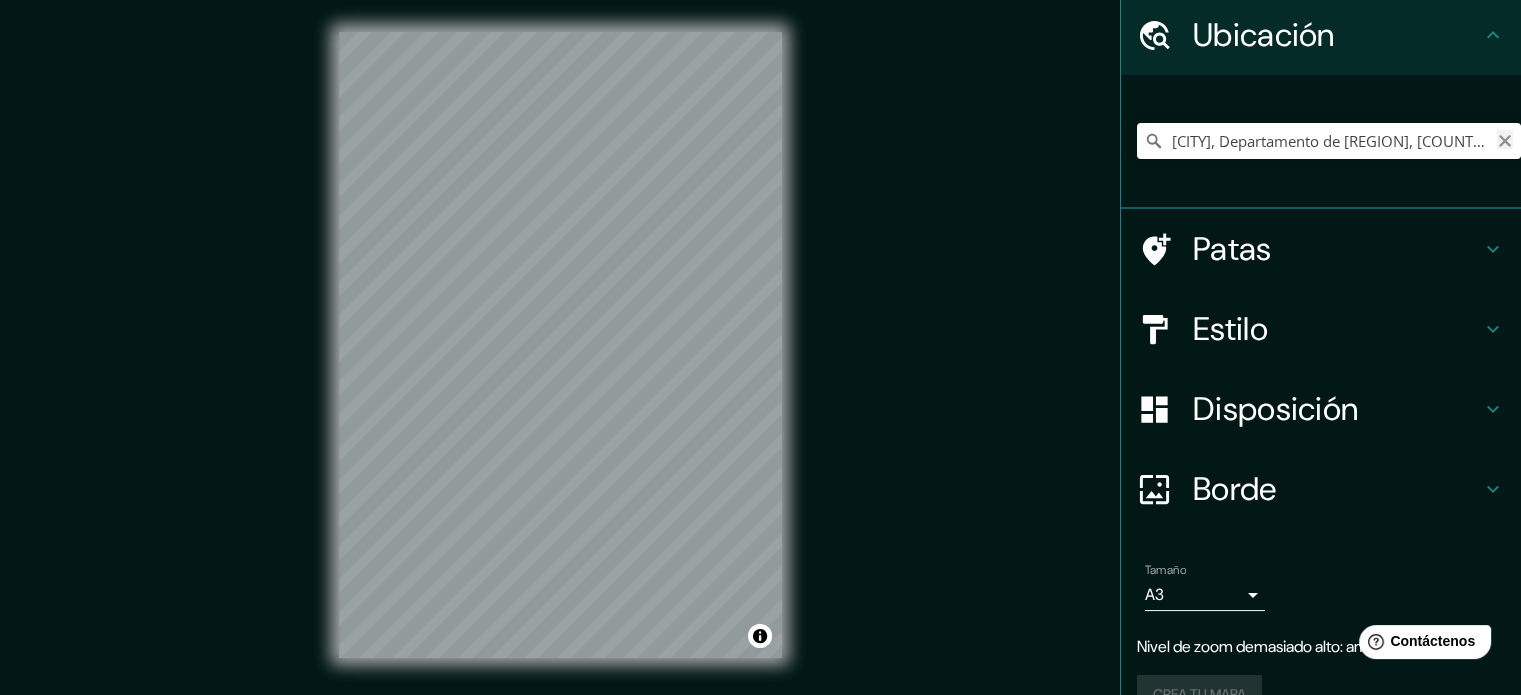 click 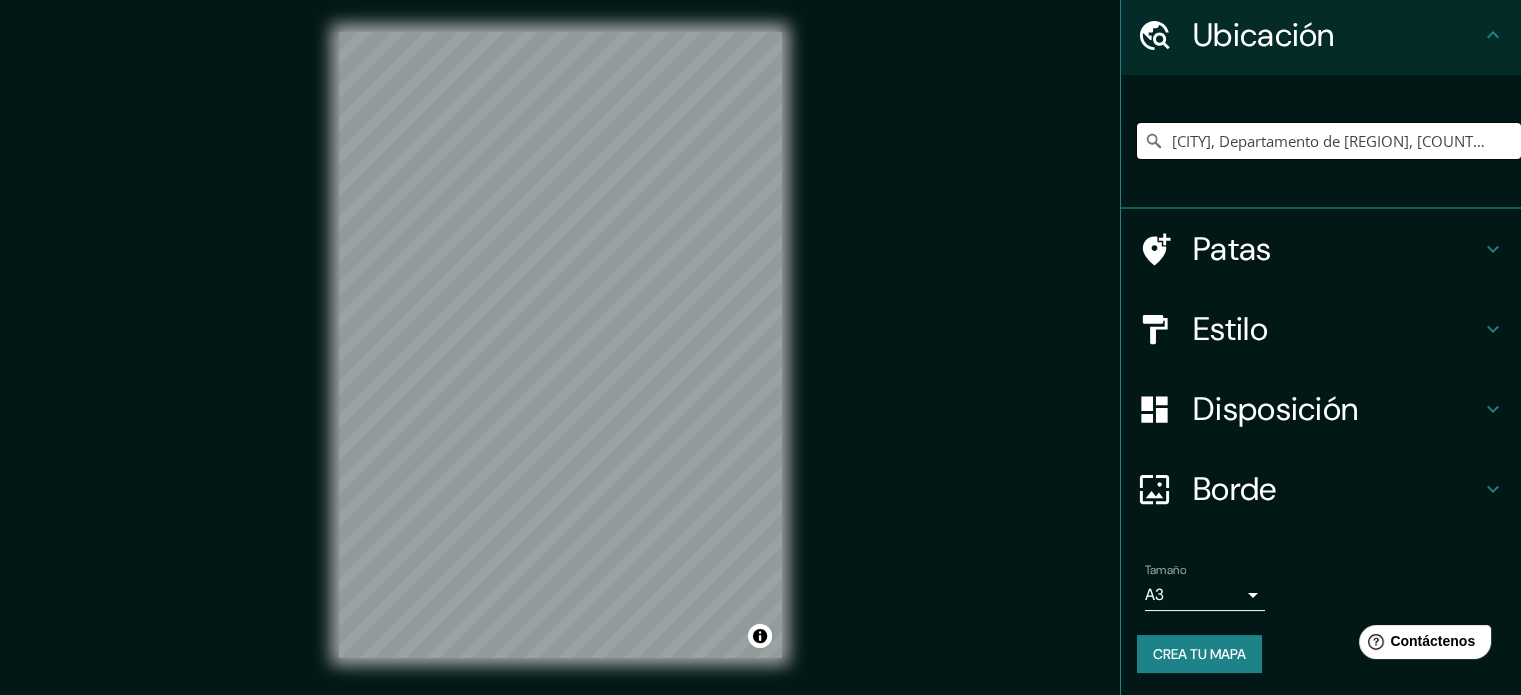 click on "[CITY], Departamento de [REGION], [COUNTRY]" at bounding box center [1329, 141] 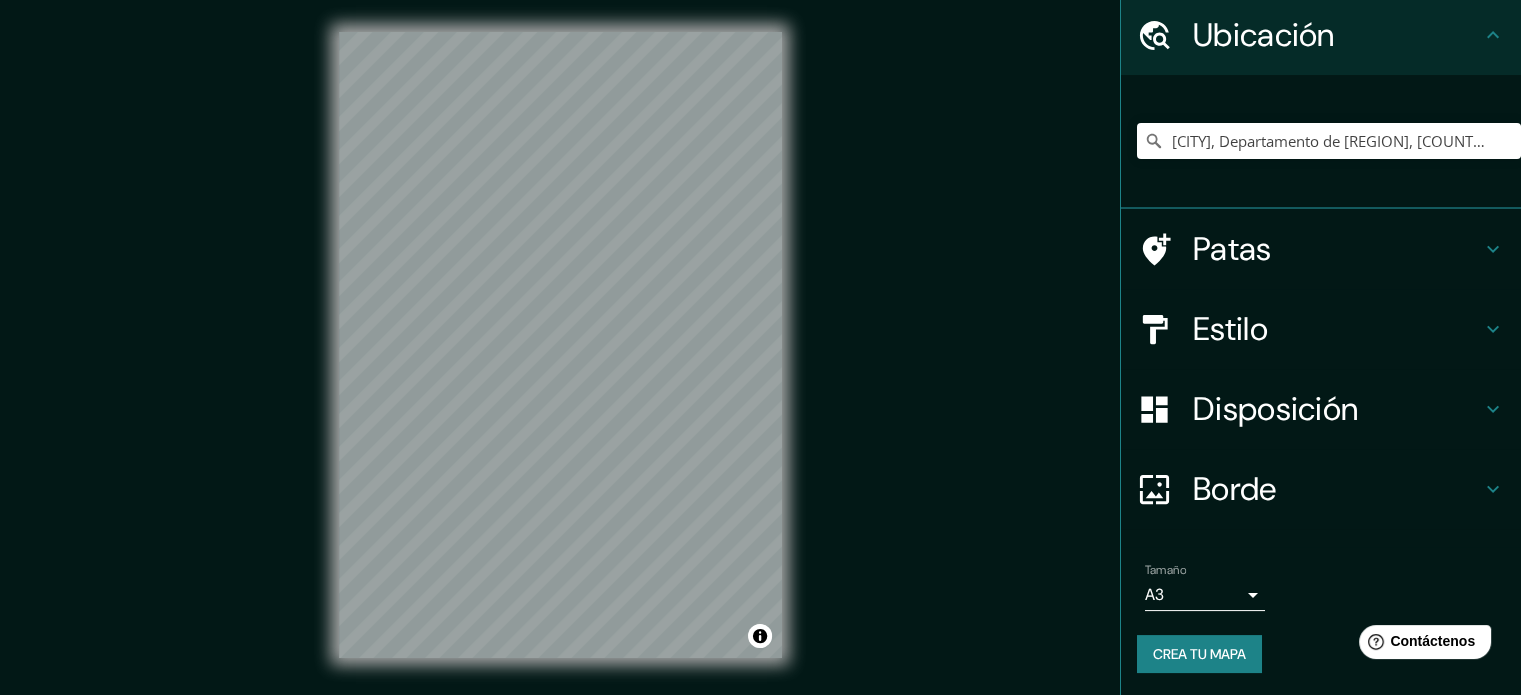 click on "© Mapbox   © OpenStreetMap   Improve this map" at bounding box center (560, 345) 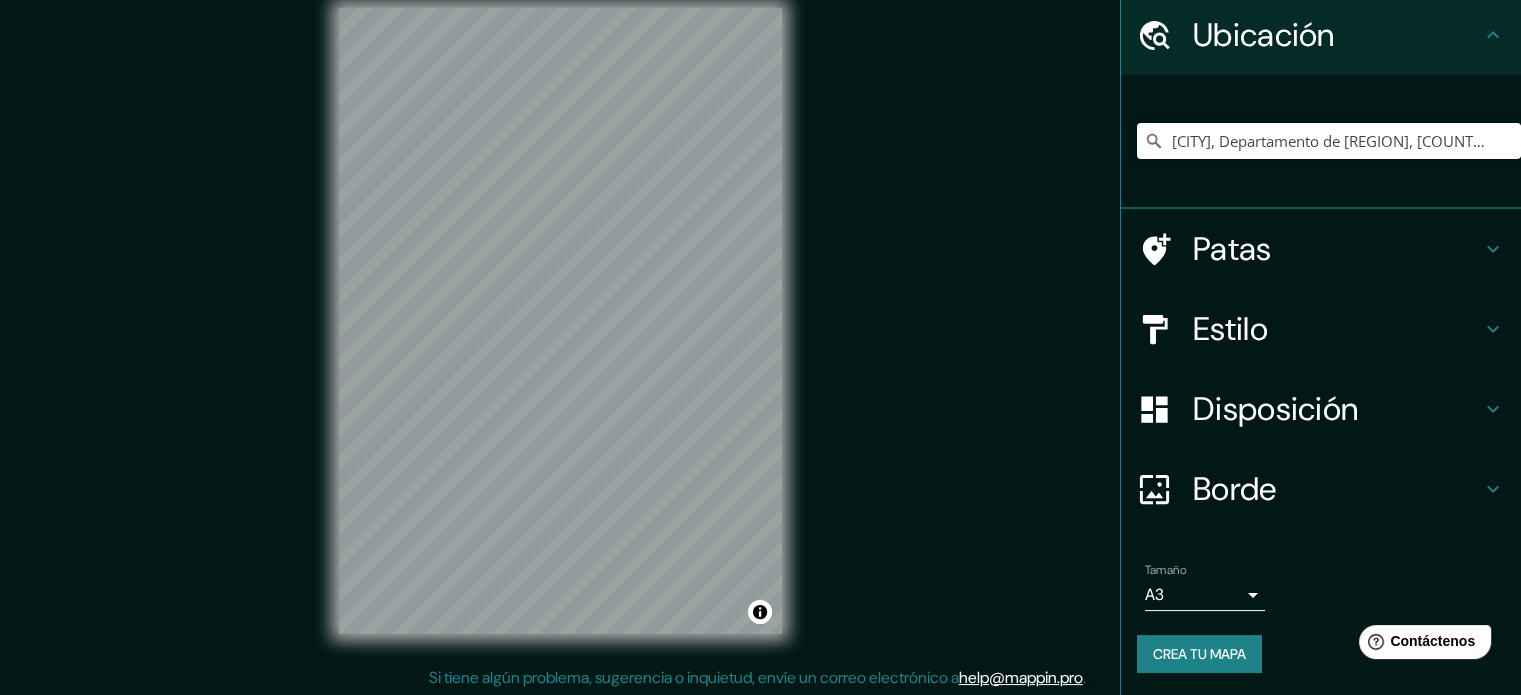 scroll, scrollTop: 26, scrollLeft: 0, axis: vertical 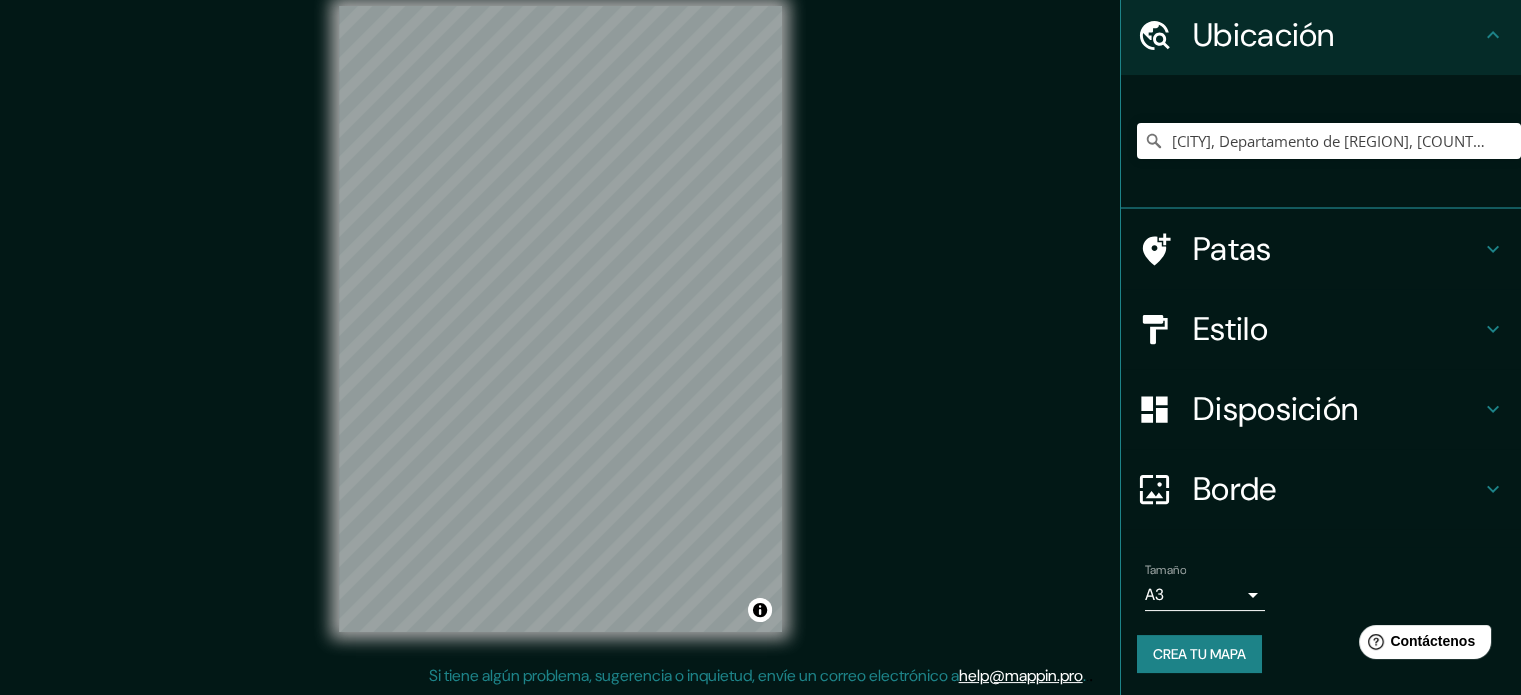 click on "Disposición" at bounding box center (1275, 409) 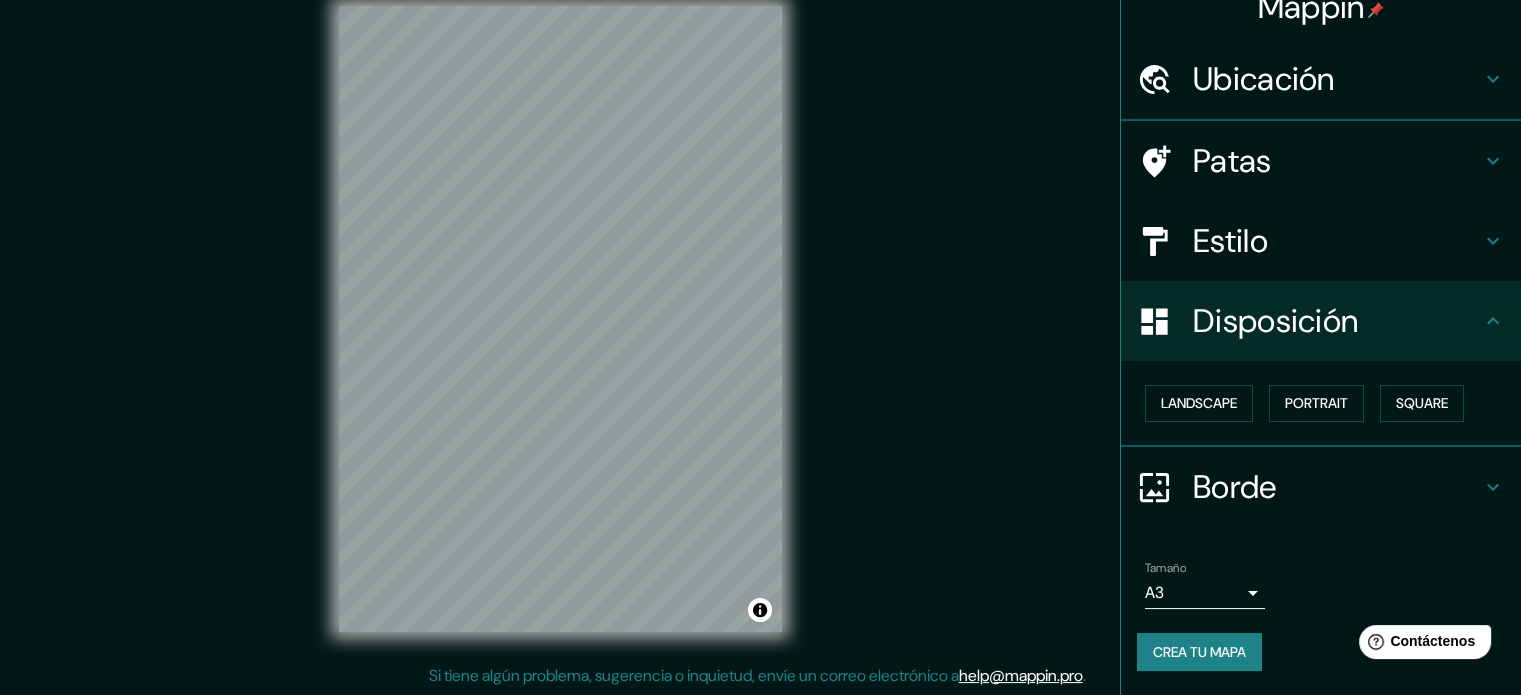 scroll, scrollTop: 23, scrollLeft: 0, axis: vertical 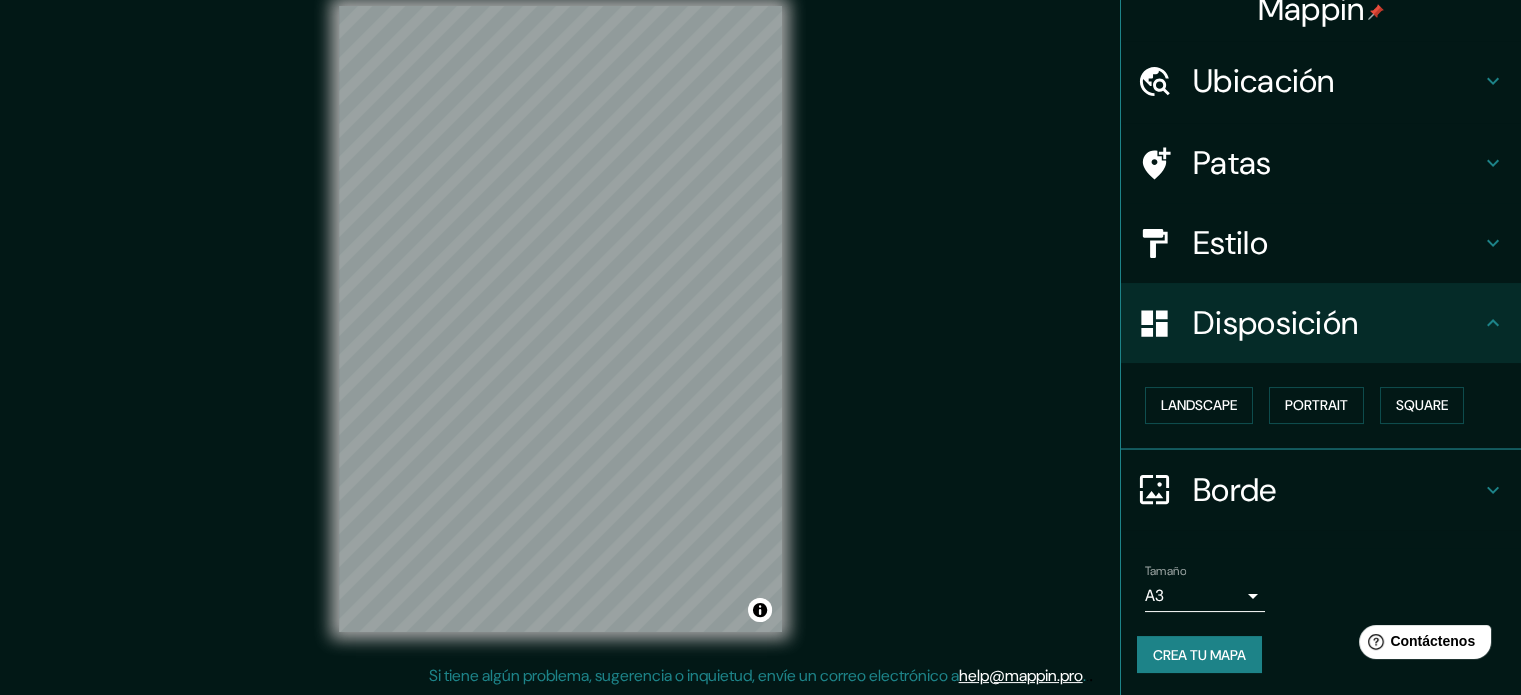 click on "Estilo" at bounding box center (1337, 243) 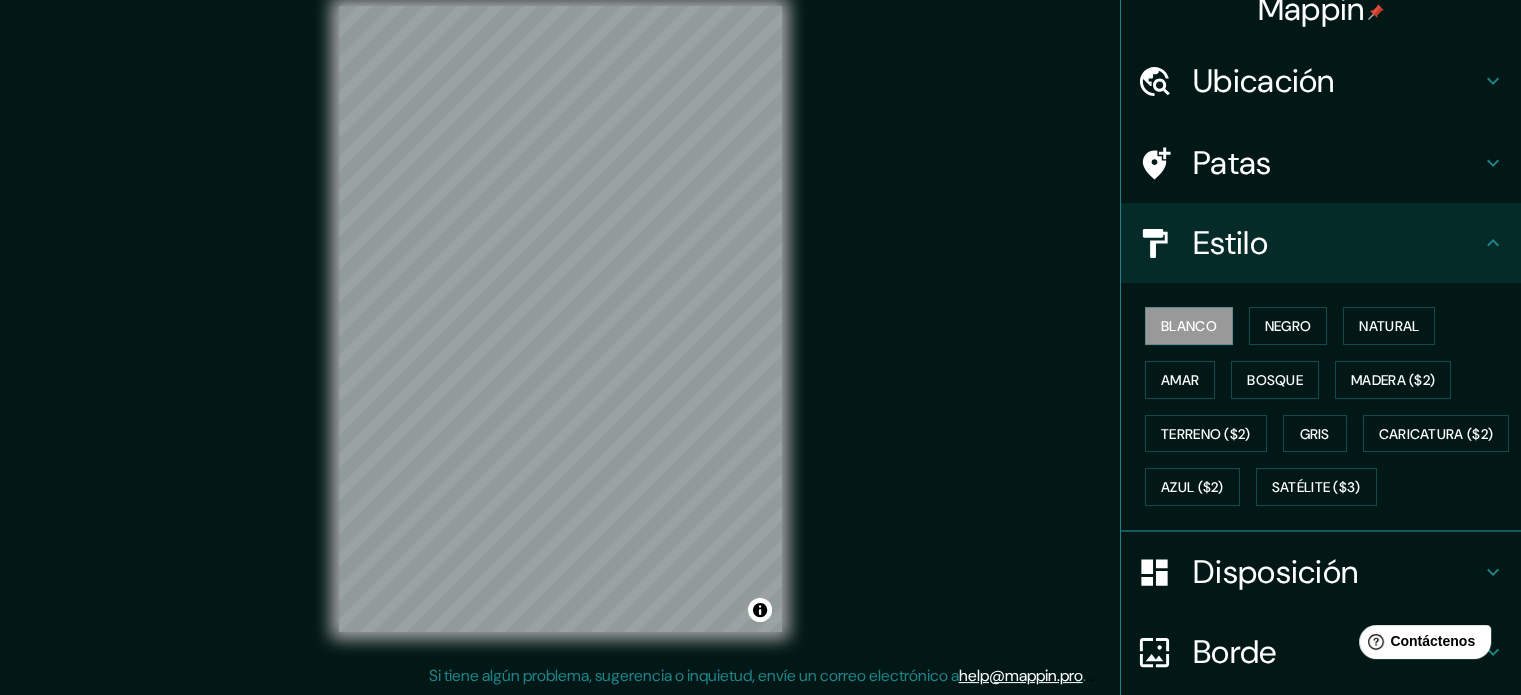 click on "Patas" at bounding box center [1337, 163] 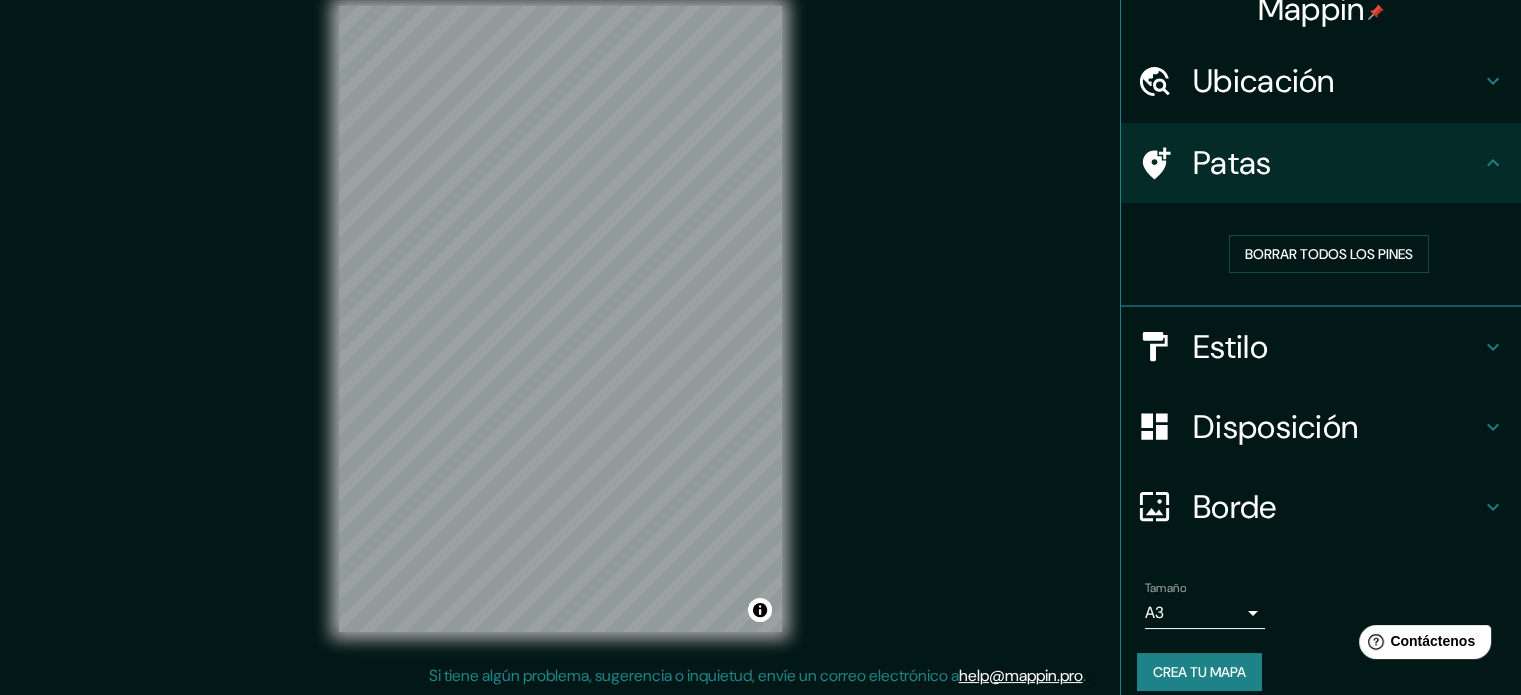 click on "Ubicación" at bounding box center [1321, 81] 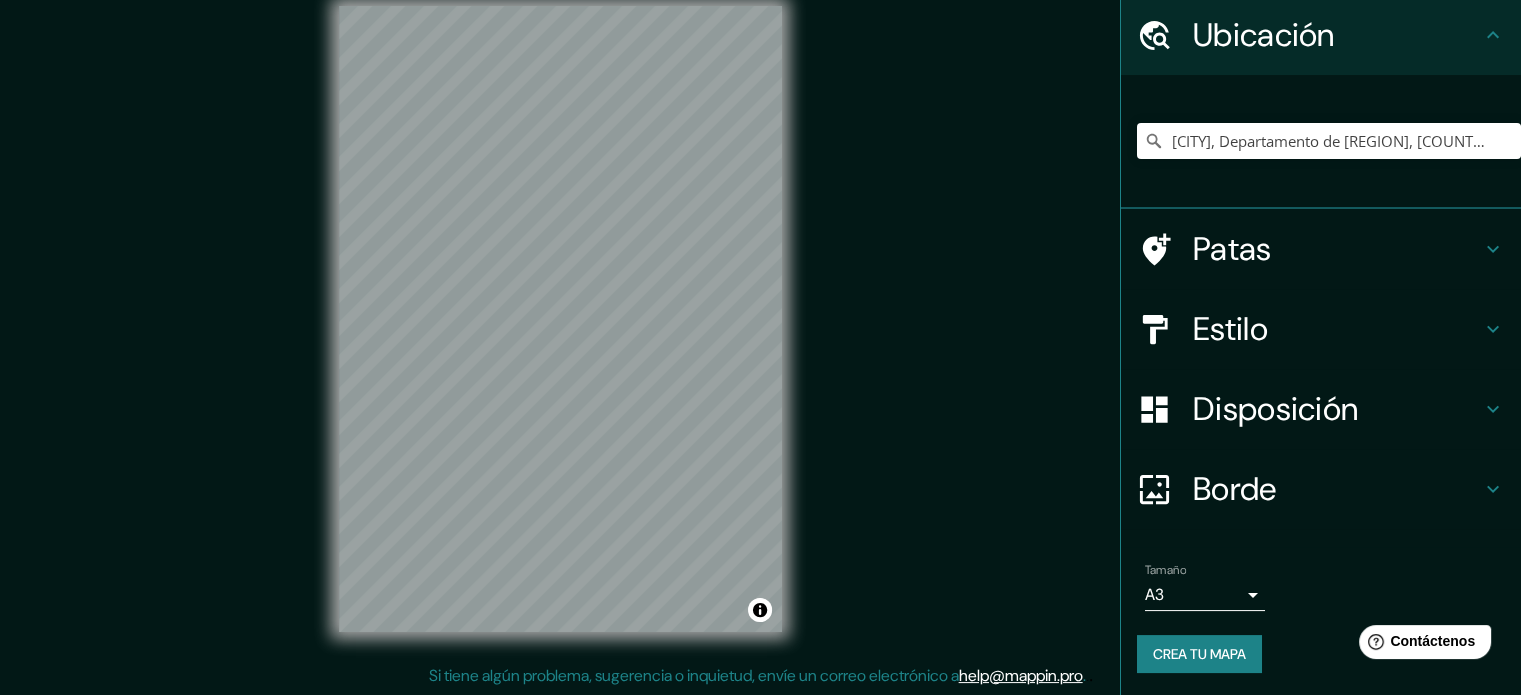 click on "Borde" at bounding box center (1235, 489) 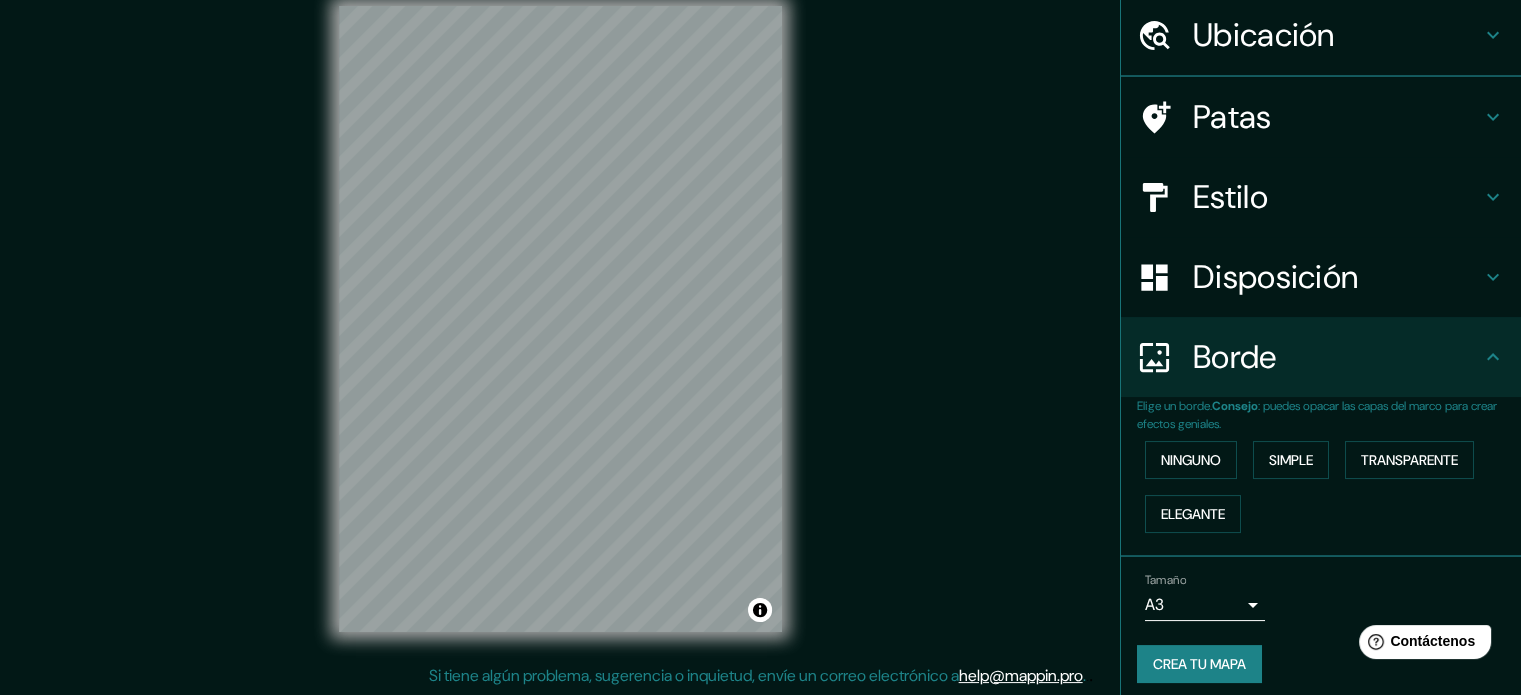 scroll, scrollTop: 69, scrollLeft: 0, axis: vertical 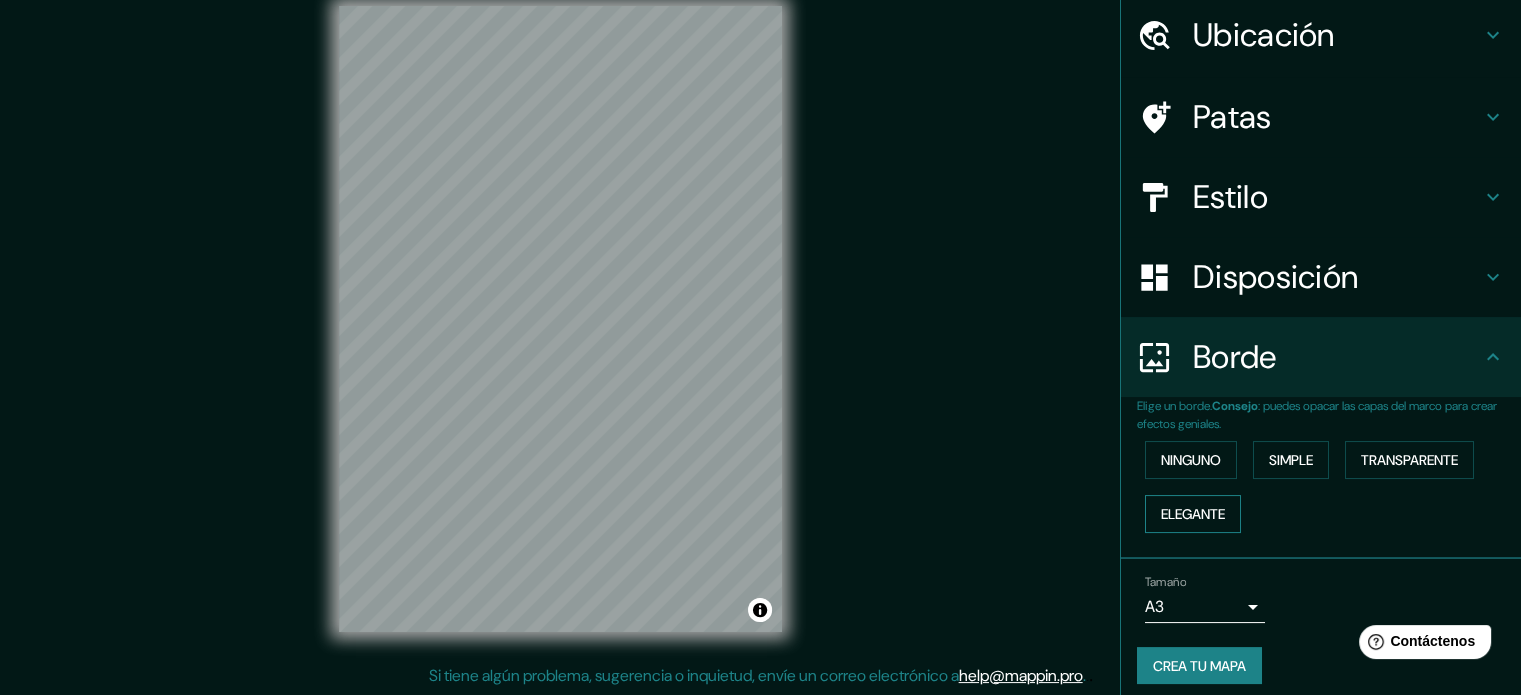 click on "Elegante" at bounding box center (1193, 514) 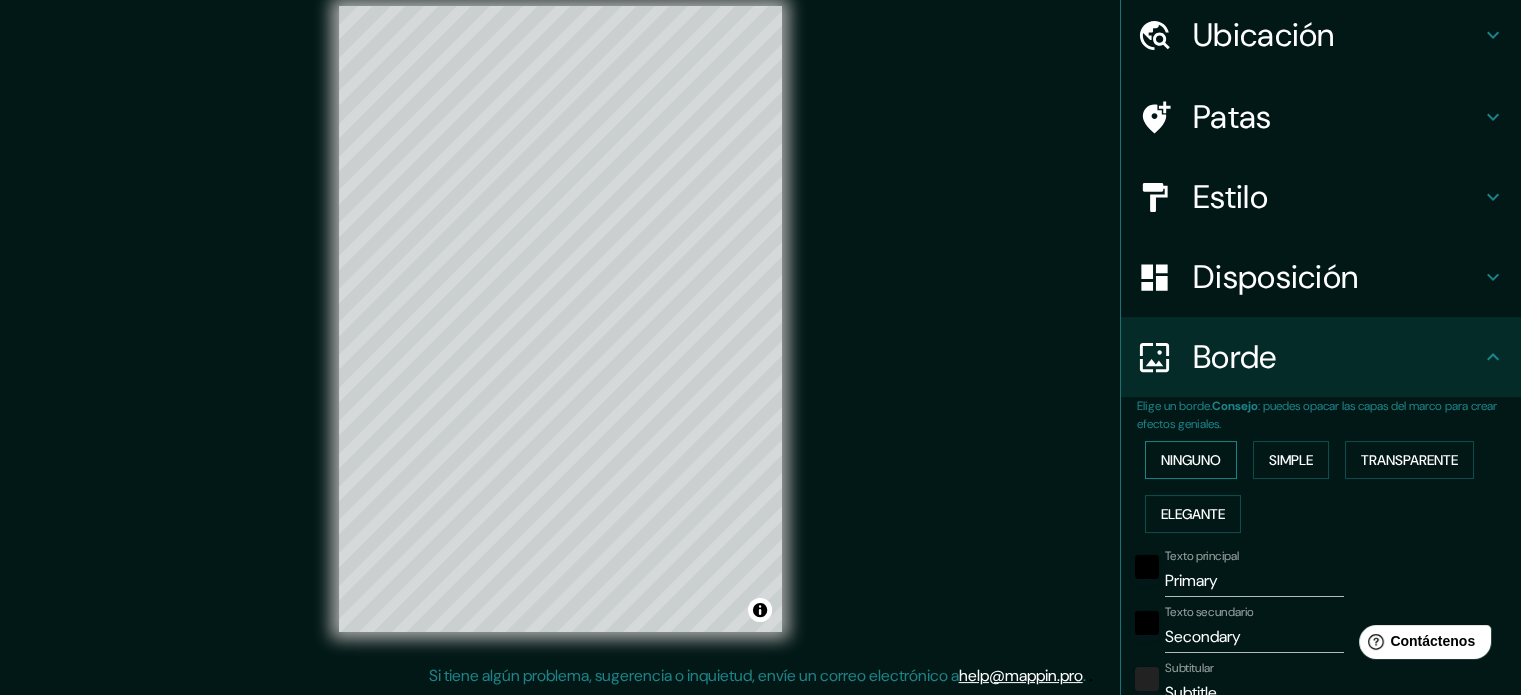 click on "Ninguno" at bounding box center (1191, 460) 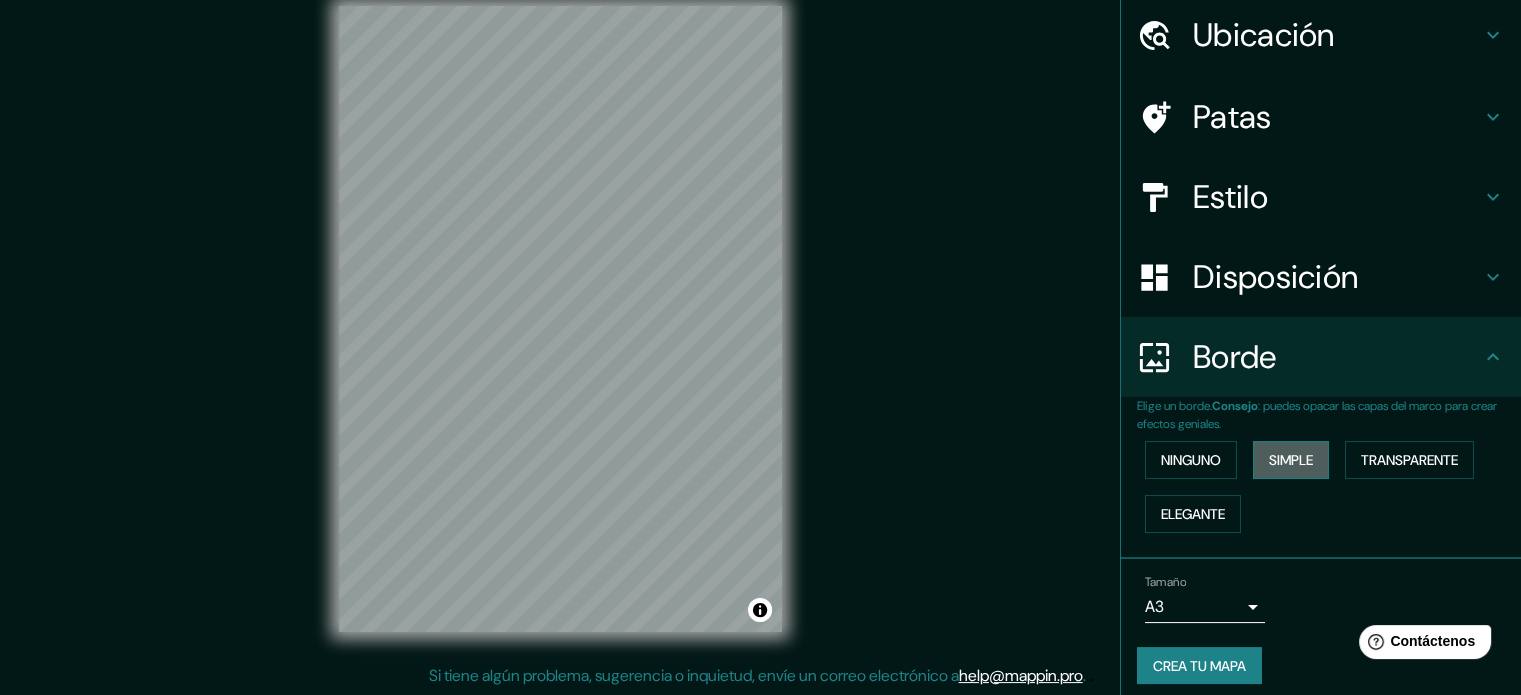 click on "Simple" at bounding box center (1291, 460) 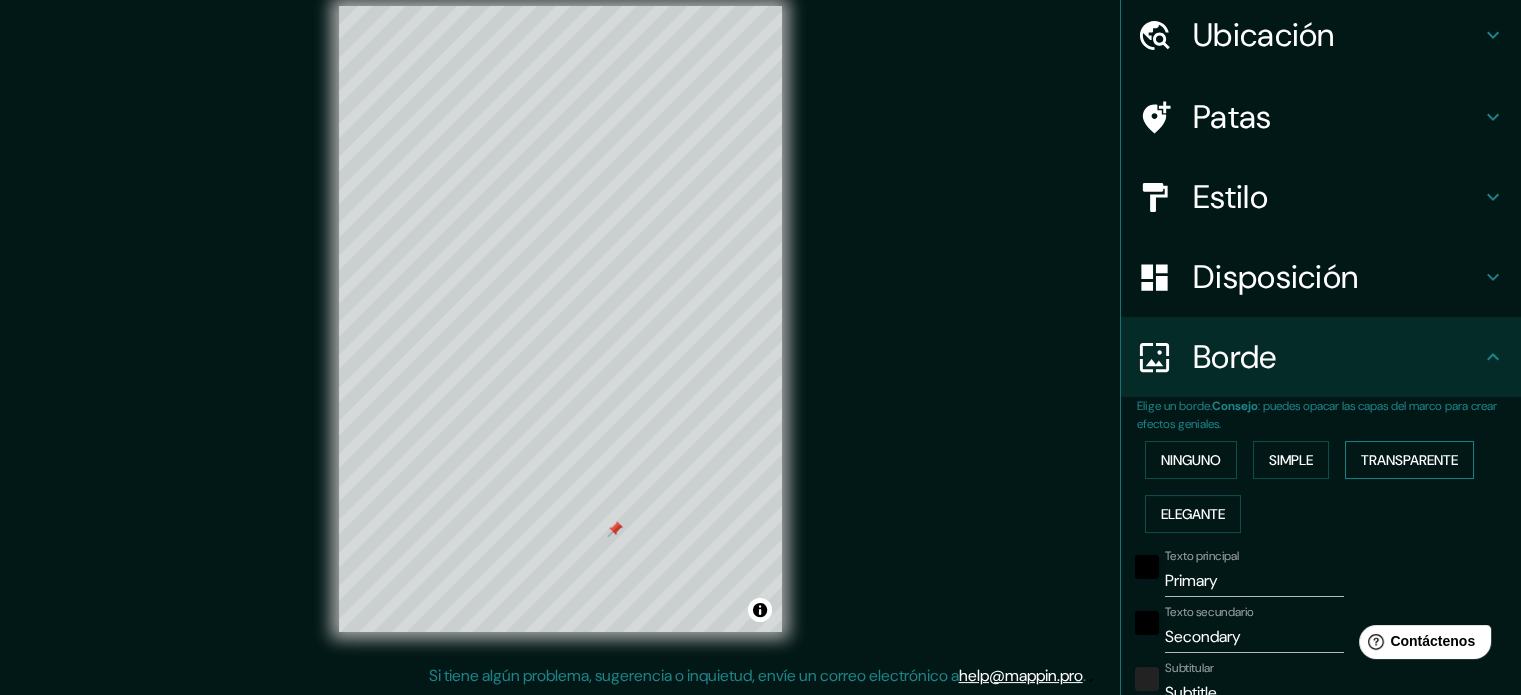 click on "Transparente" at bounding box center [1409, 460] 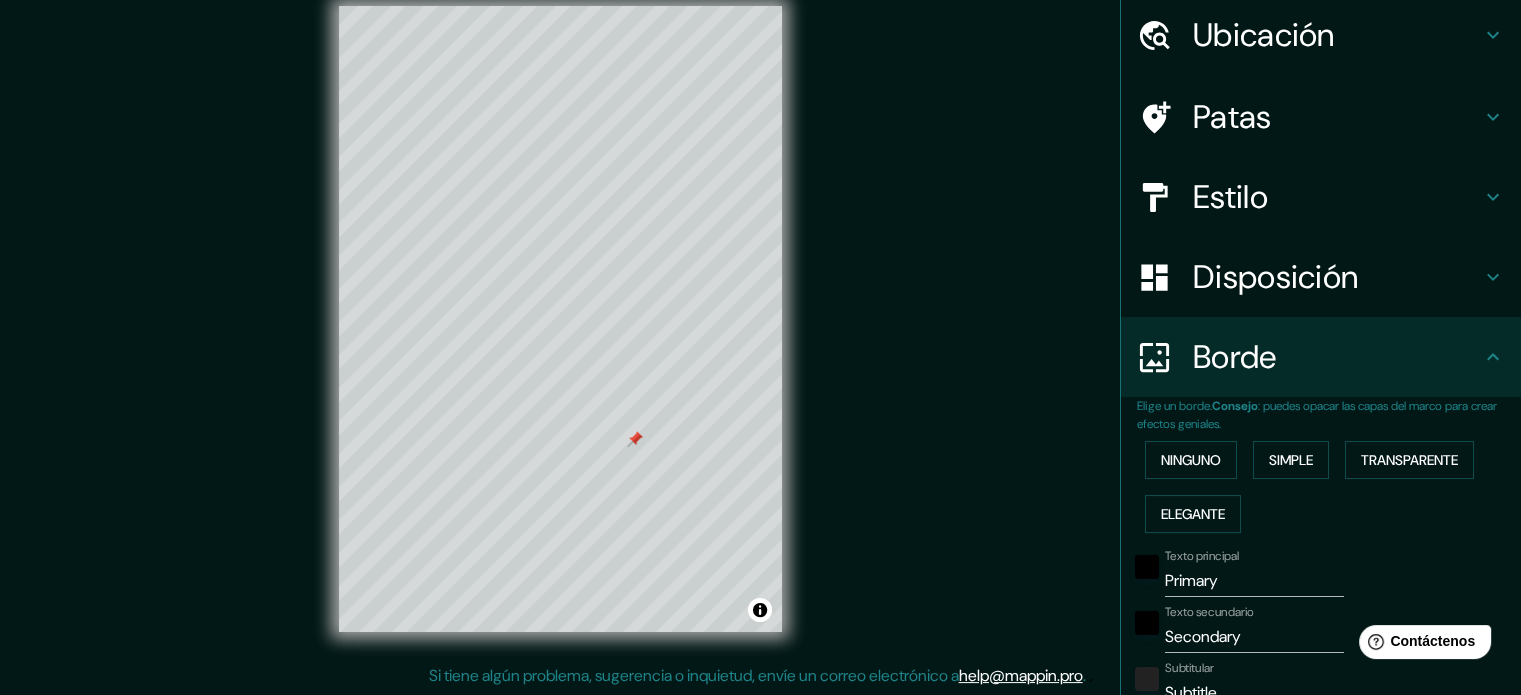 drag, startPoint x: 631, startPoint y: 497, endPoint x: 637, endPoint y: 437, distance: 60.299255 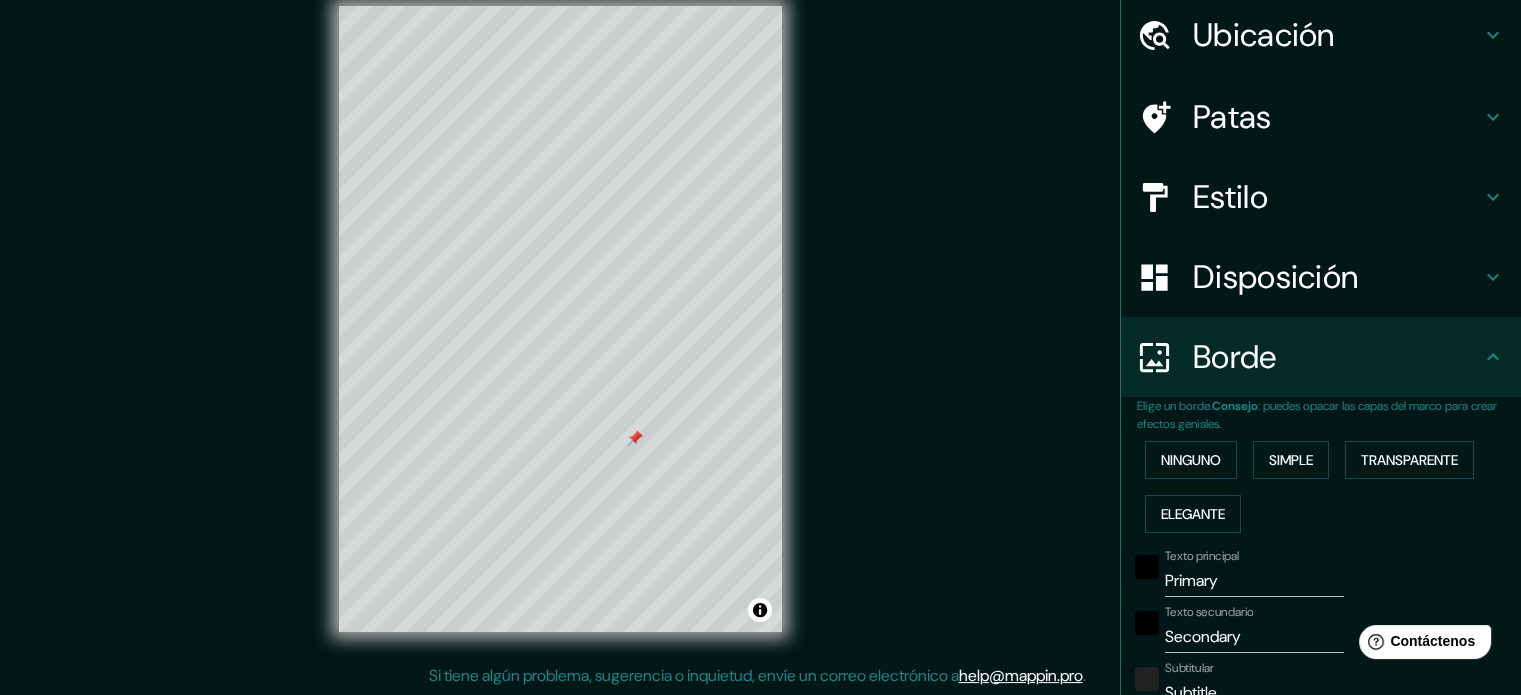 click at bounding box center (635, 438) 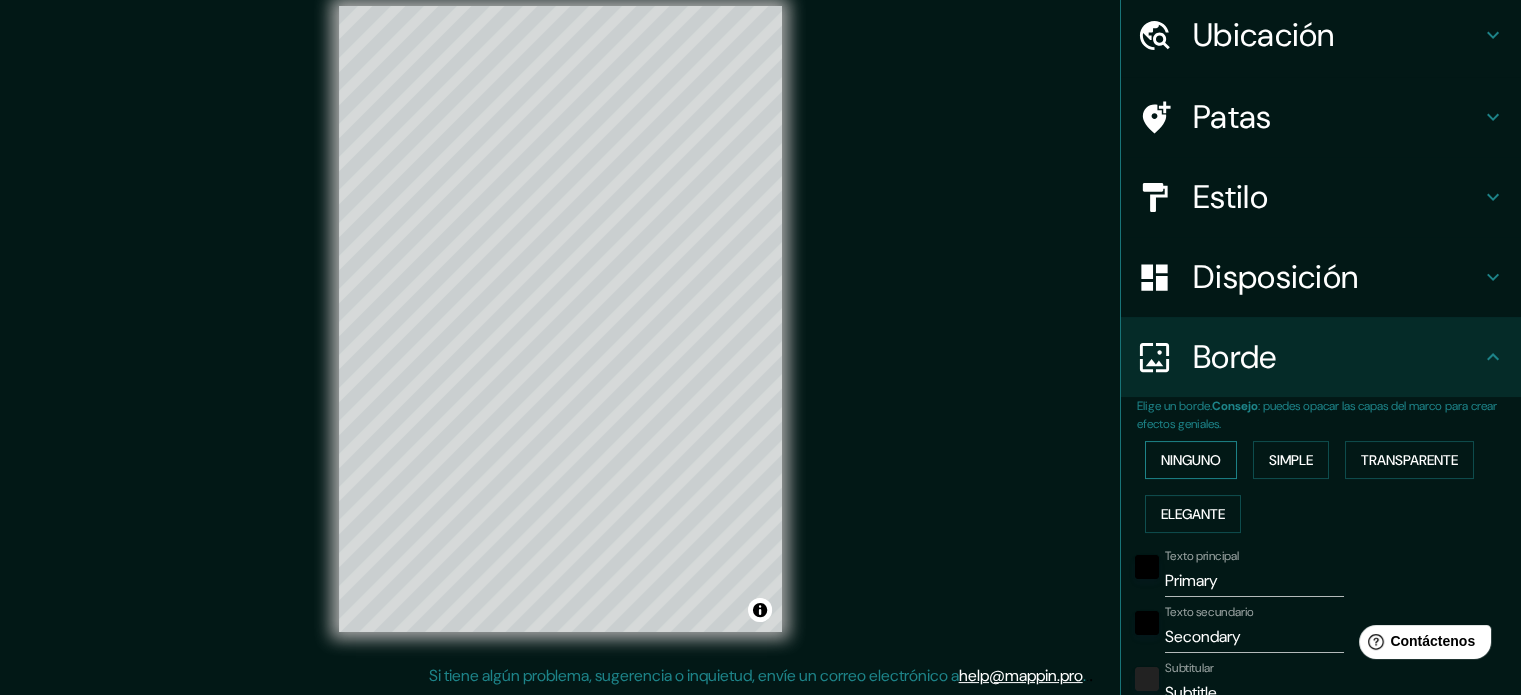click on "Ninguno" at bounding box center [1191, 460] 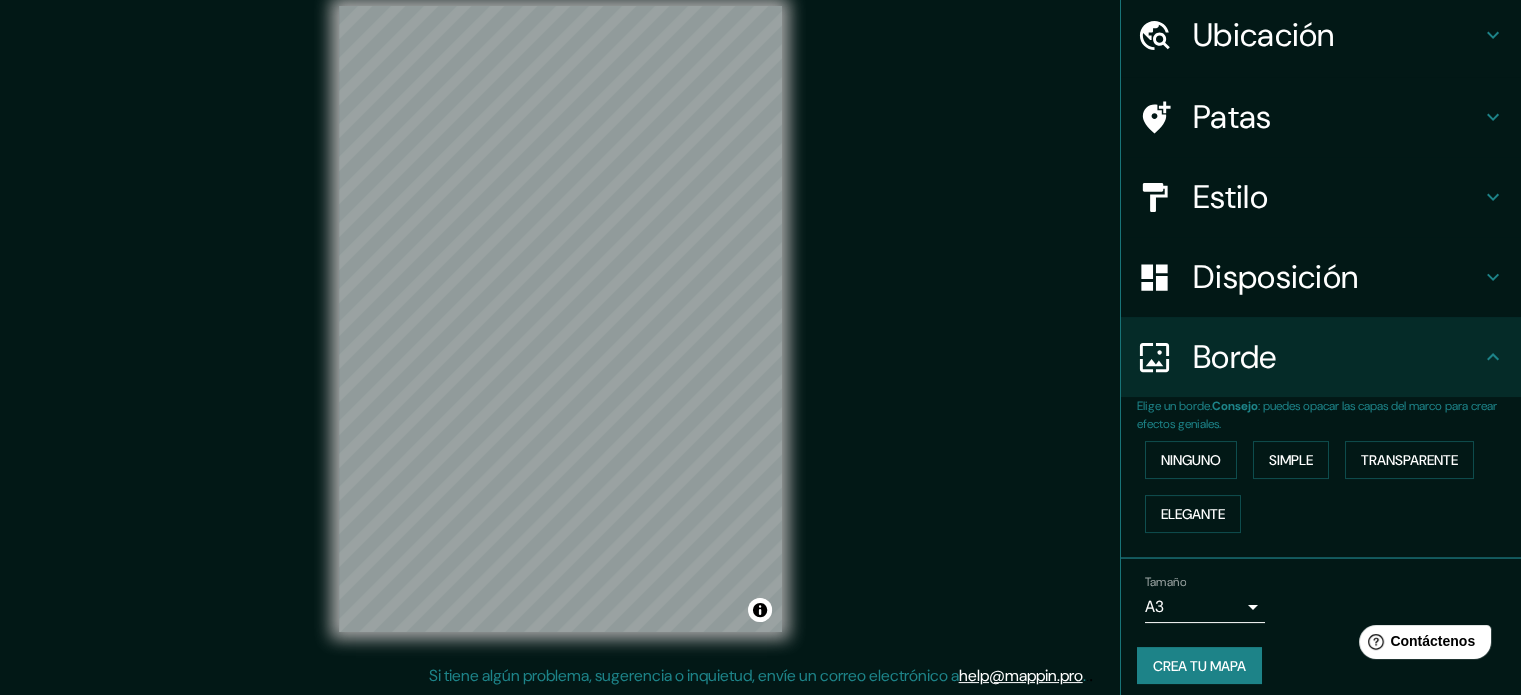 click on "Crea tu mapa" at bounding box center (1199, 666) 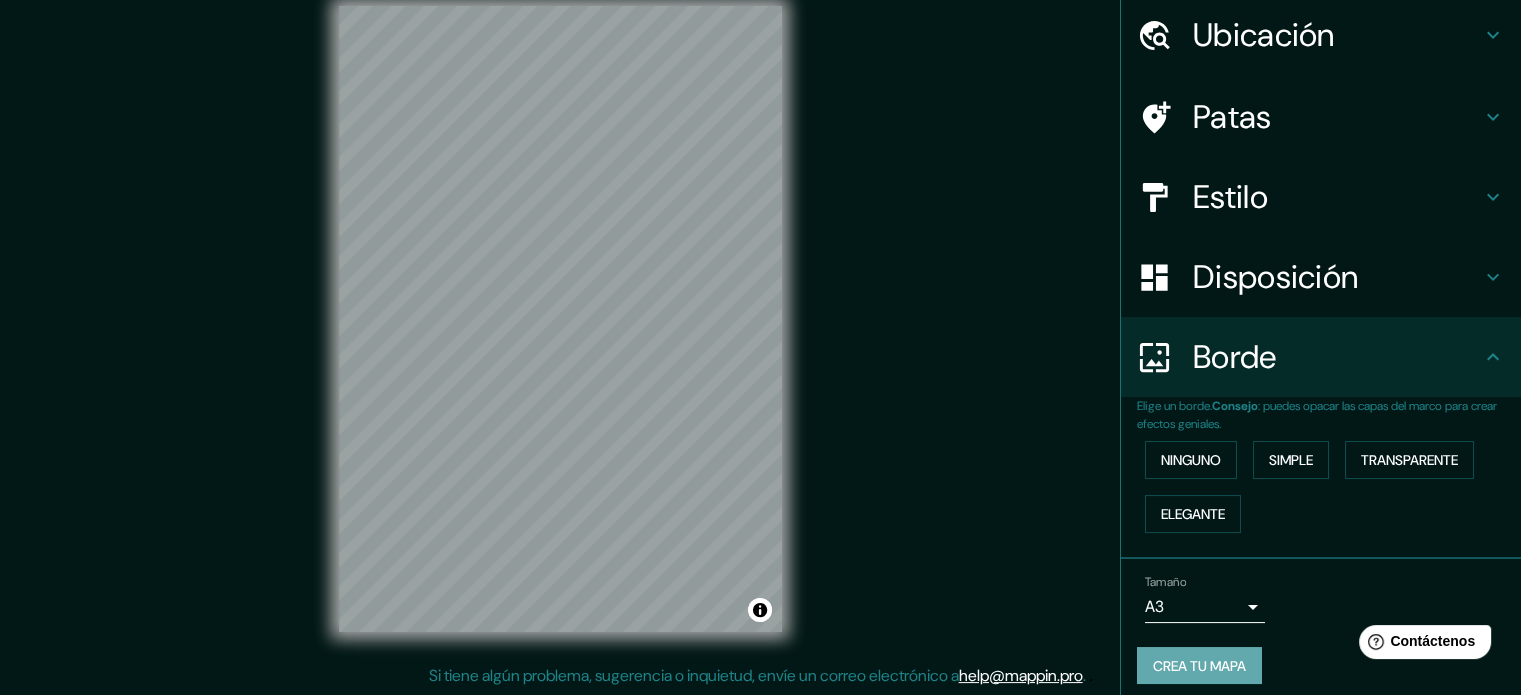 click on "Crea tu mapa" at bounding box center (1199, 666) 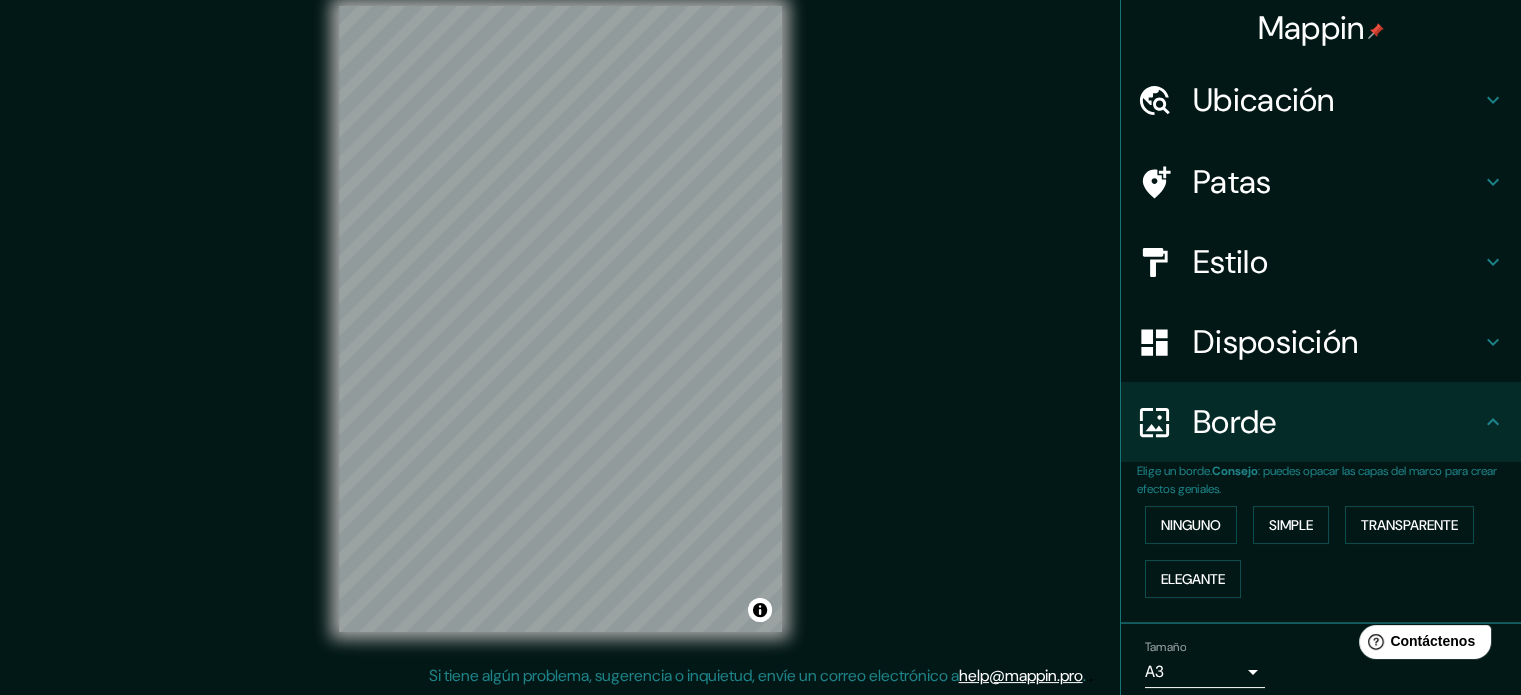 scroll, scrollTop: 0, scrollLeft: 0, axis: both 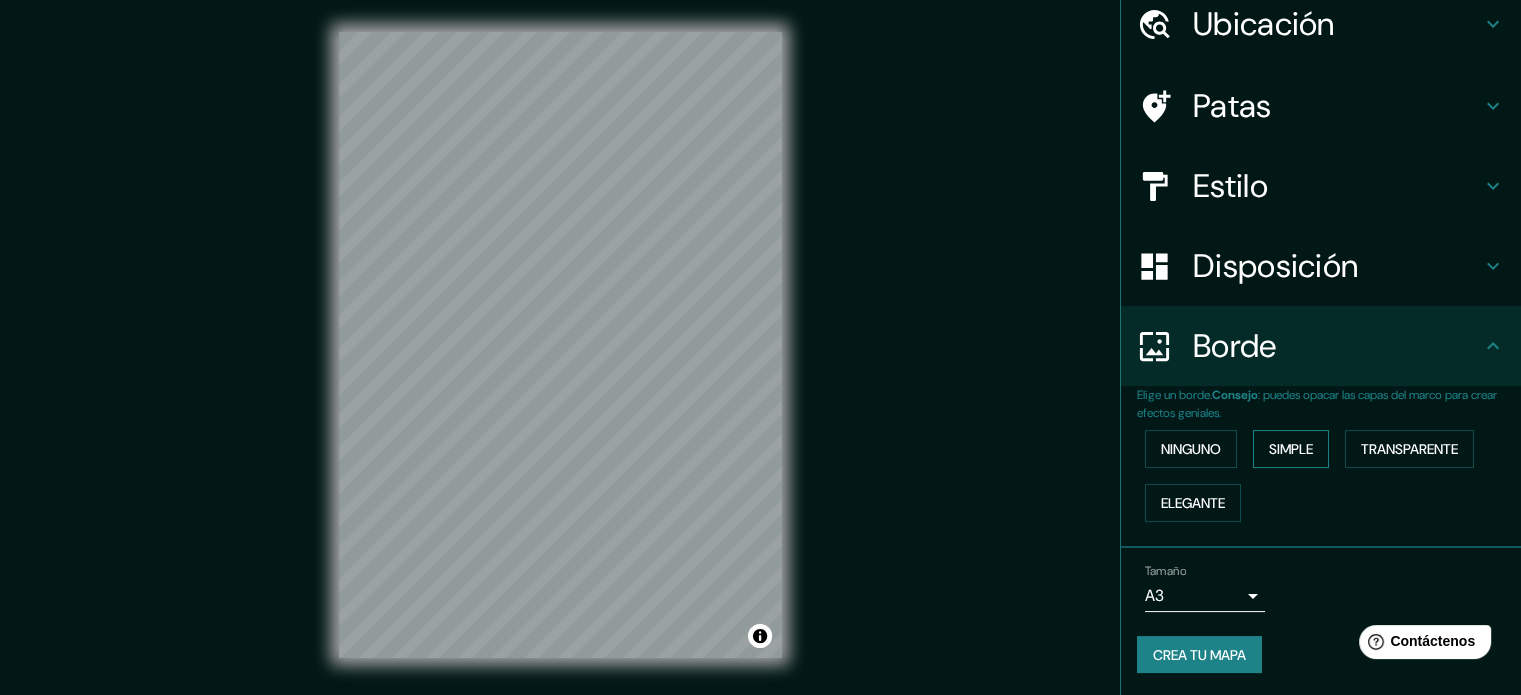 click on "Simple" at bounding box center [1291, 449] 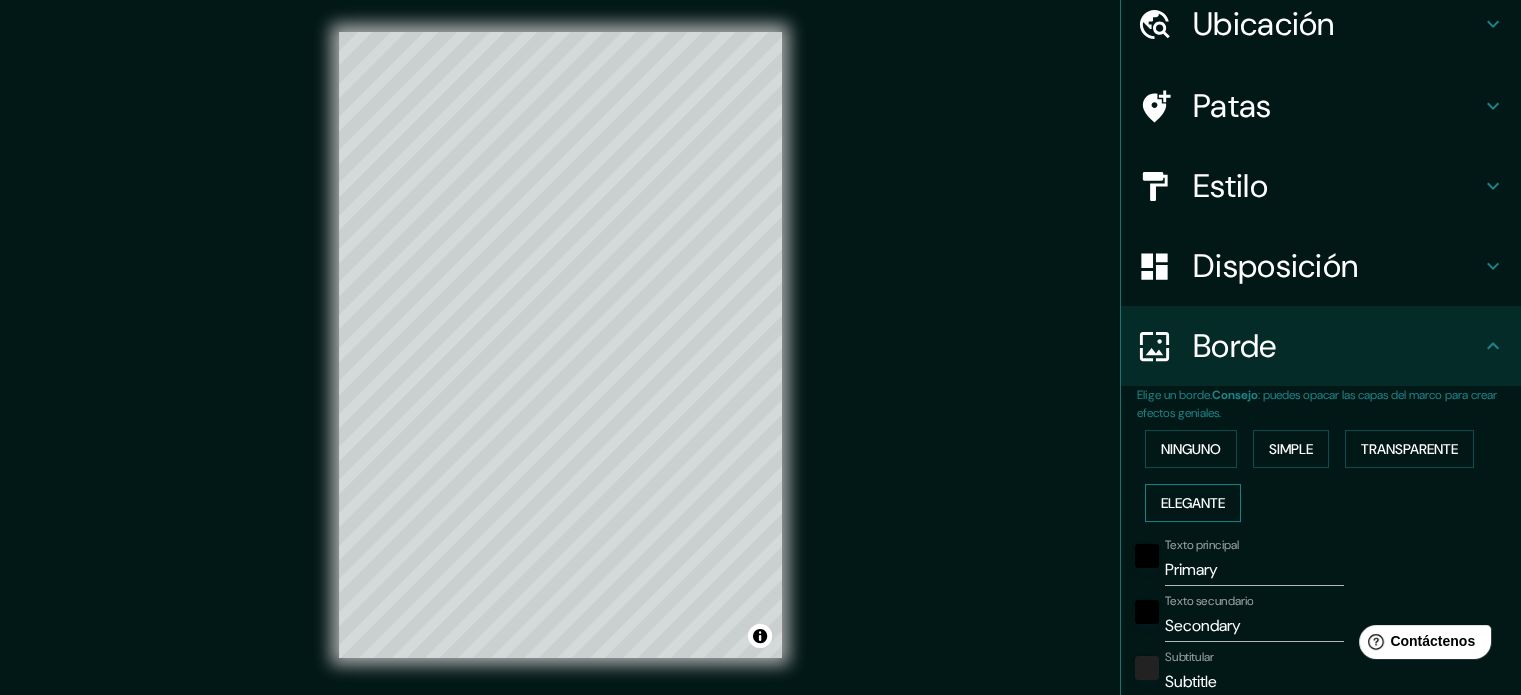 click on "Elegante" at bounding box center [1193, 503] 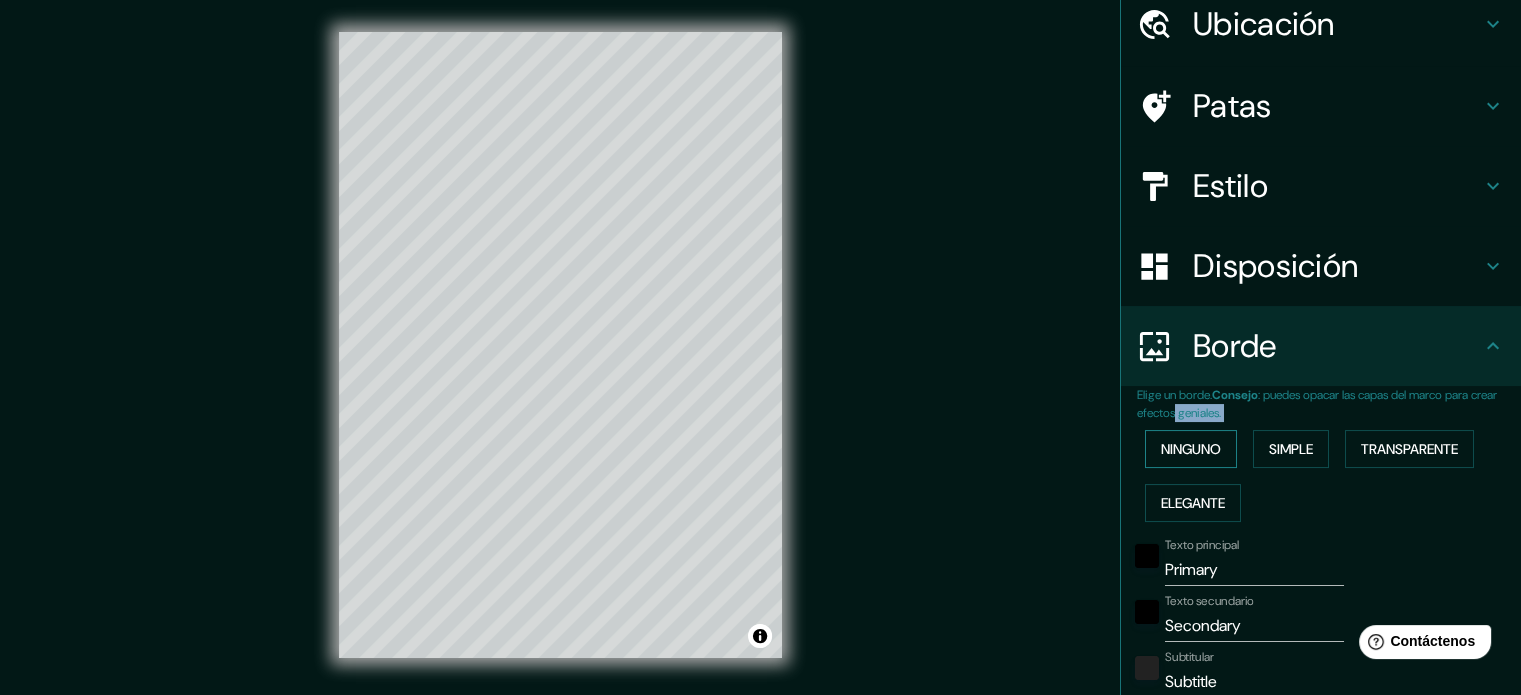 drag, startPoint x: 1187, startPoint y: 419, endPoint x: 1187, endPoint y: 442, distance: 23 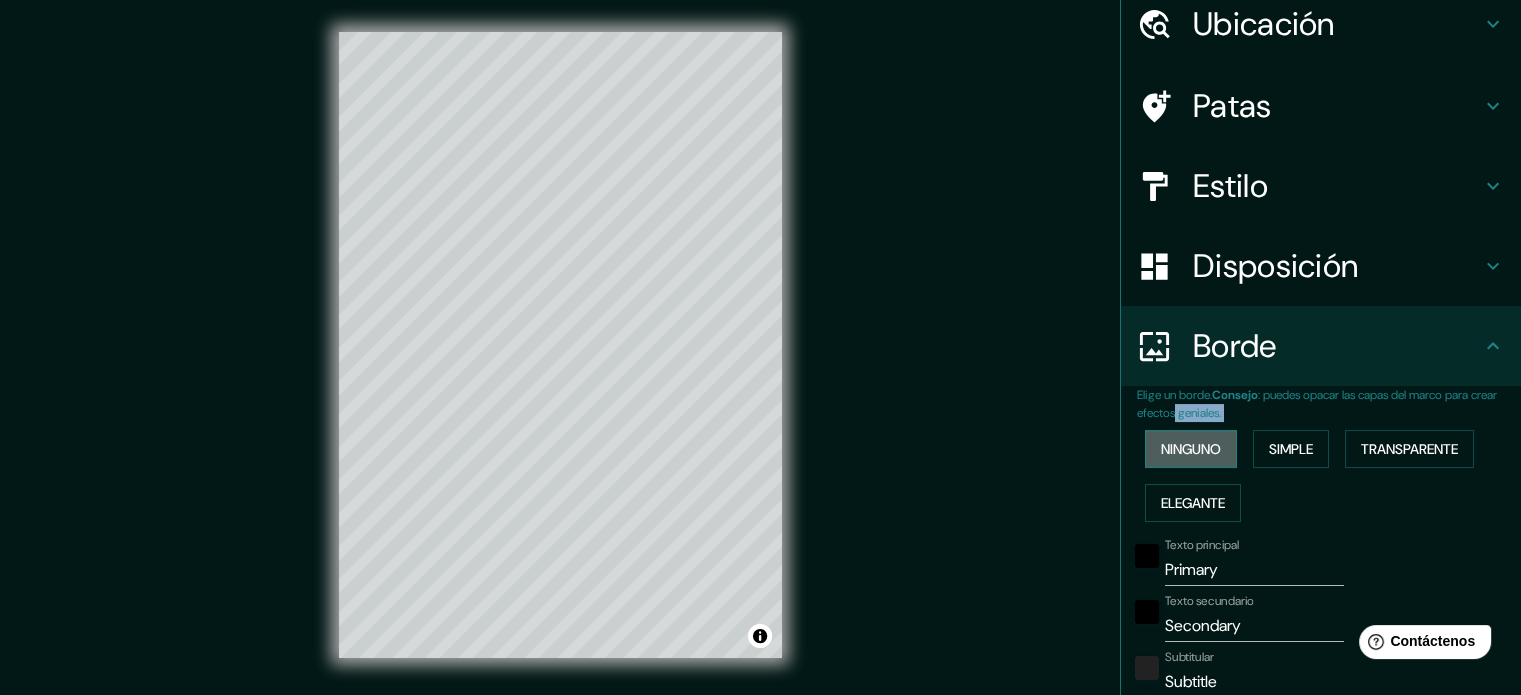 click on "Ninguno" at bounding box center [1191, 449] 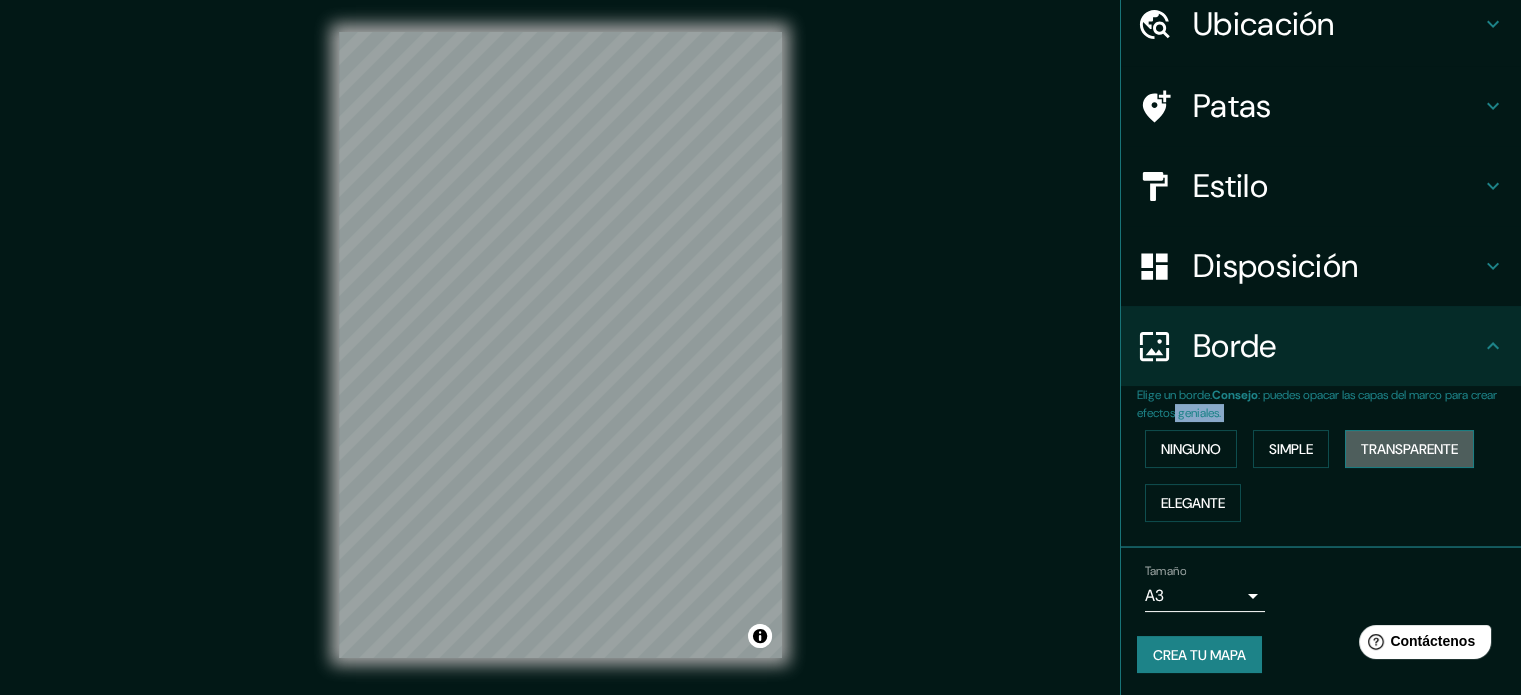click on "Transparente" at bounding box center (1409, 449) 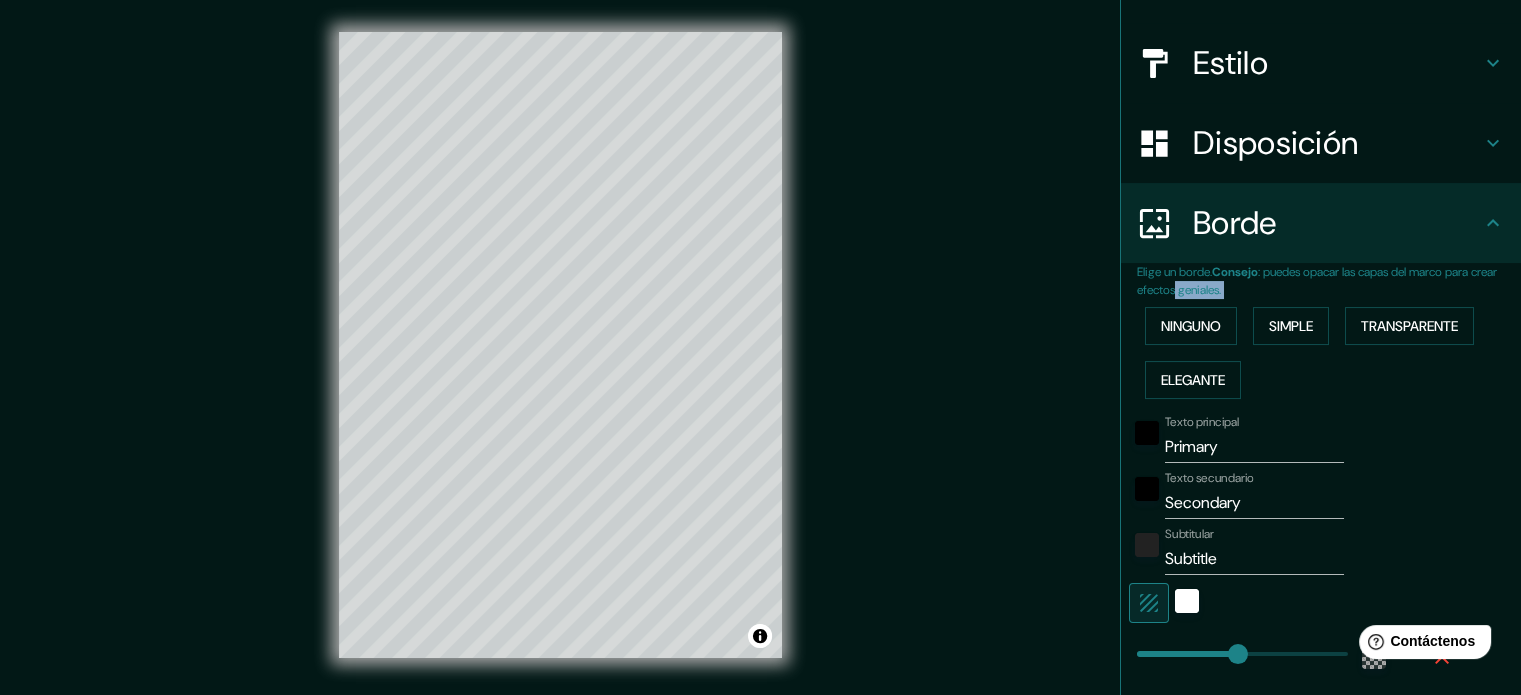 scroll, scrollTop: 444, scrollLeft: 0, axis: vertical 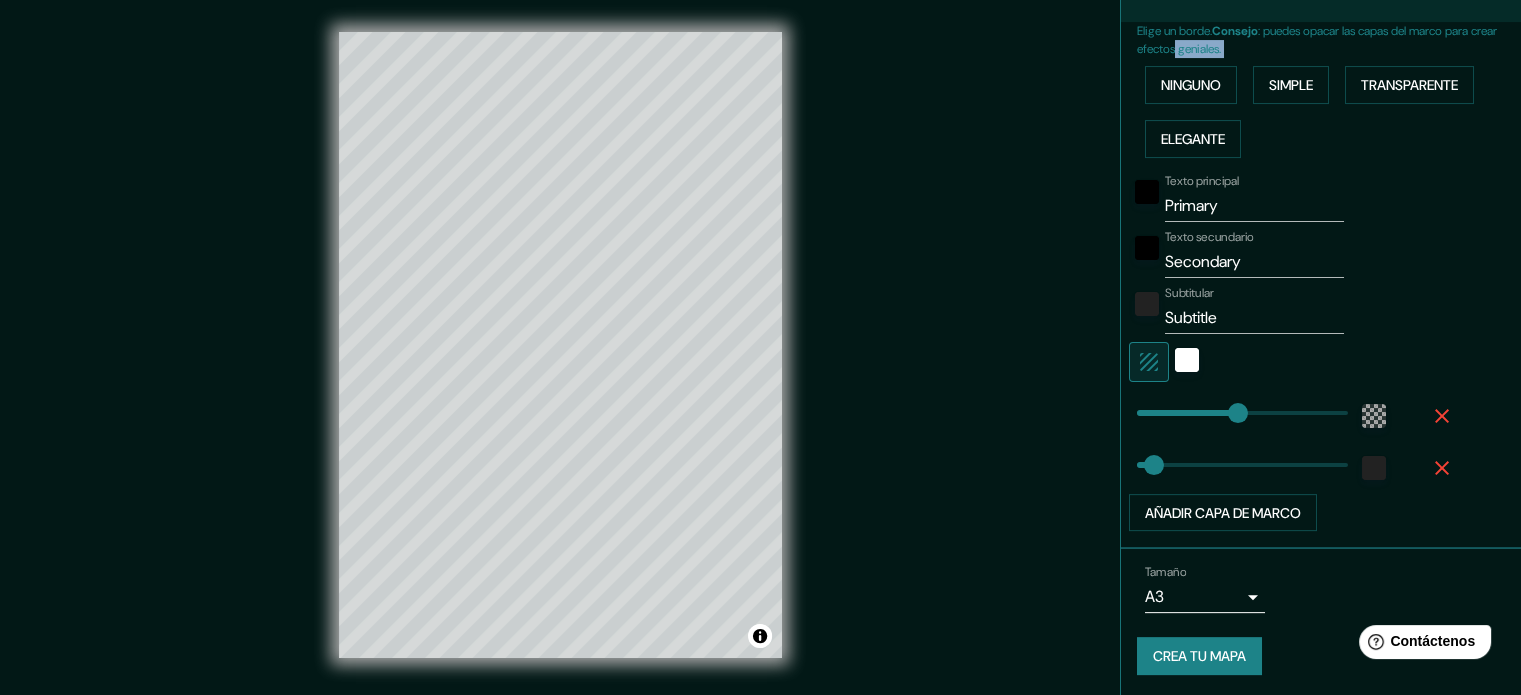 type on "213" 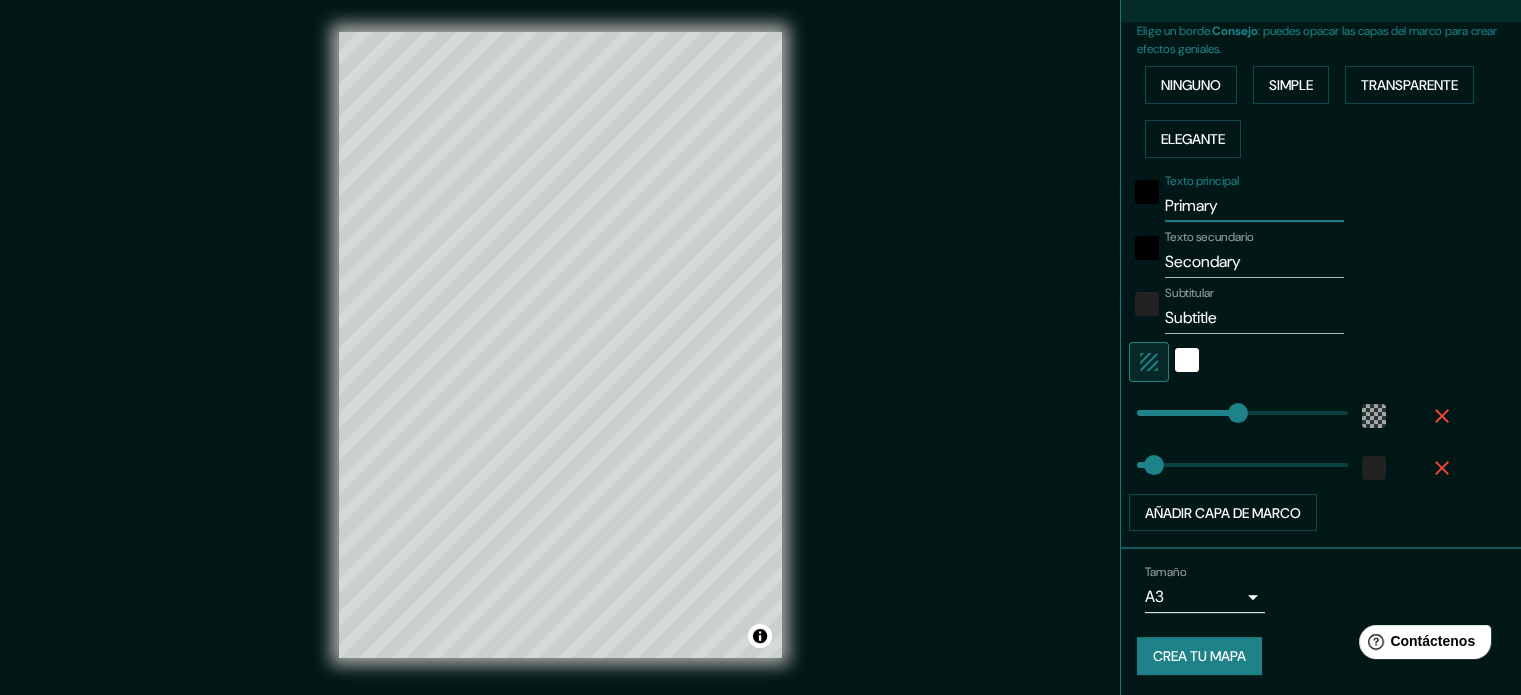 drag, startPoint x: 1198, startPoint y: 195, endPoint x: 1164, endPoint y: 192, distance: 34.132095 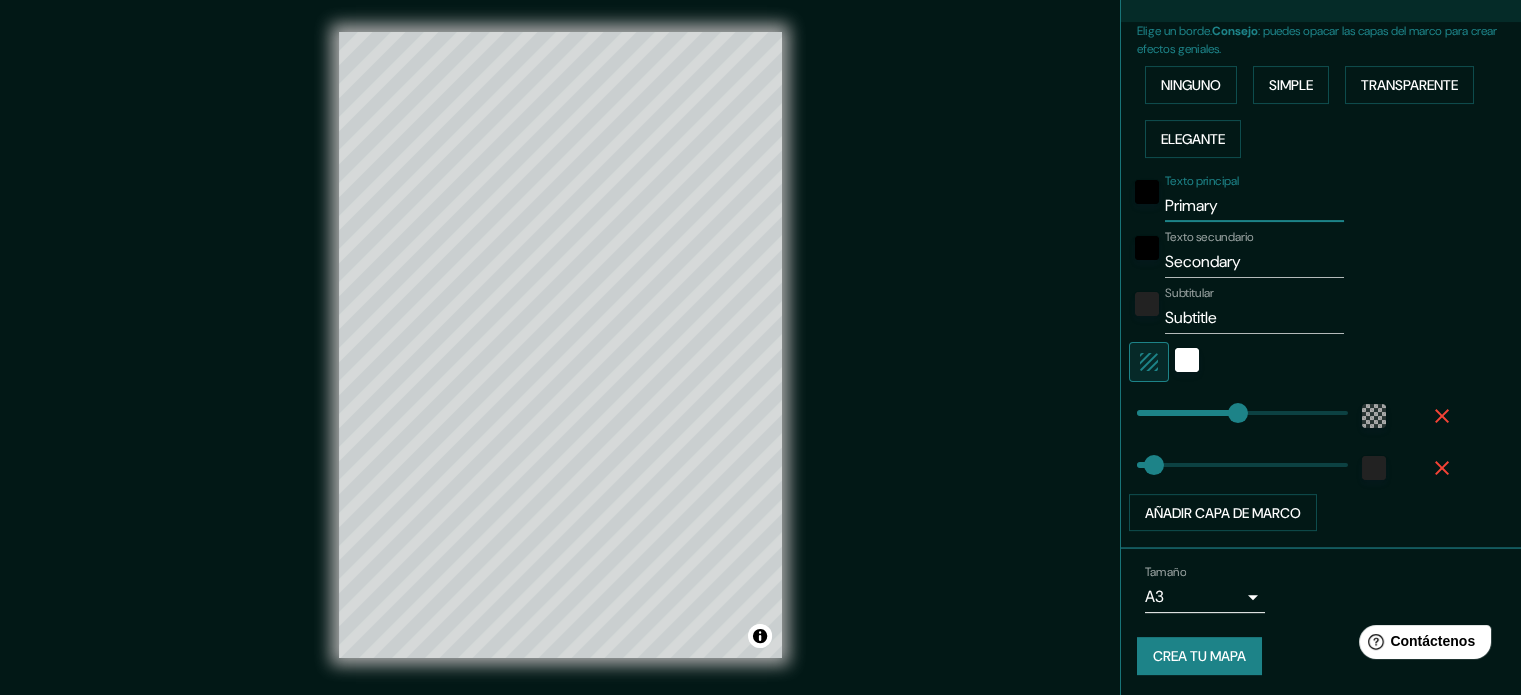 click on "Primary" at bounding box center [1254, 206] 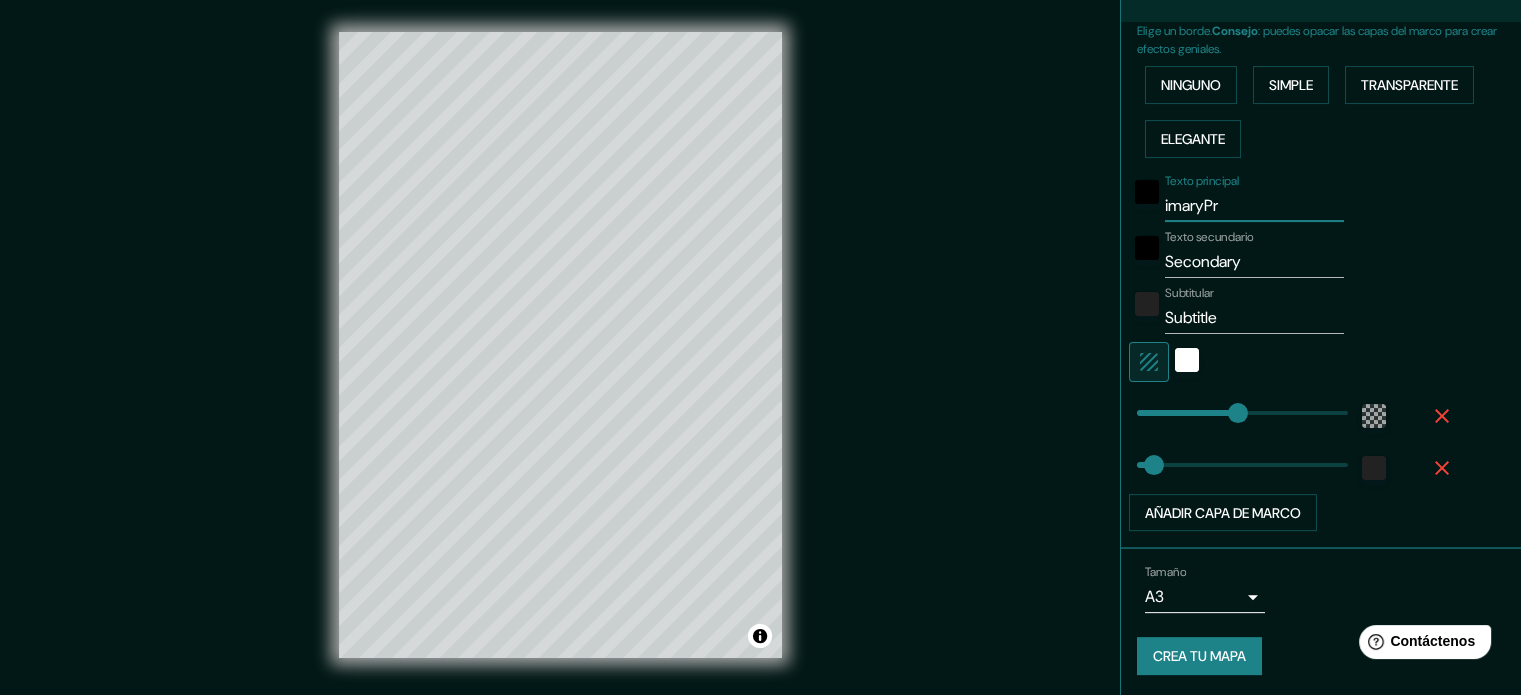 click on "imaryPr" at bounding box center [1254, 206] 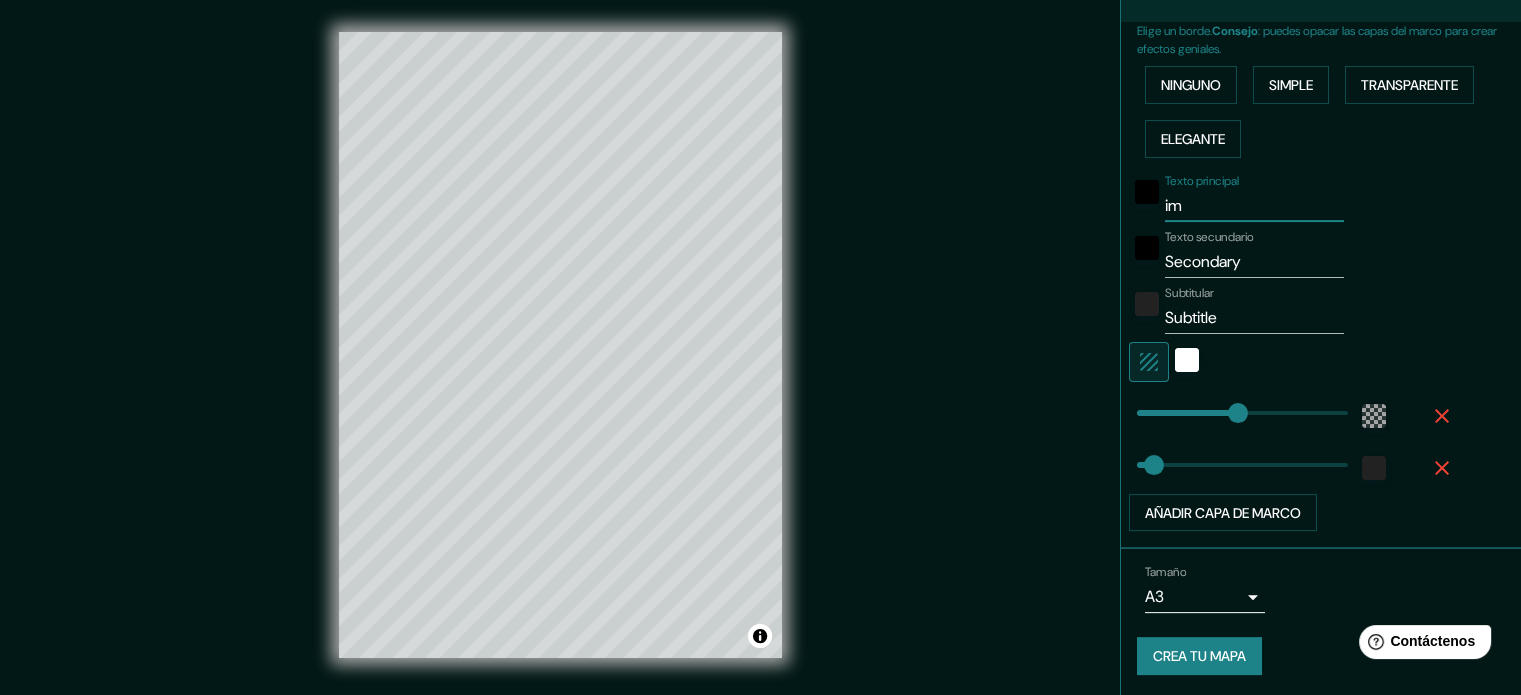 type on "i" 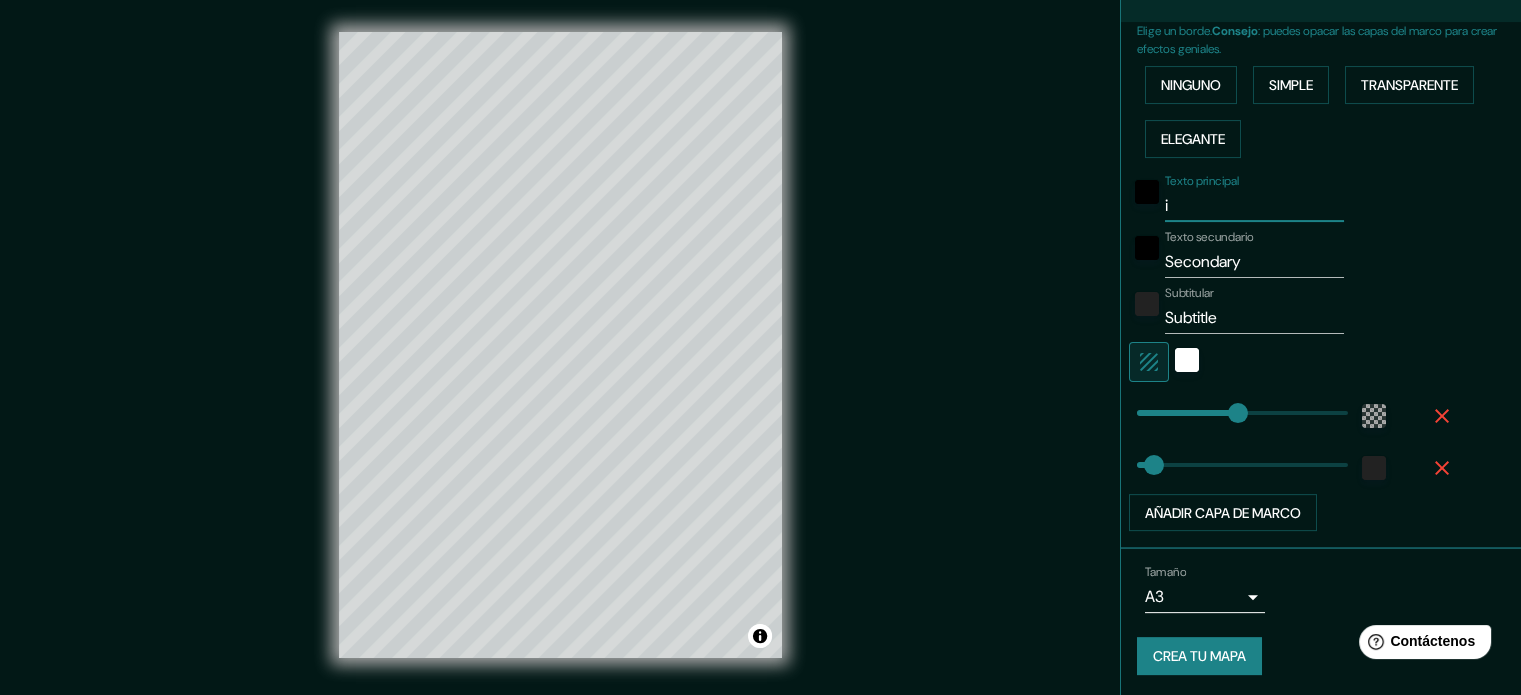 type 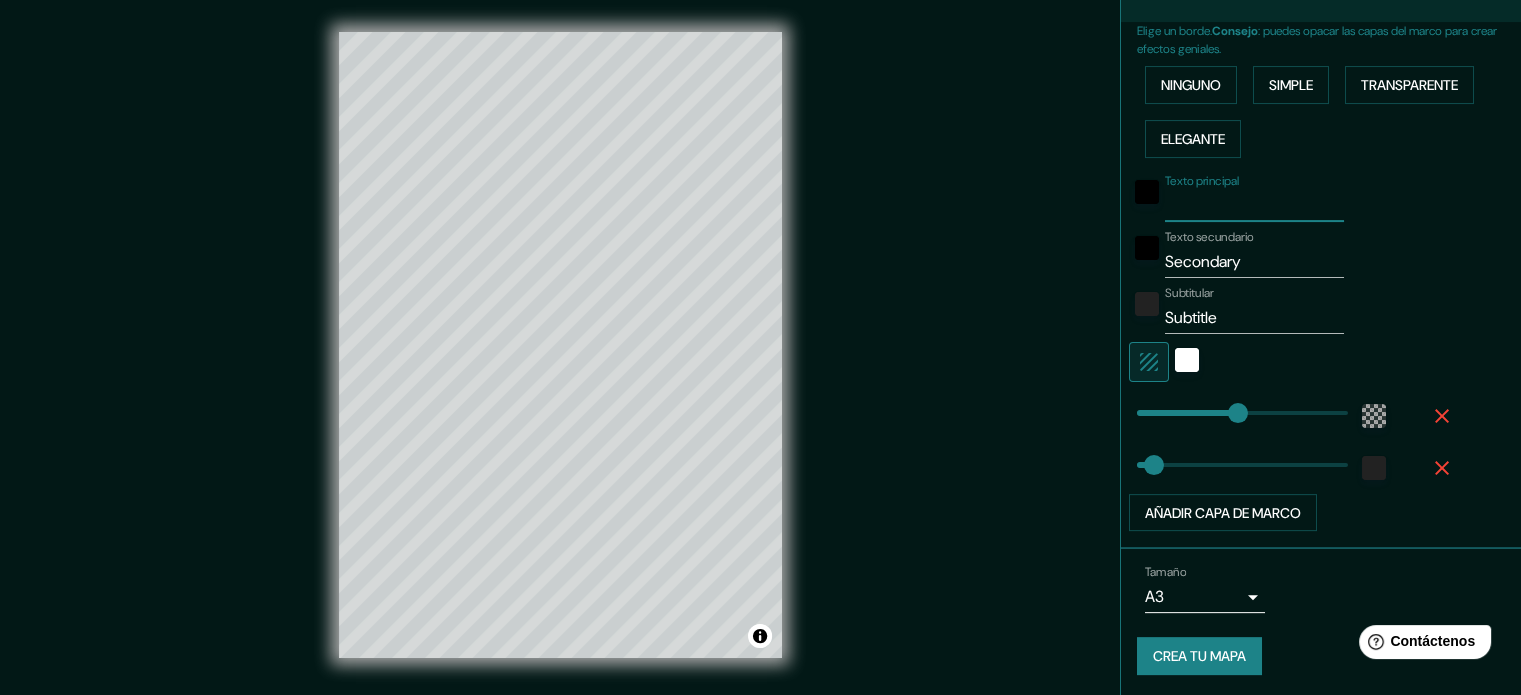 type on "e" 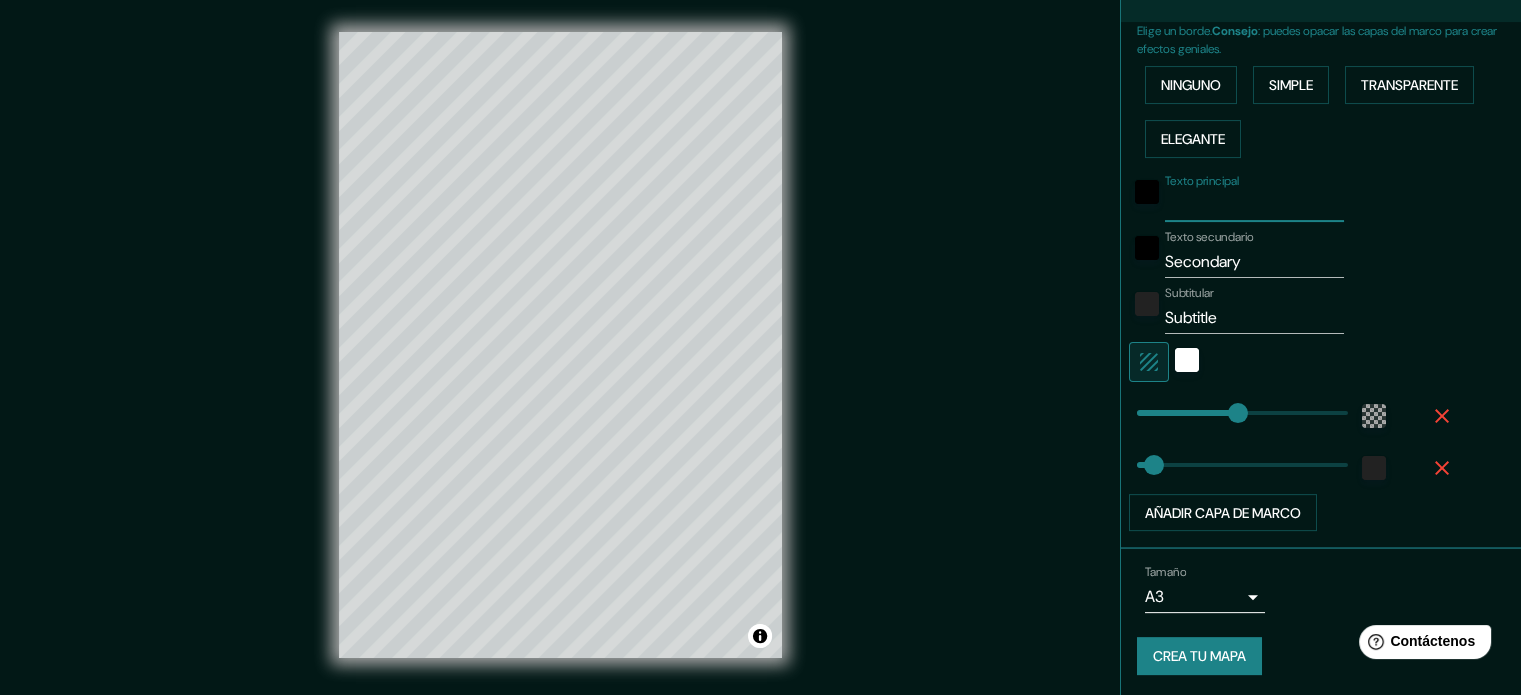 type on "213" 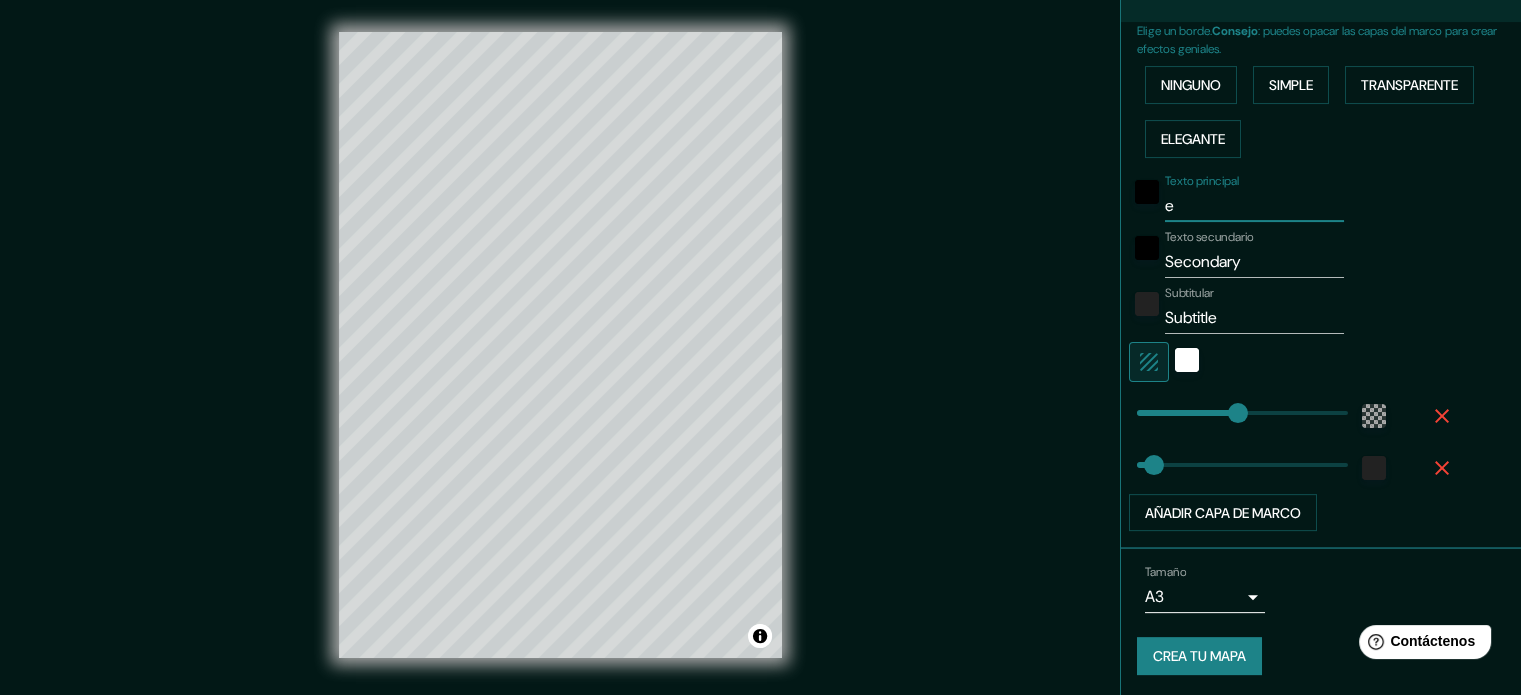 type on "ej" 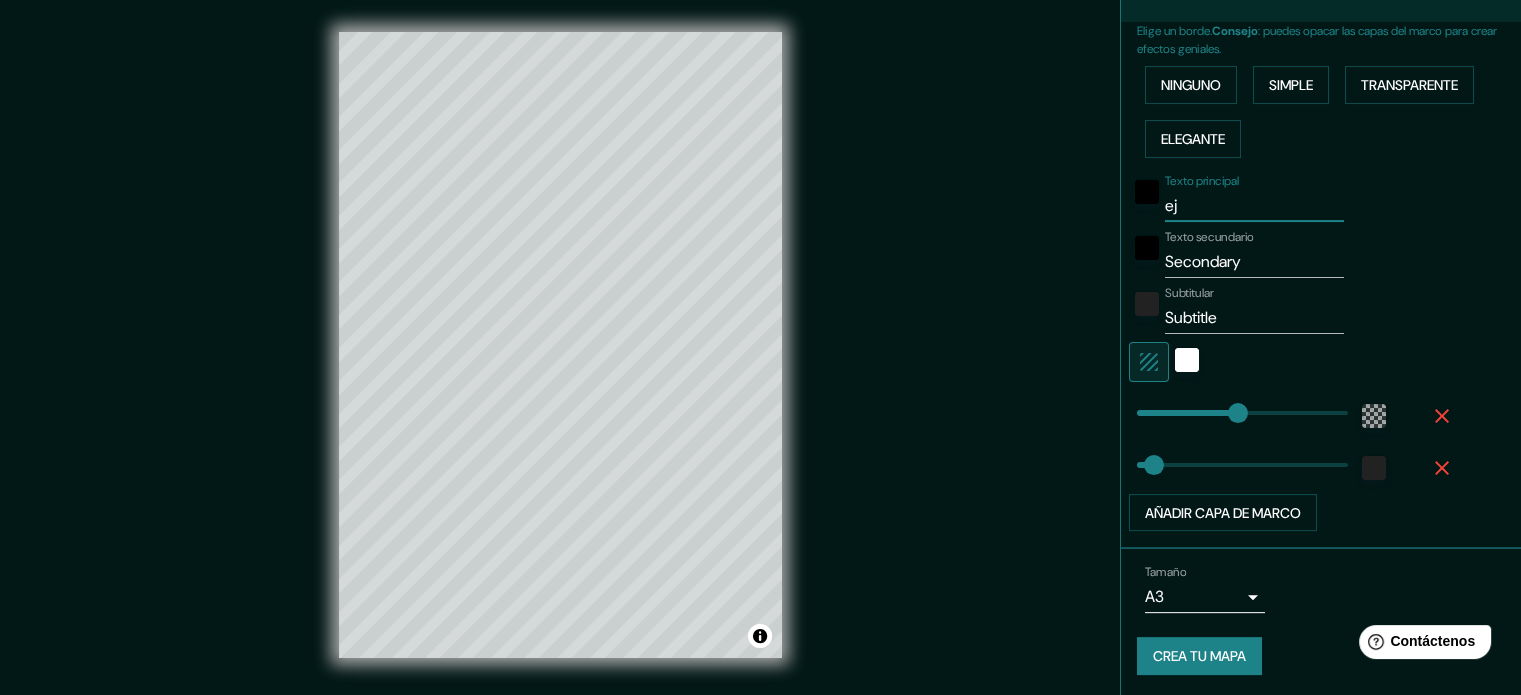 type on "eje" 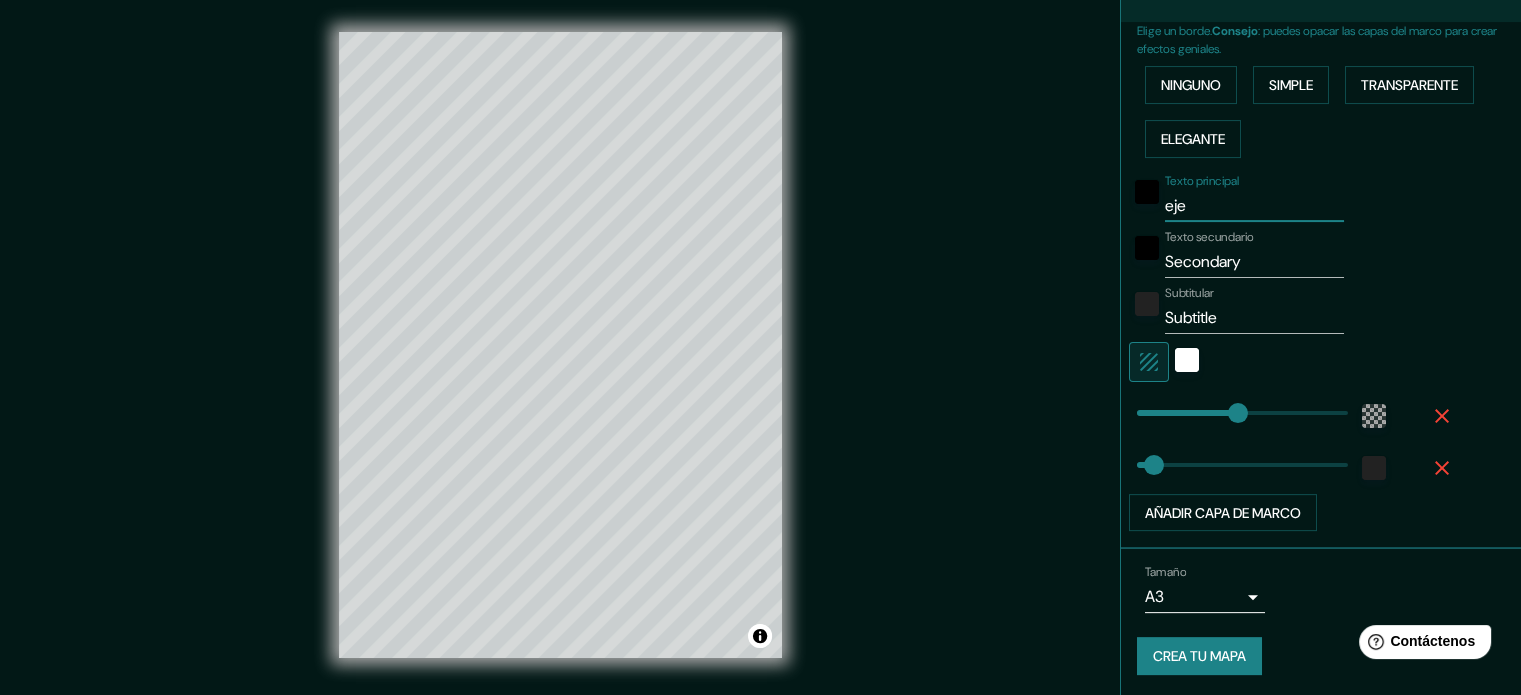 type on "ejes" 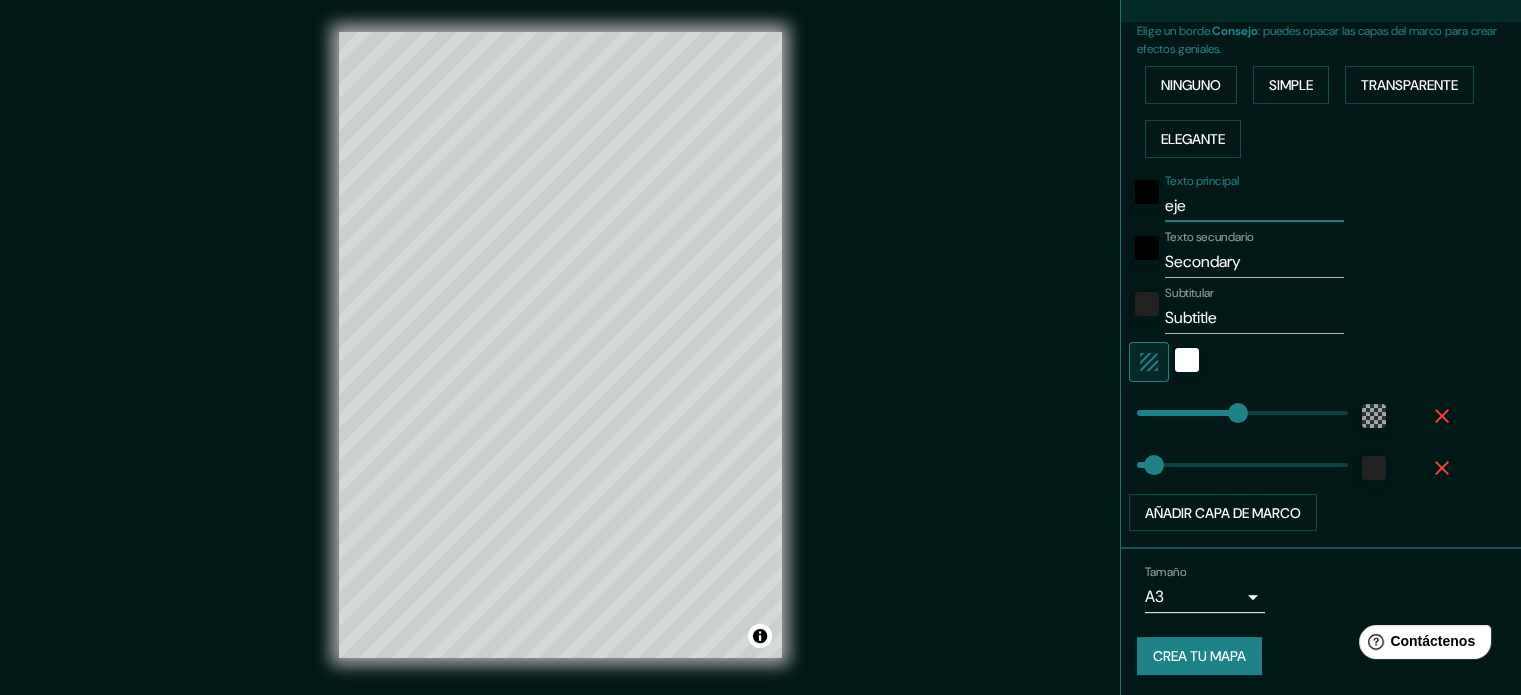 type on "213" 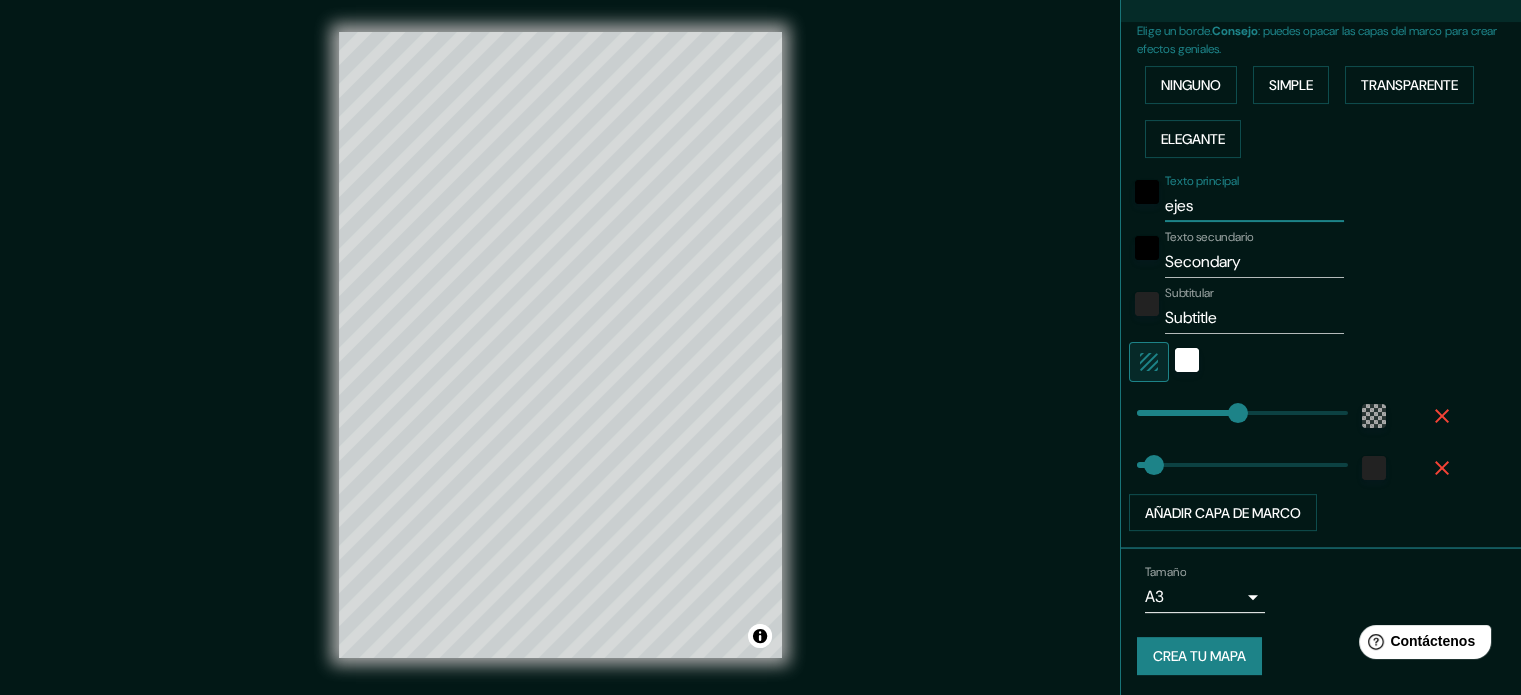 type on "eje" 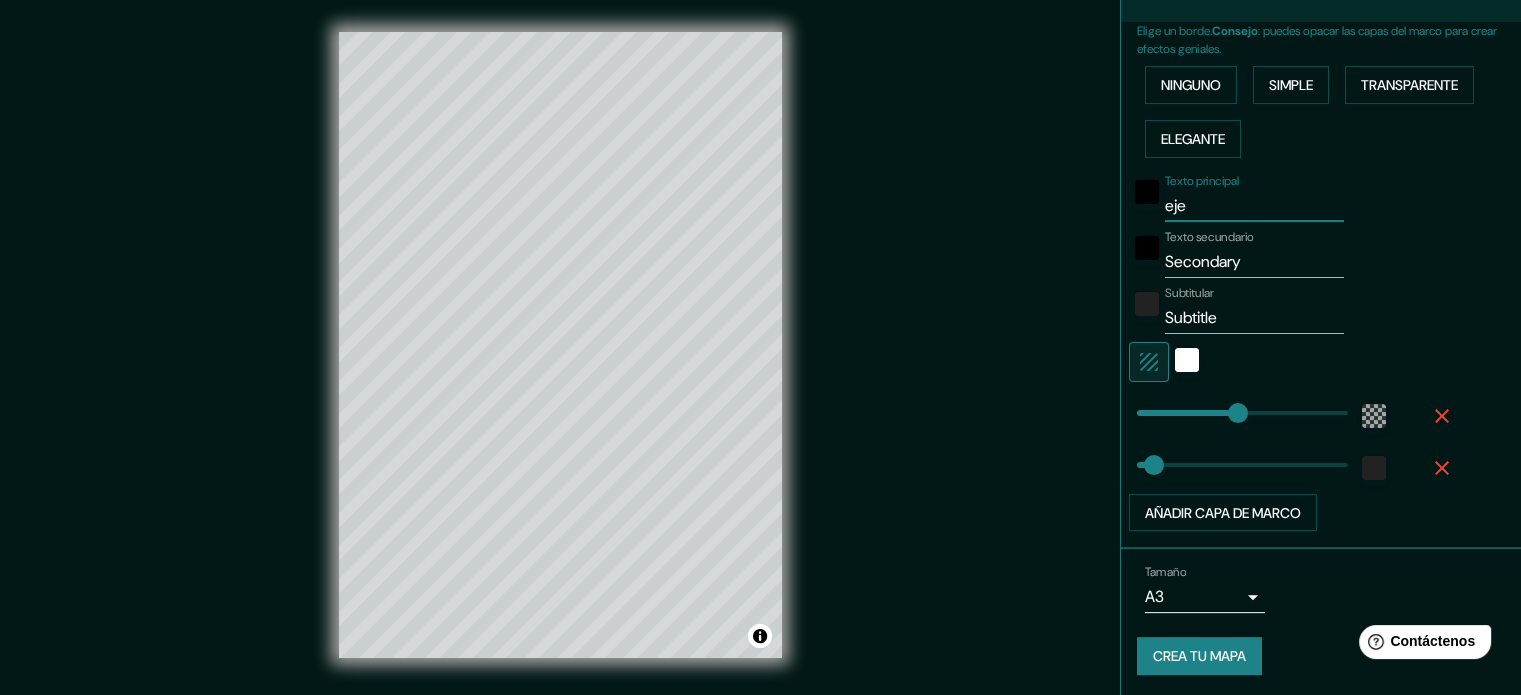 type on "ej" 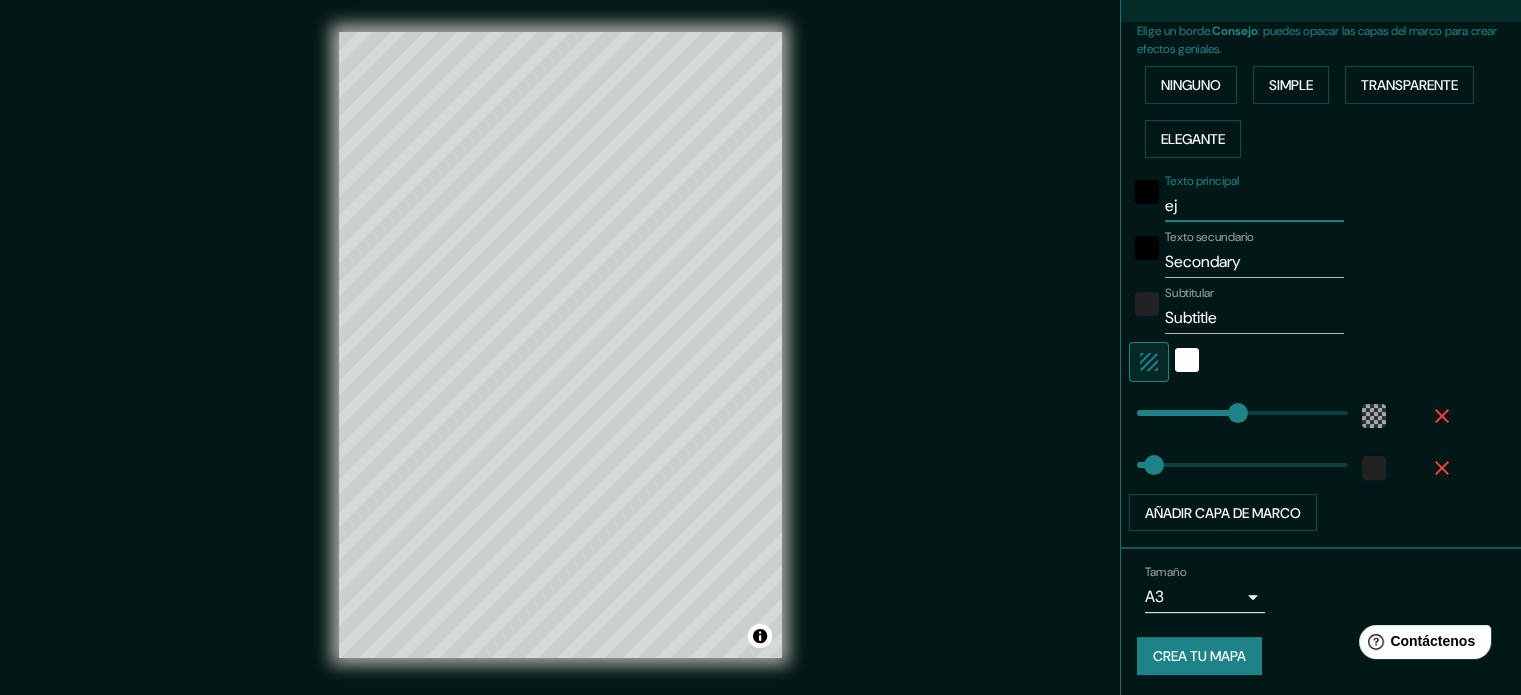 type on "e" 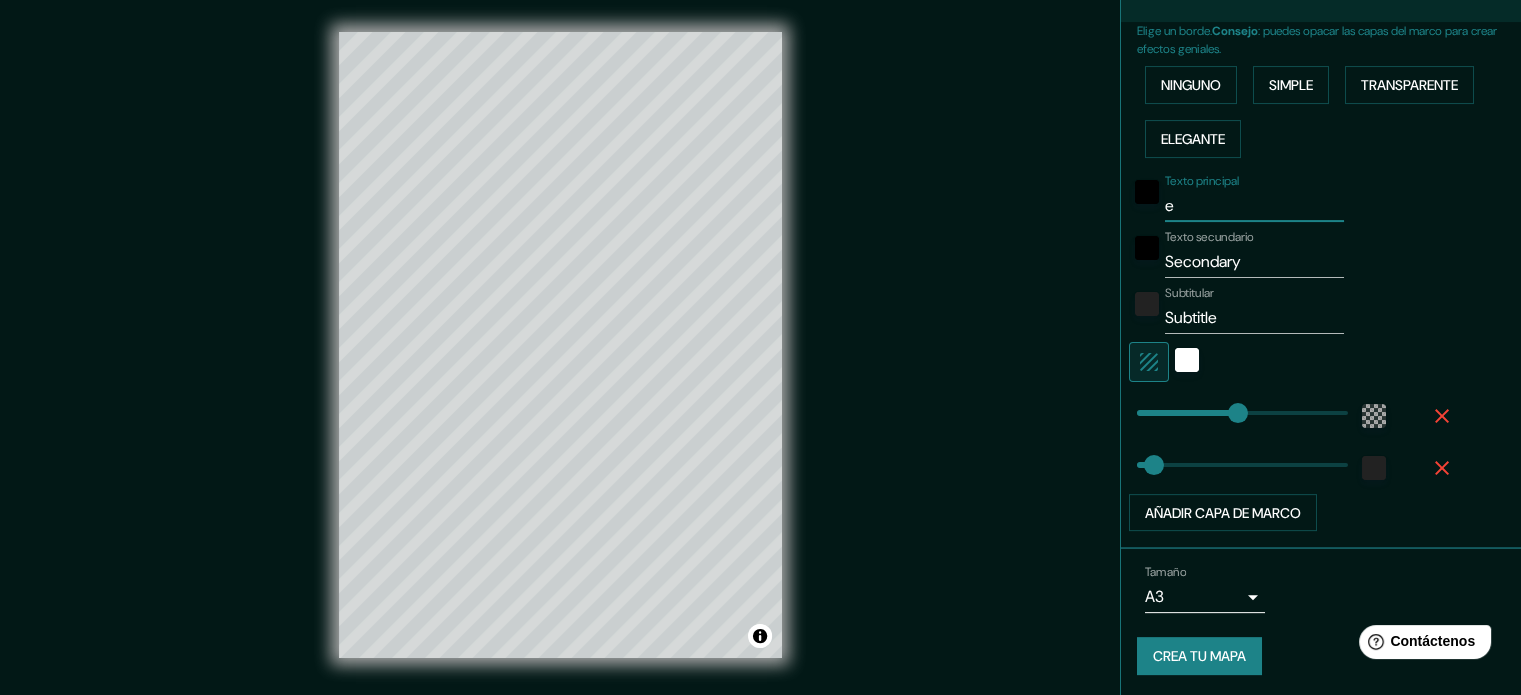 type 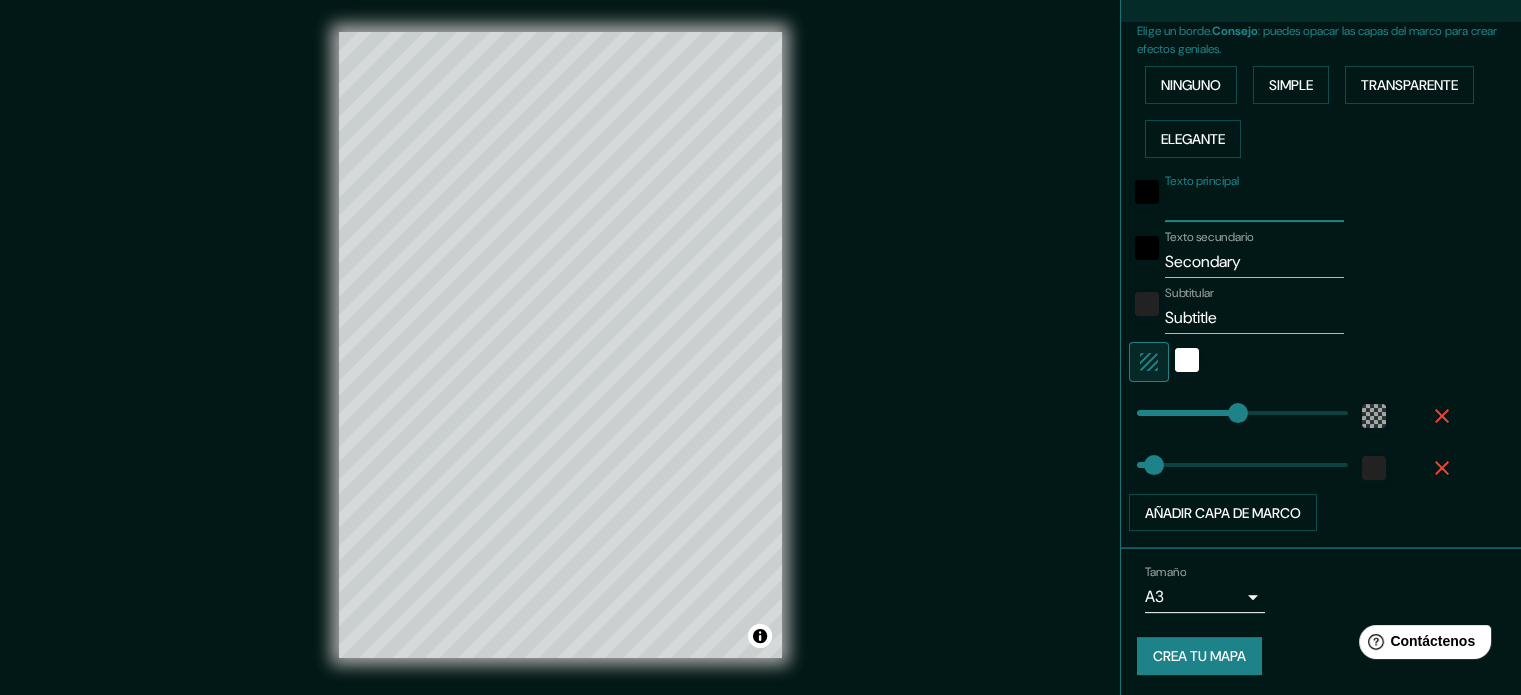 type on "E" 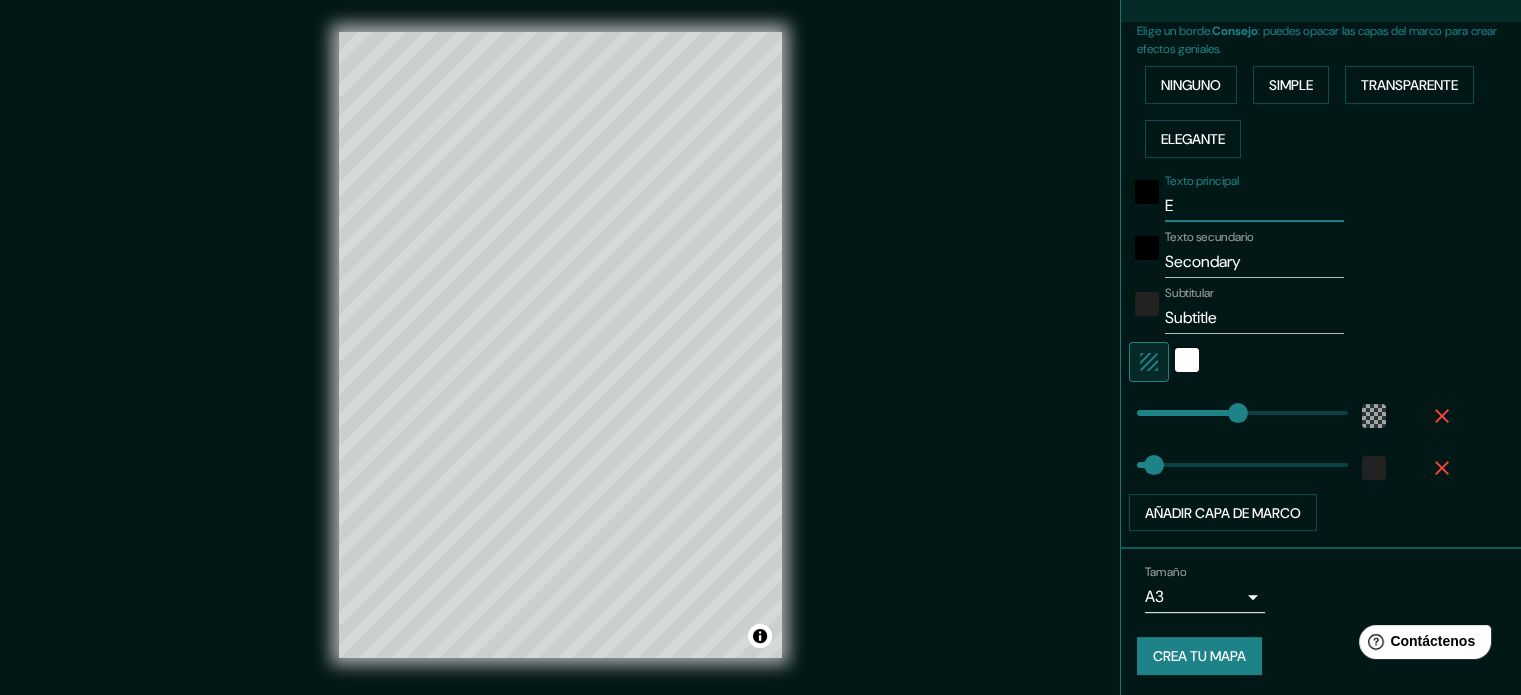 type on "EJ" 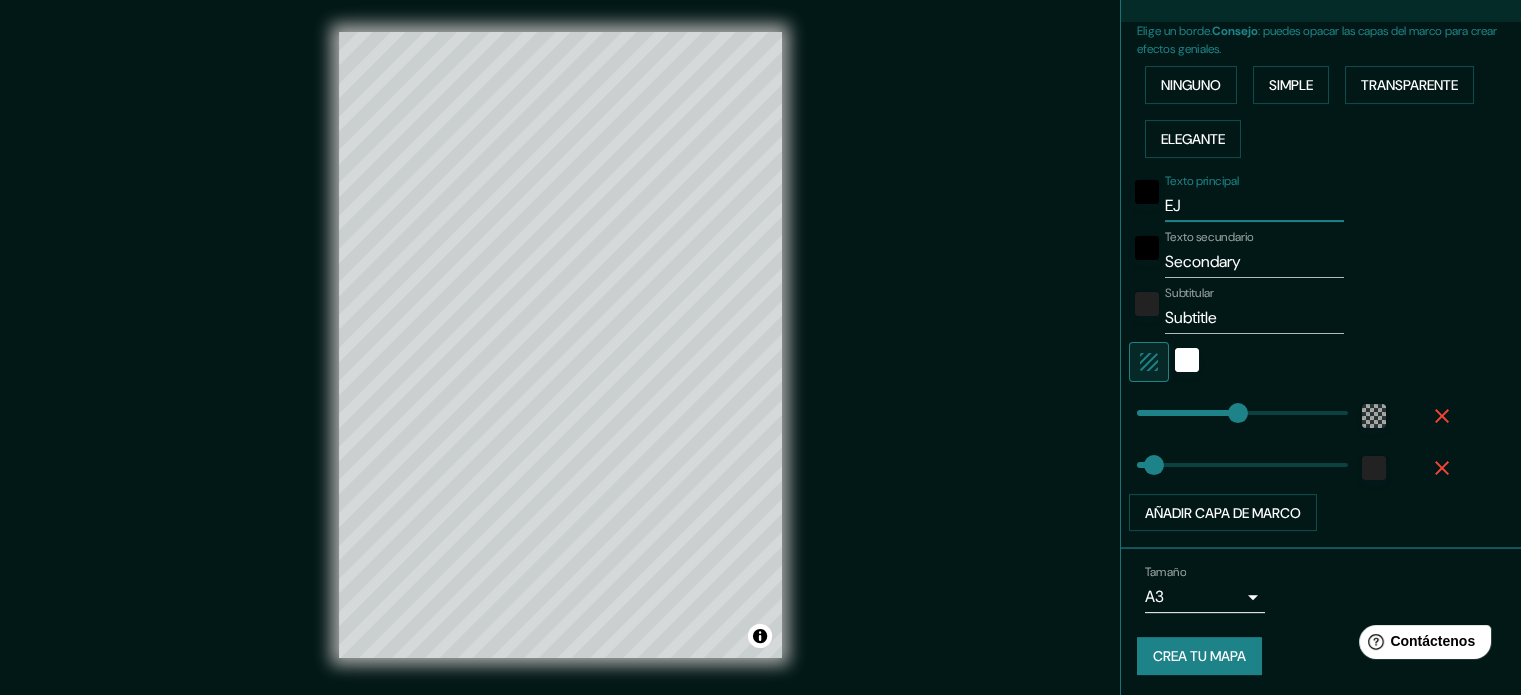 type on "EJE" 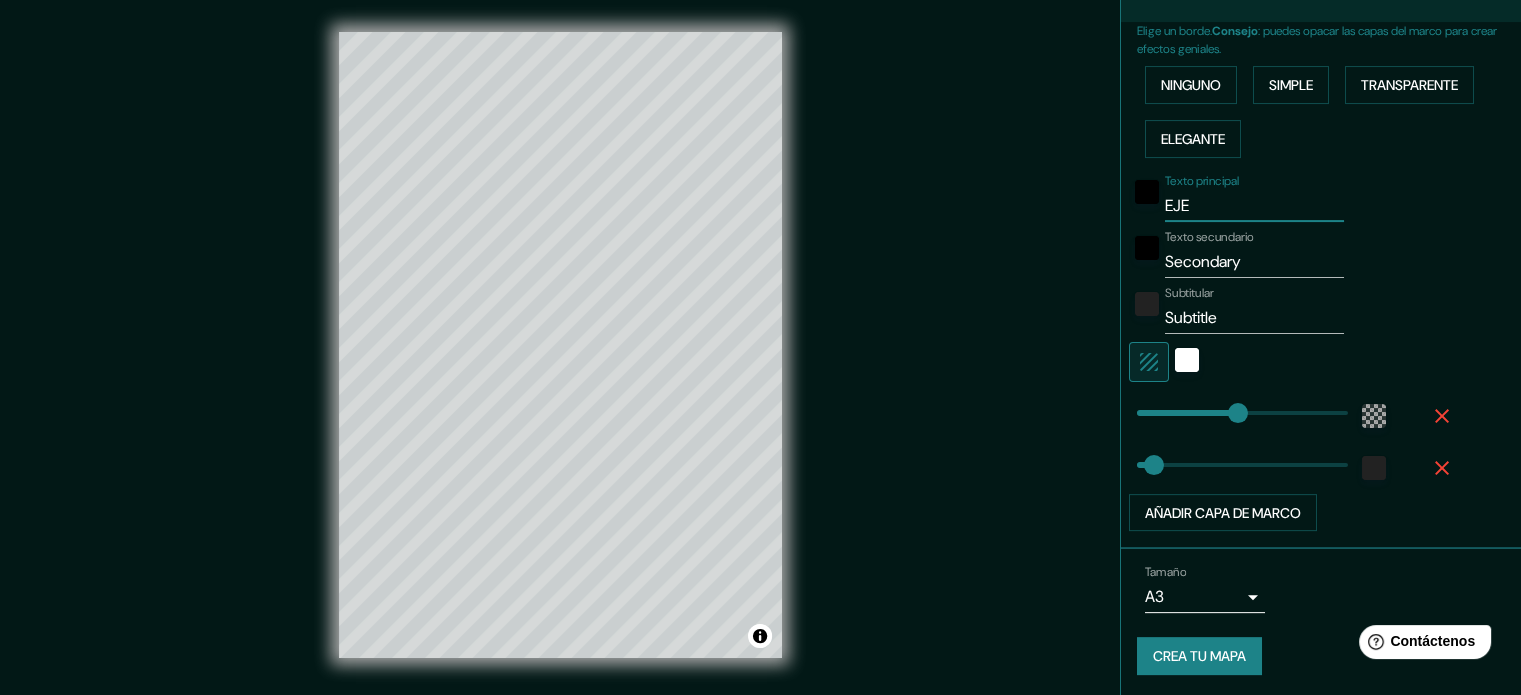 type on "EJES" 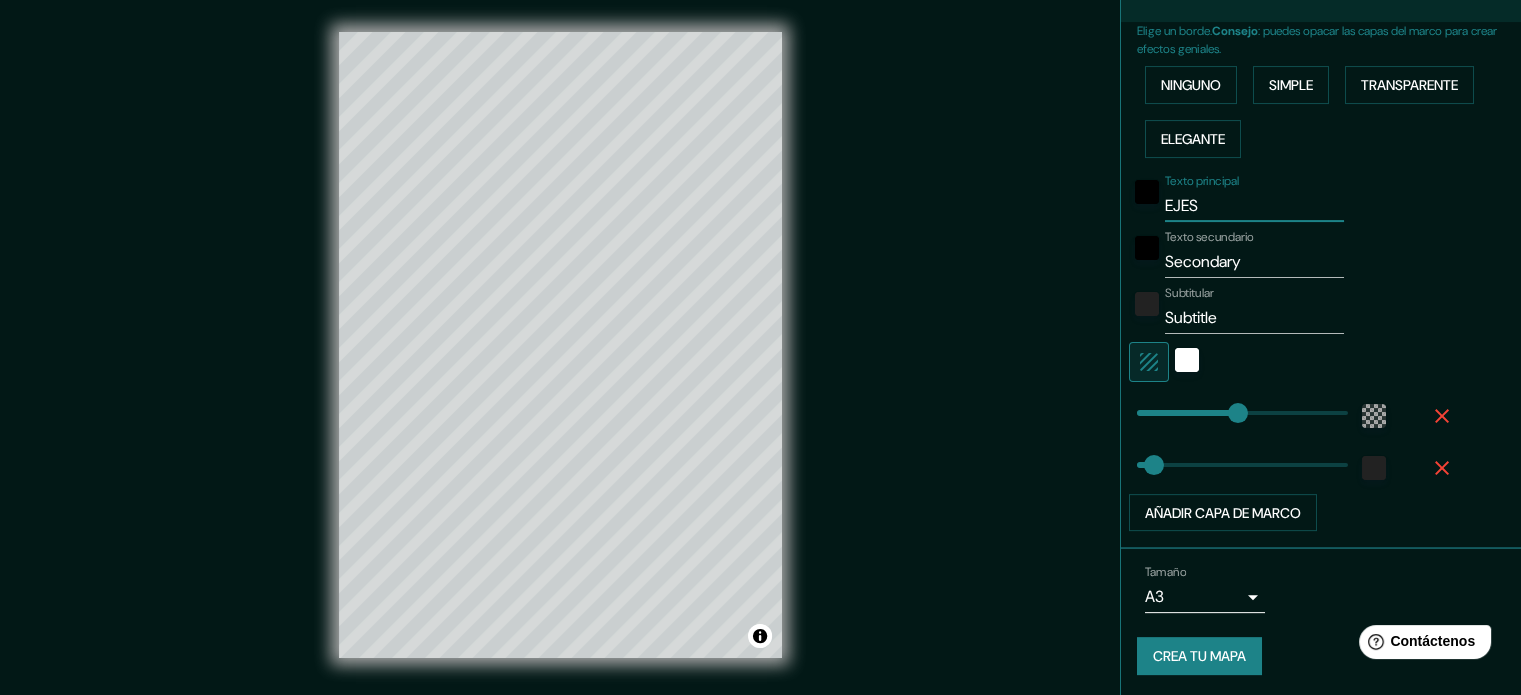 type on "EJESS" 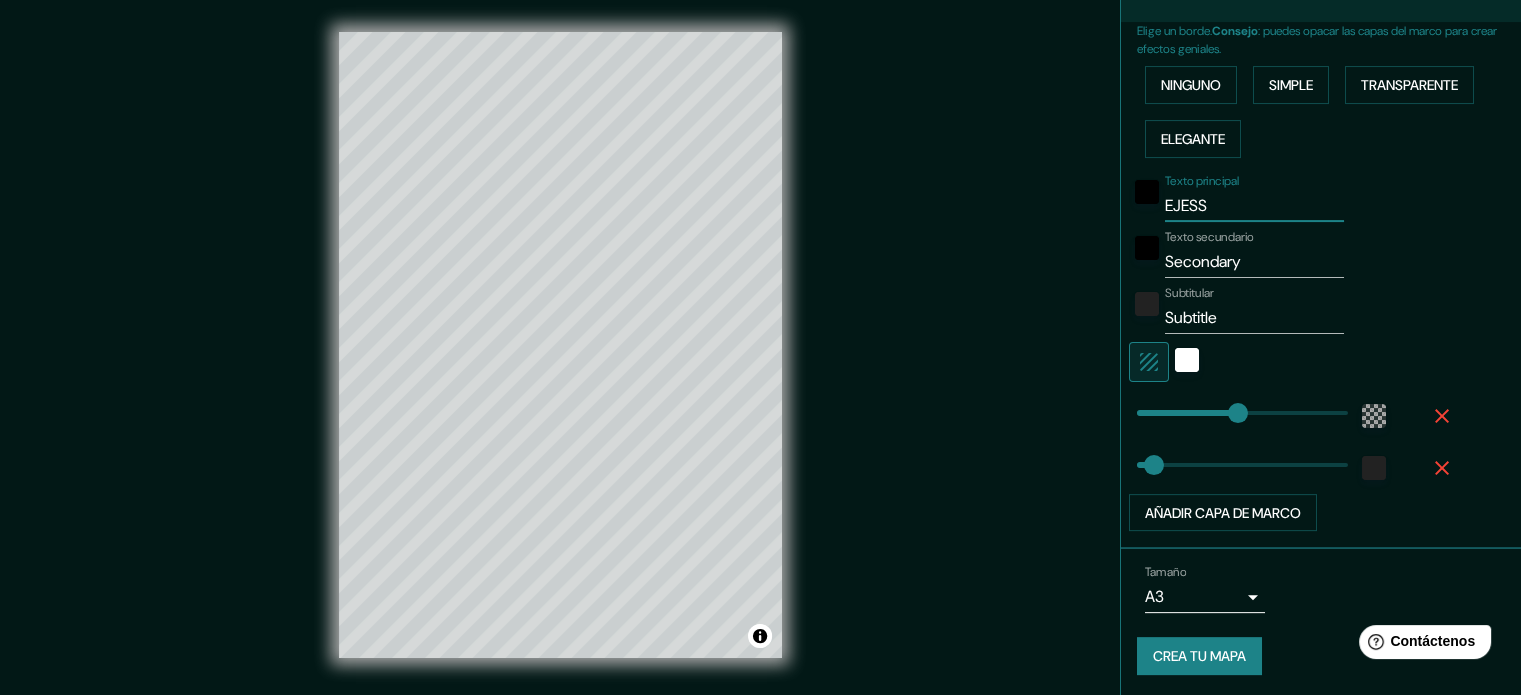 type on "EJES" 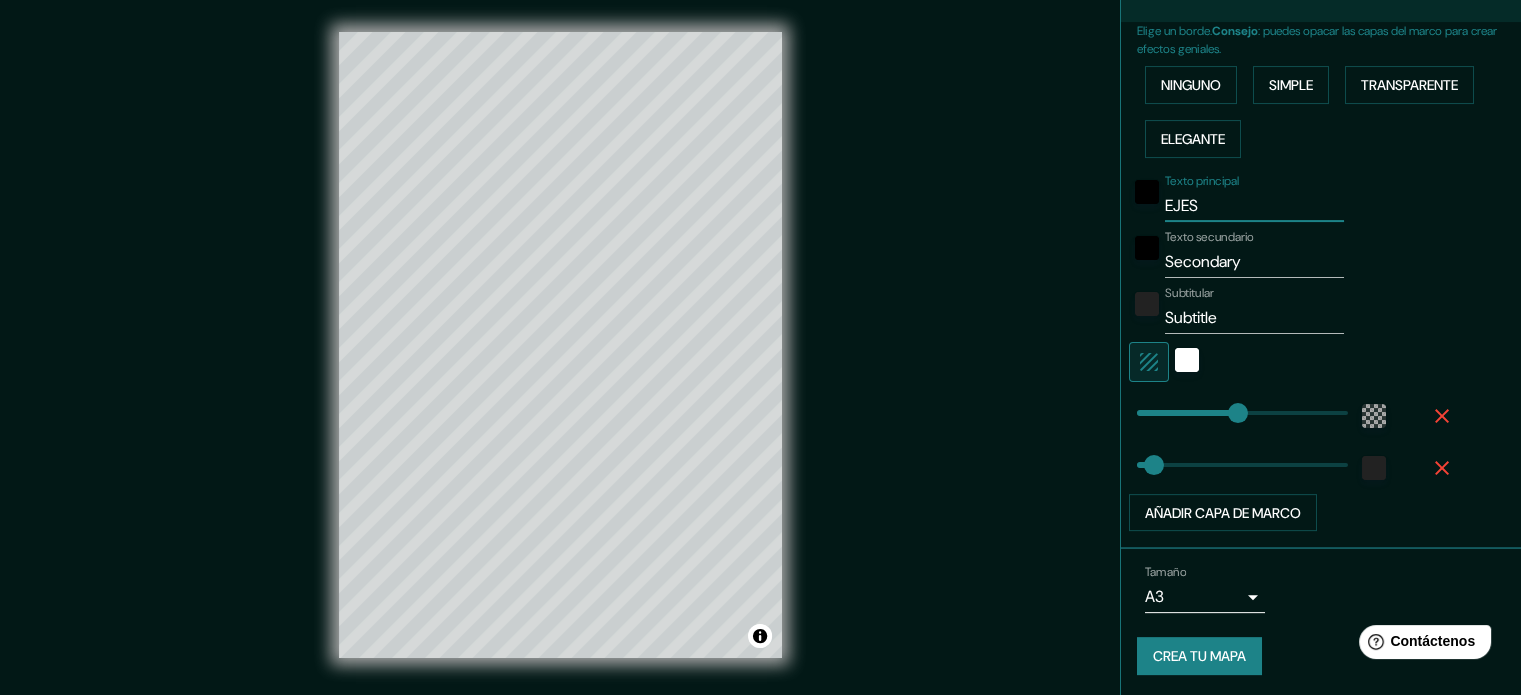 type on "EJE" 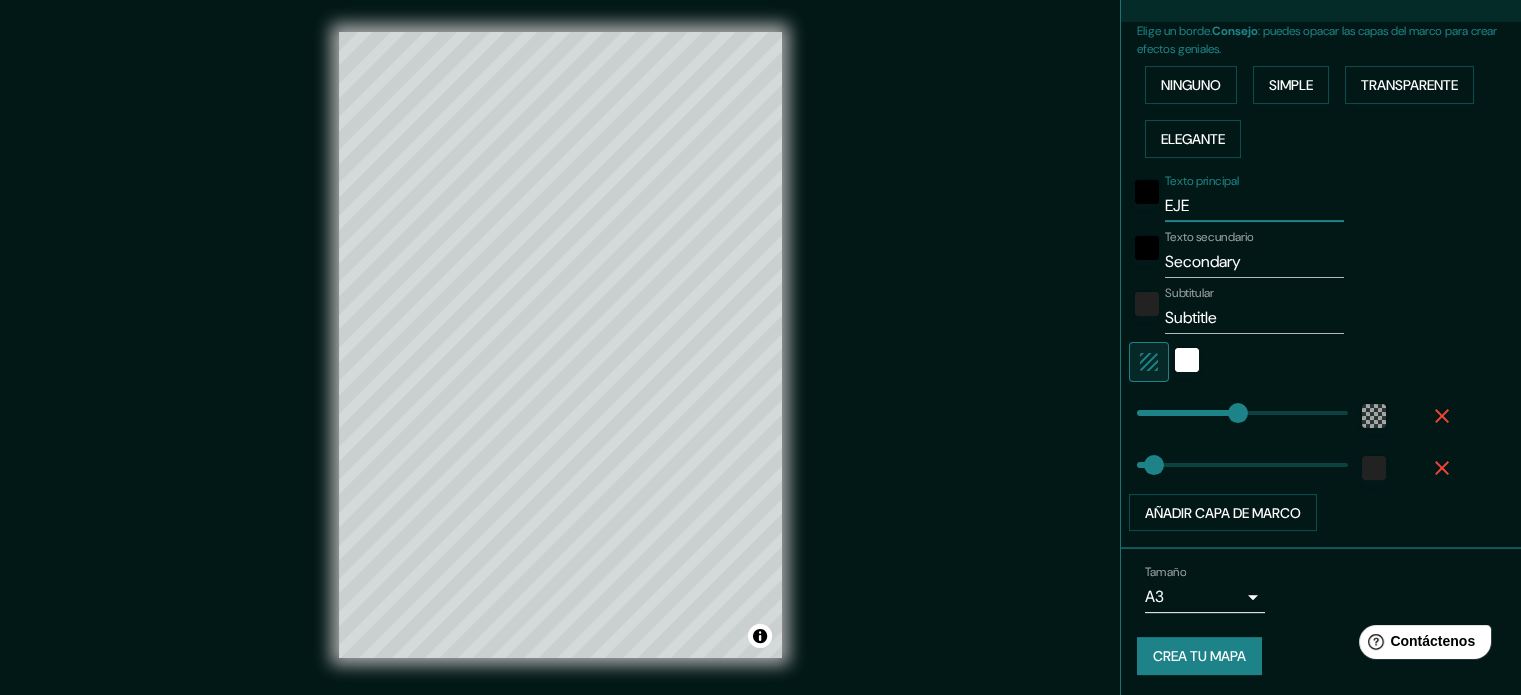 type on "EJ" 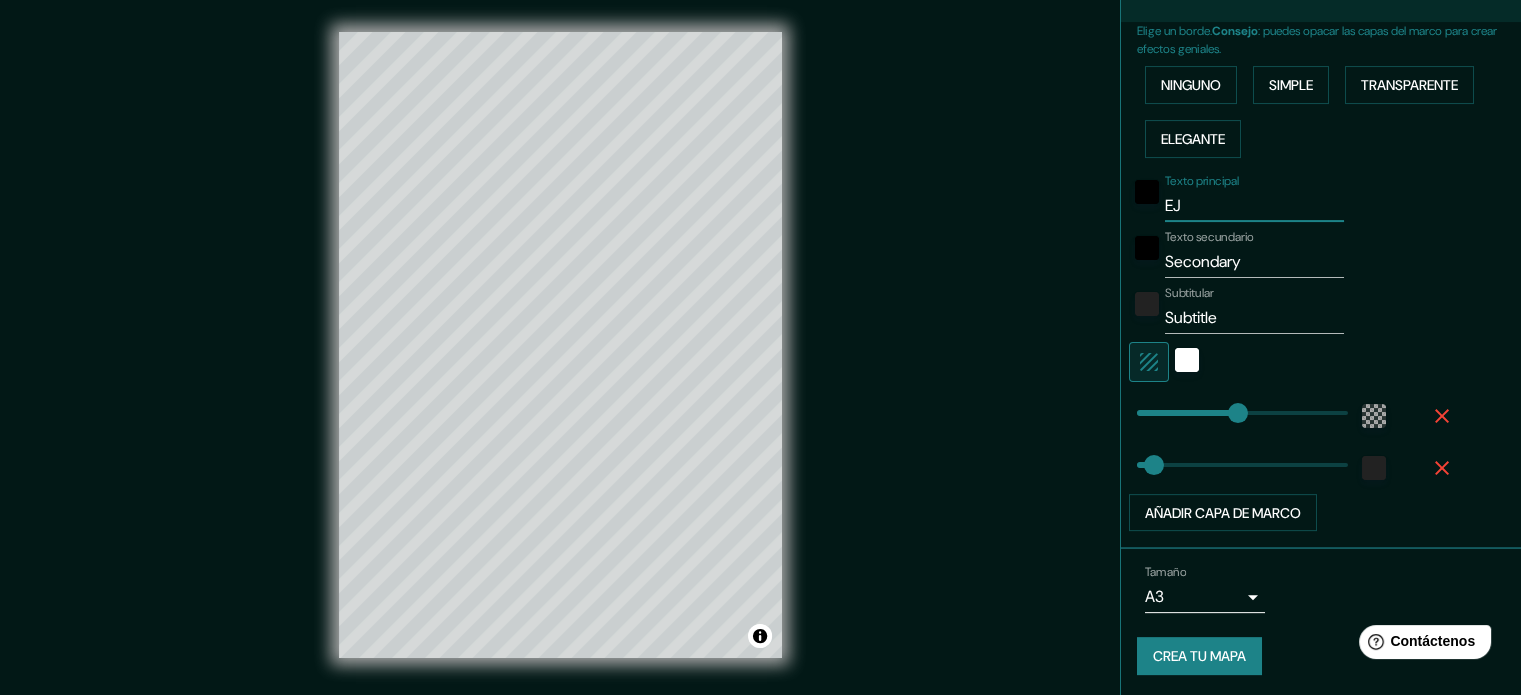 type on "E" 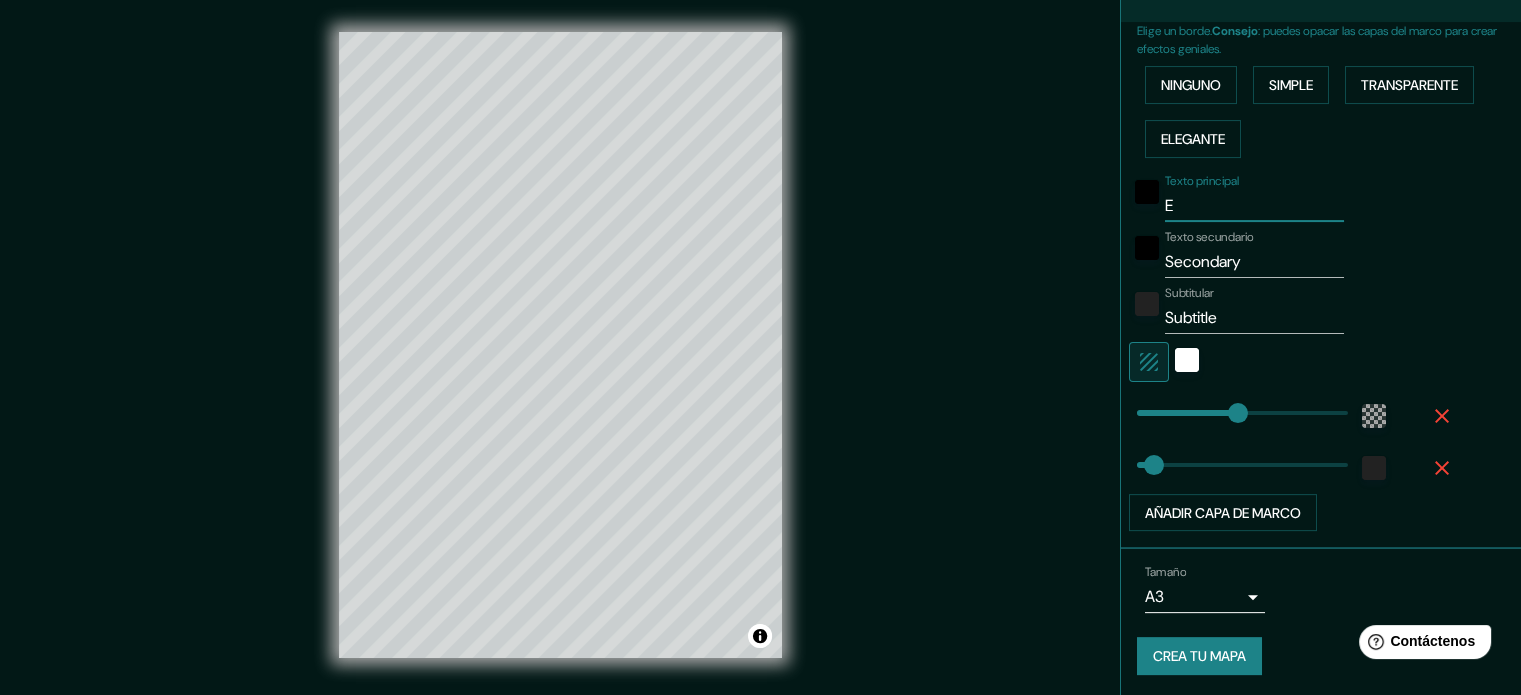 type 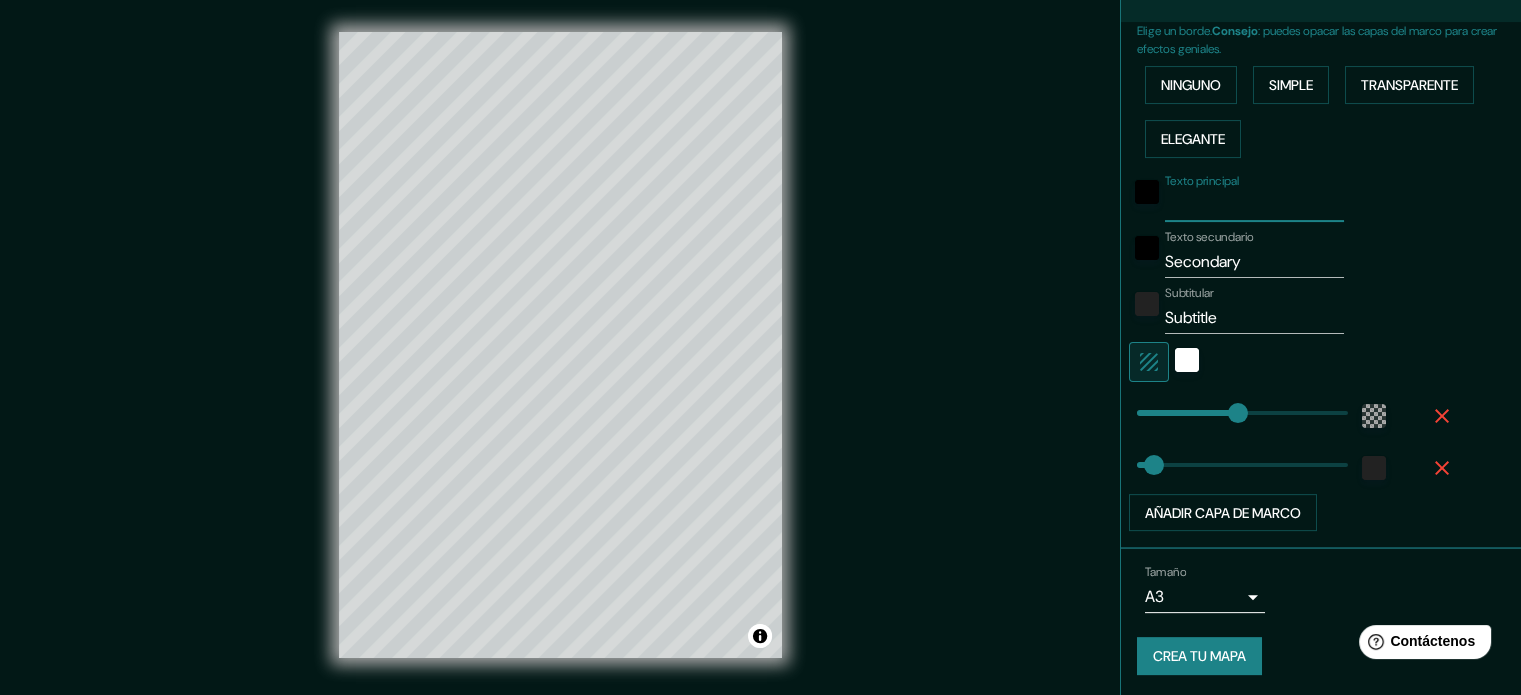type on "M" 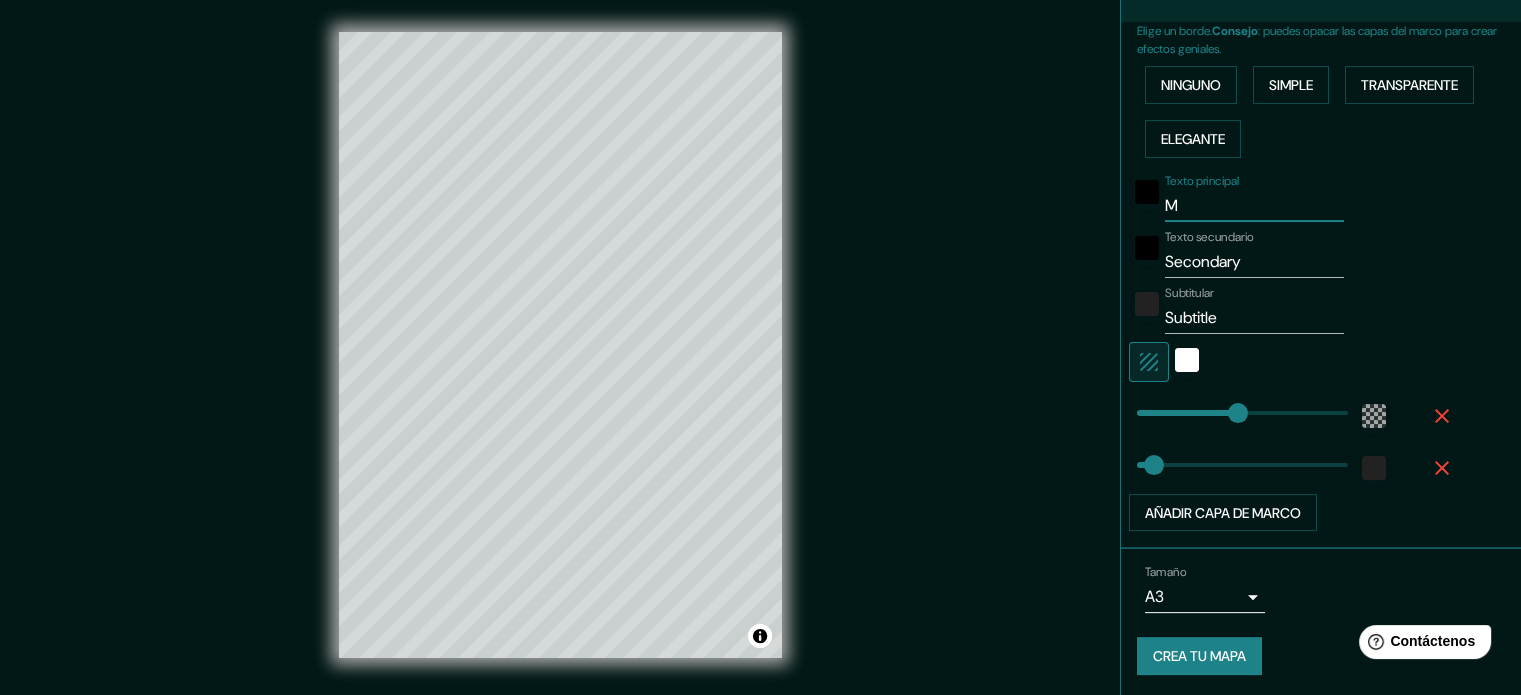 type on "MA" 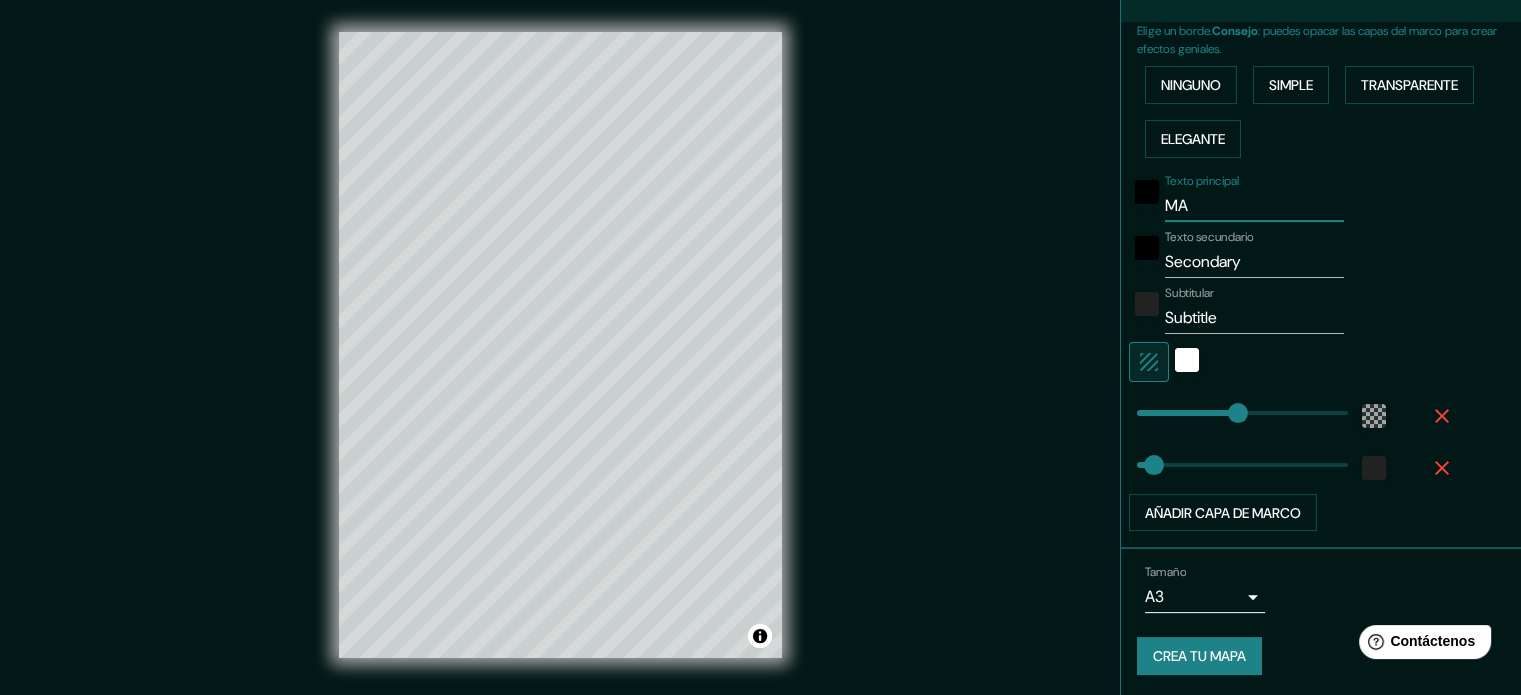 type on "MAR" 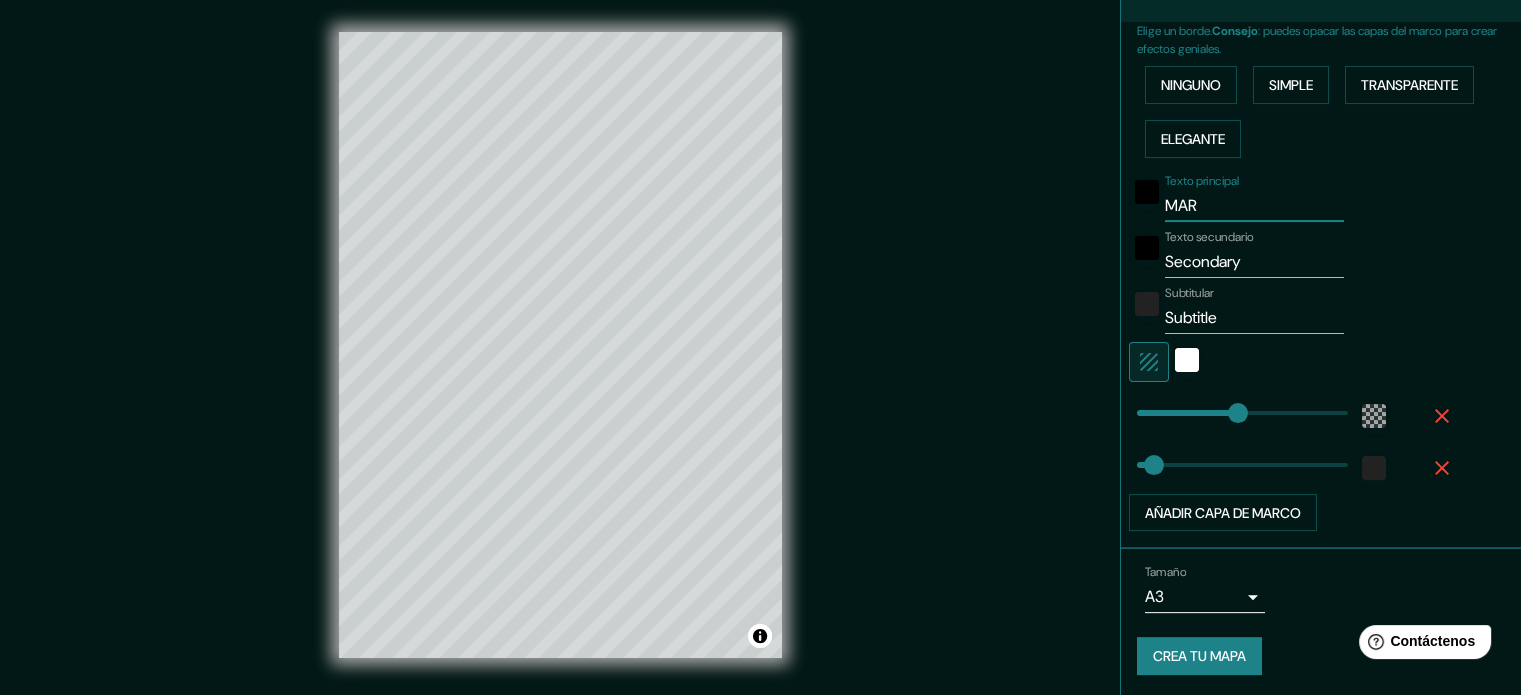 type on "MA" 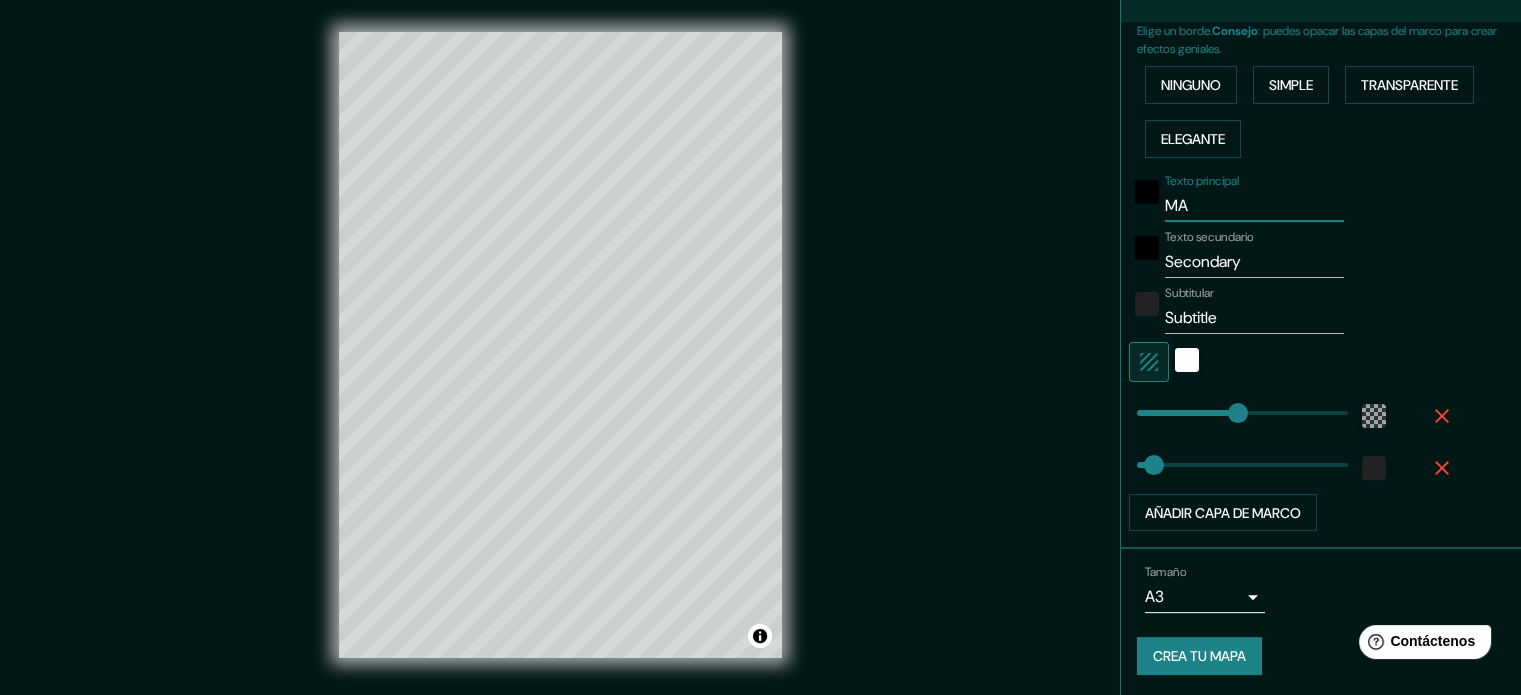 type on "MAC" 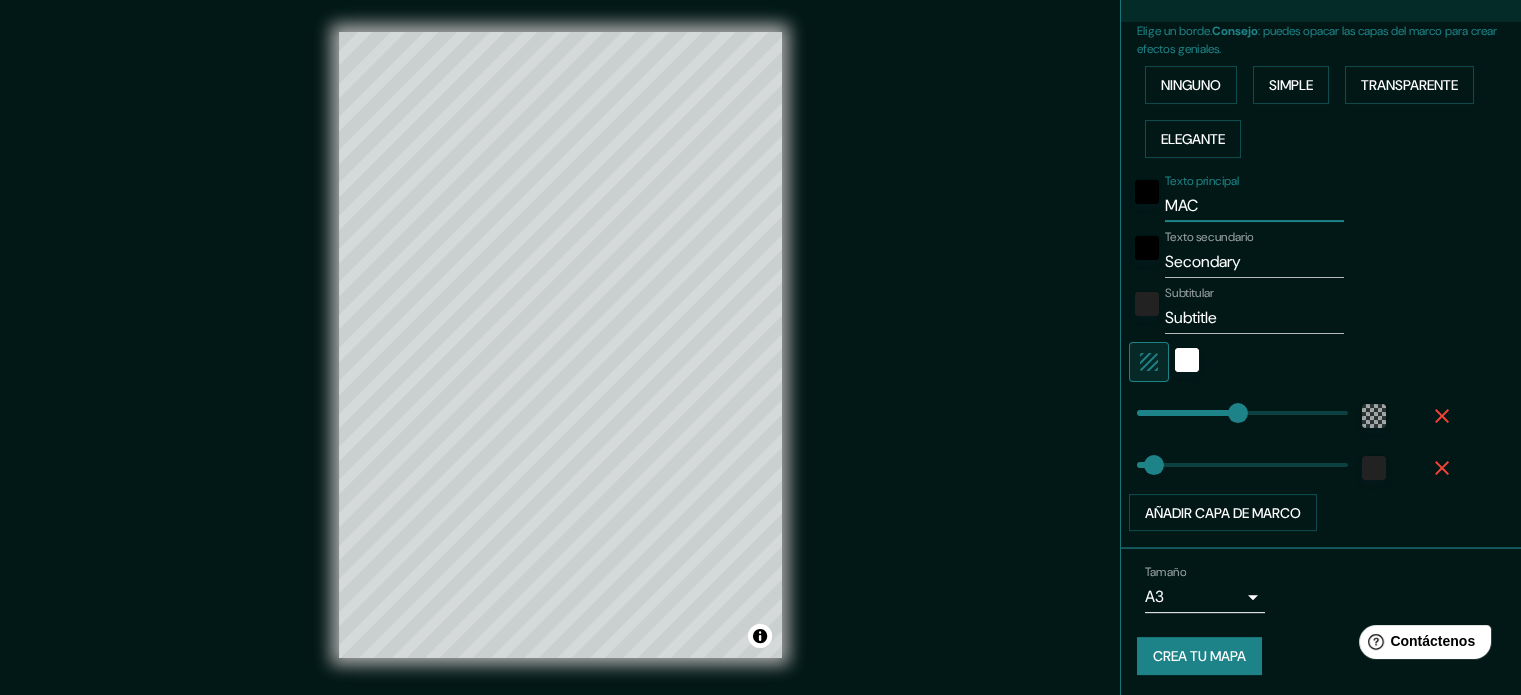 type on "MACR" 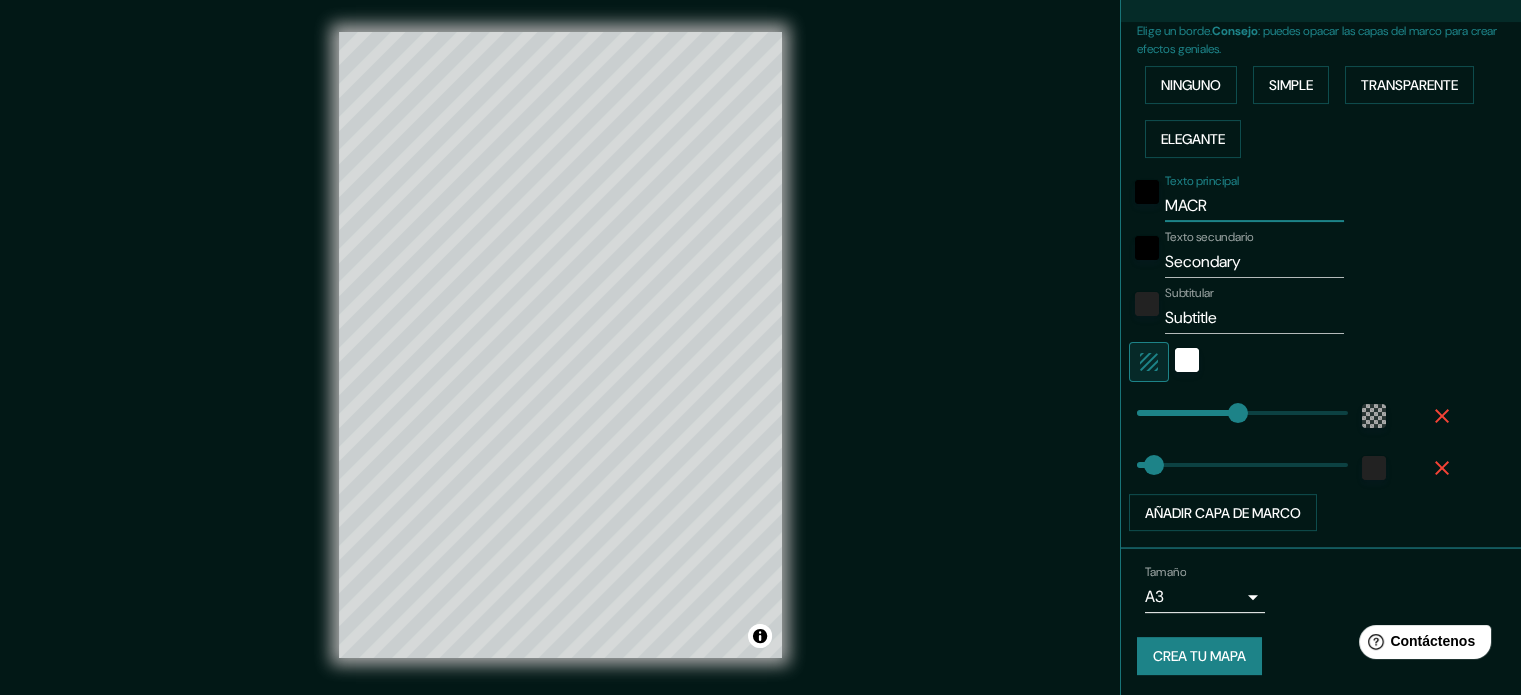 type on "MACRO" 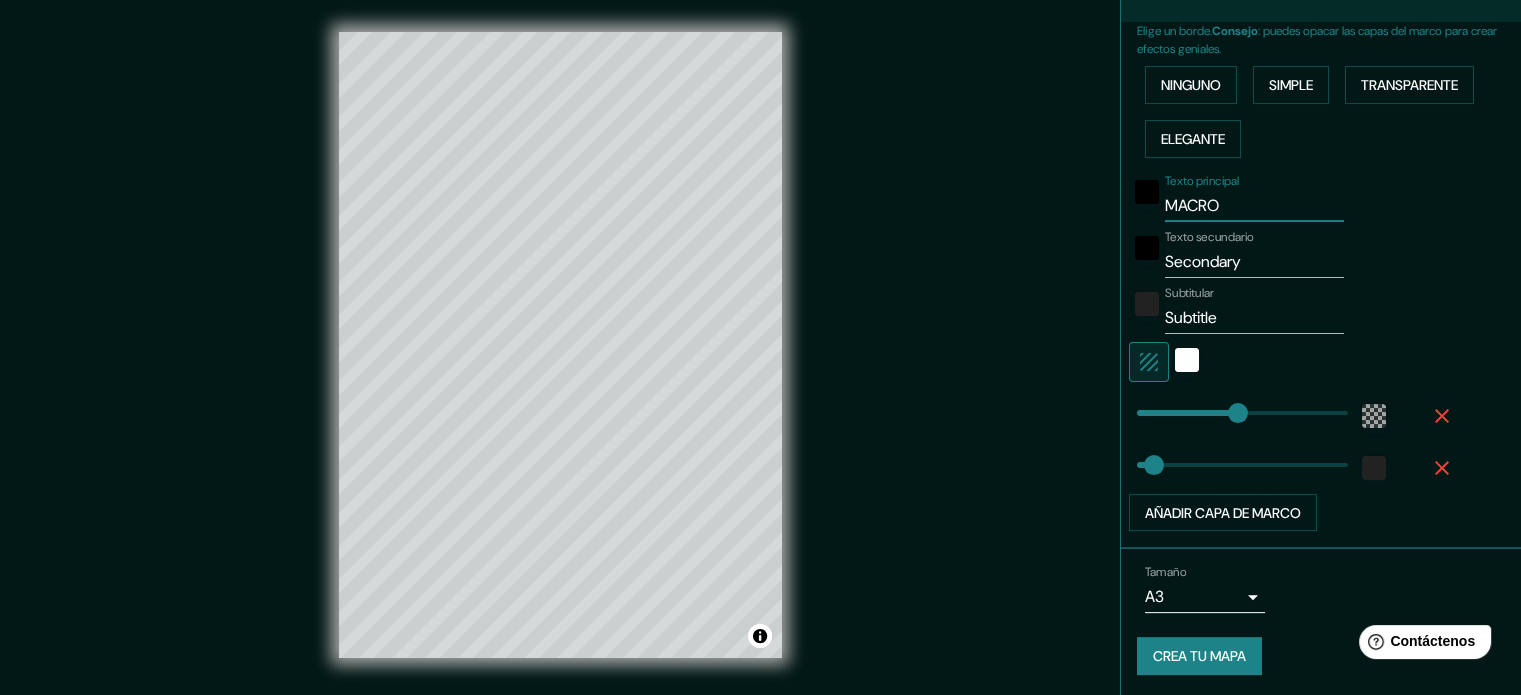 type on "MACRO" 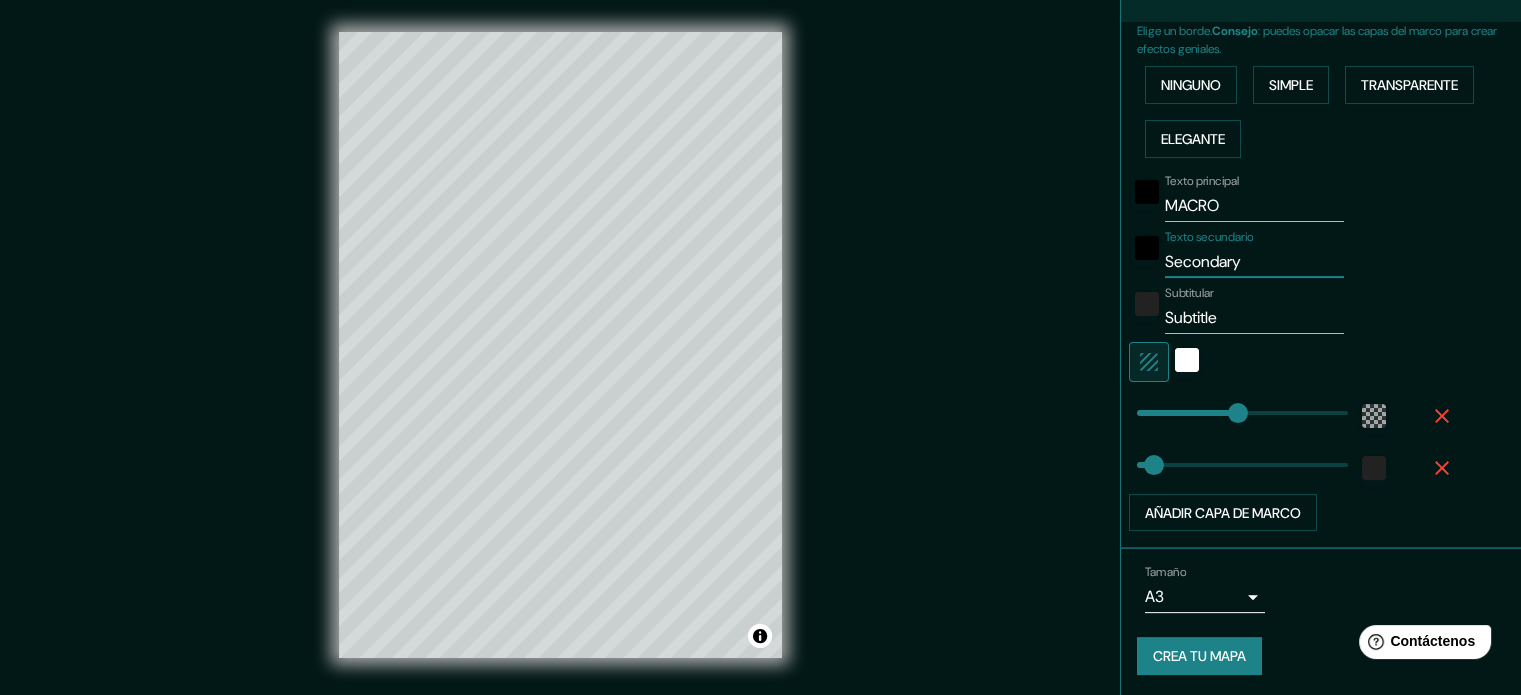 drag, startPoint x: 1233, startPoint y: 267, endPoint x: 1130, endPoint y: 274, distance: 103.23759 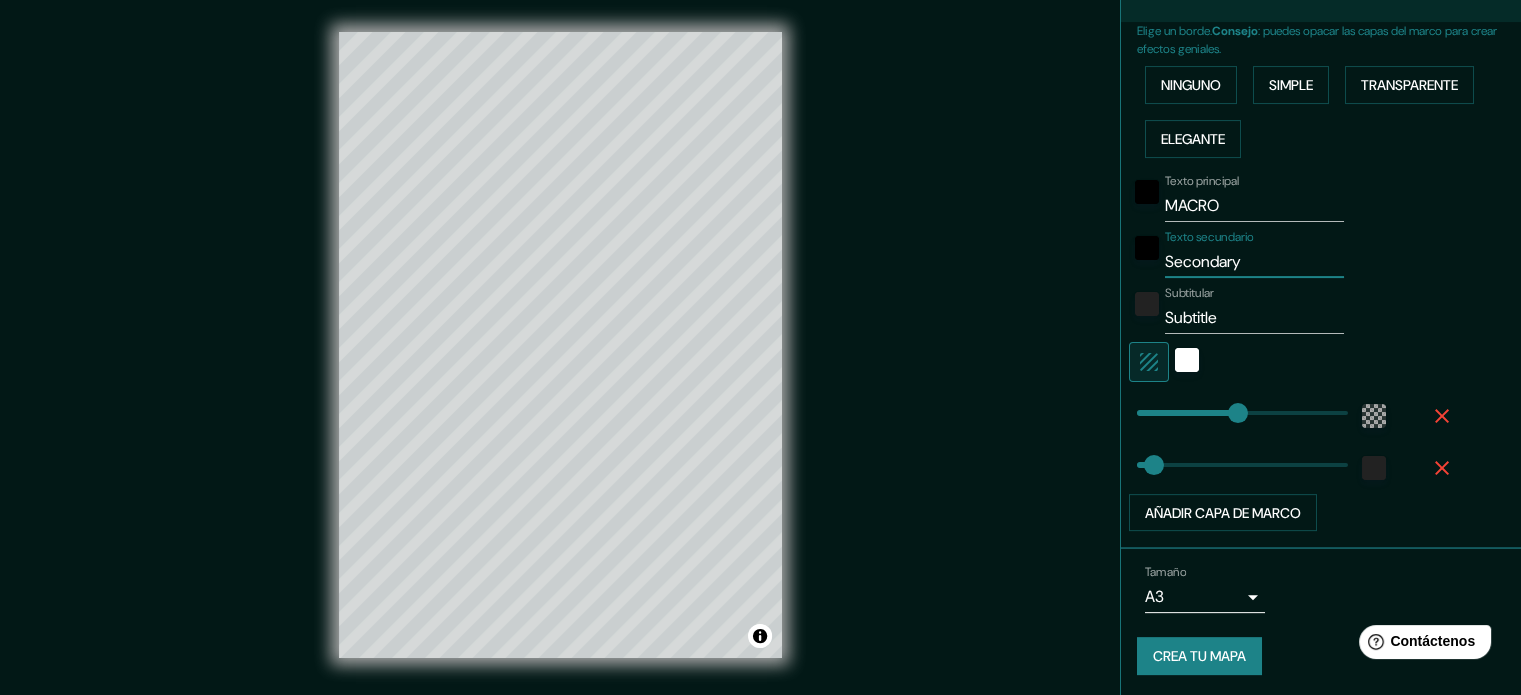 click on "Texto secundario Secondary" at bounding box center [1293, 254] 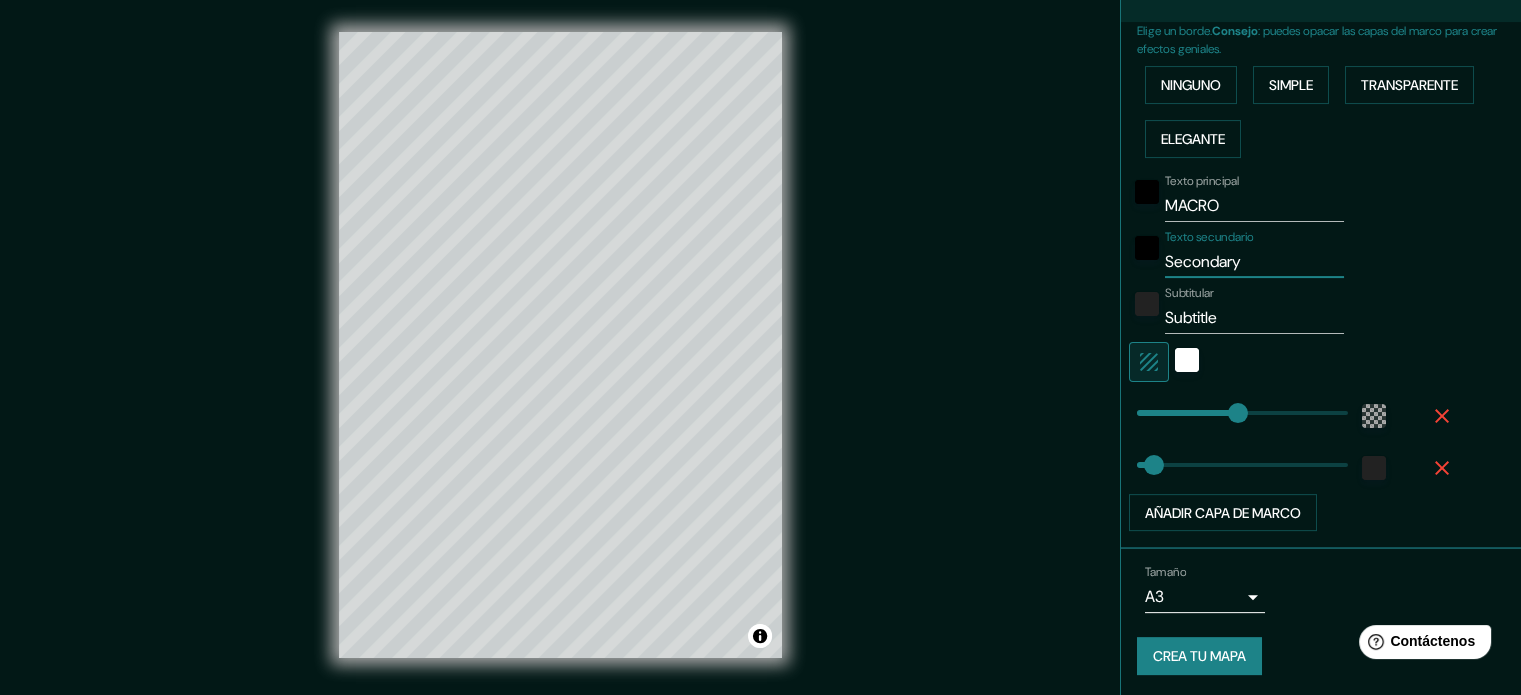 type 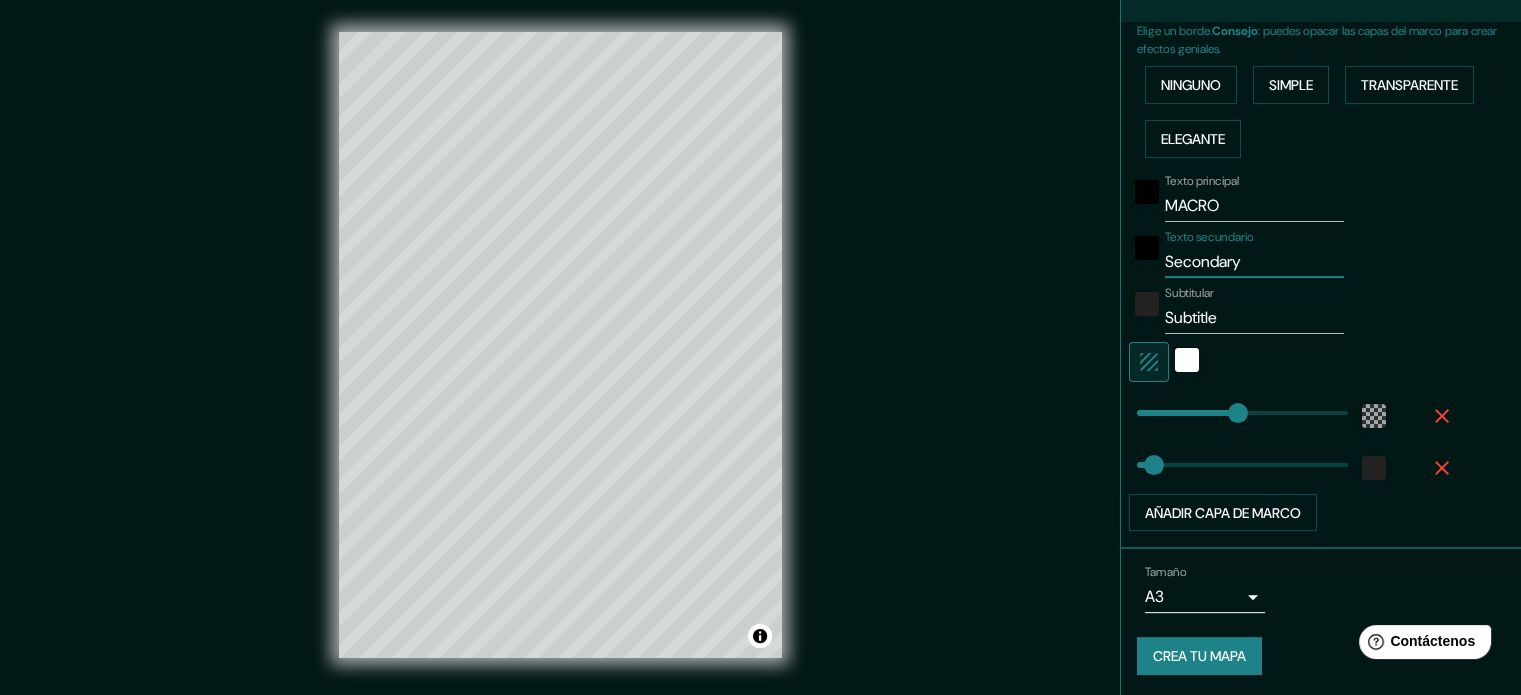 type on "213" 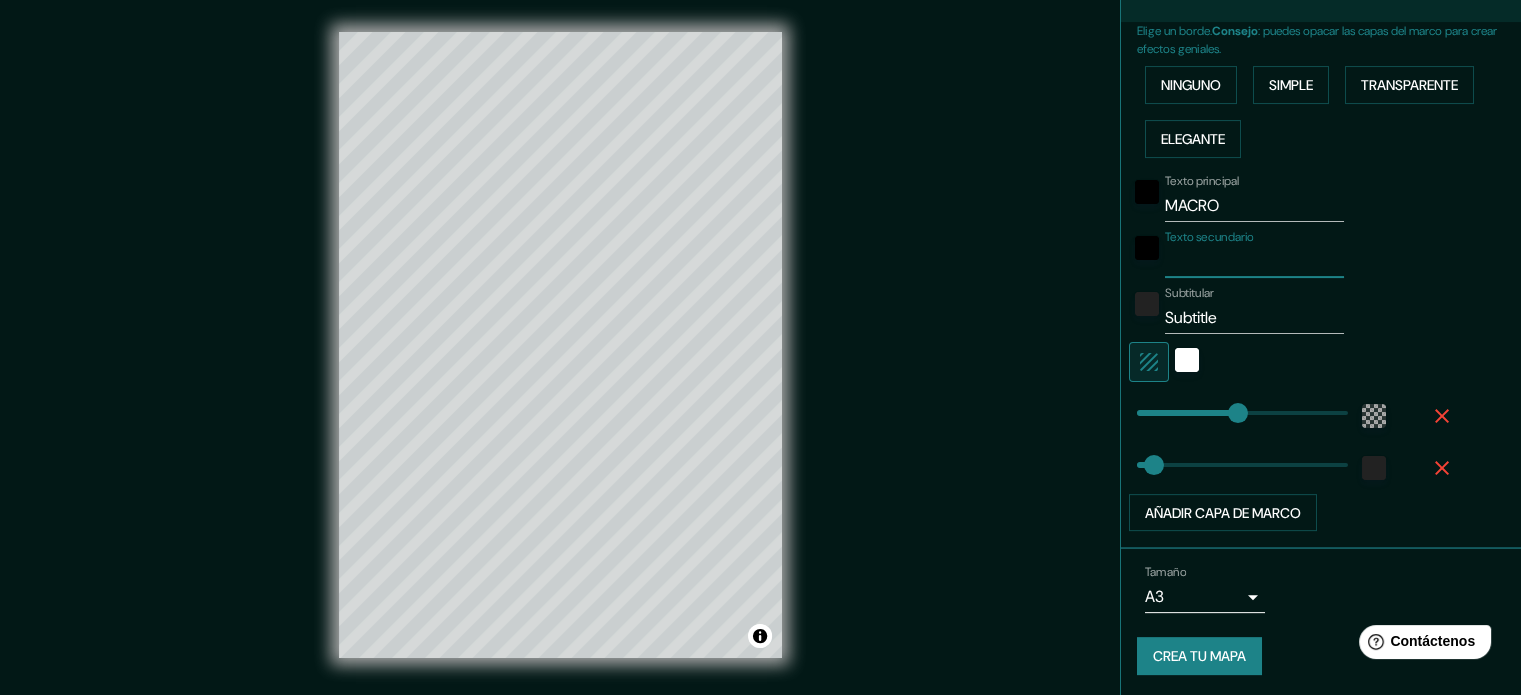 type 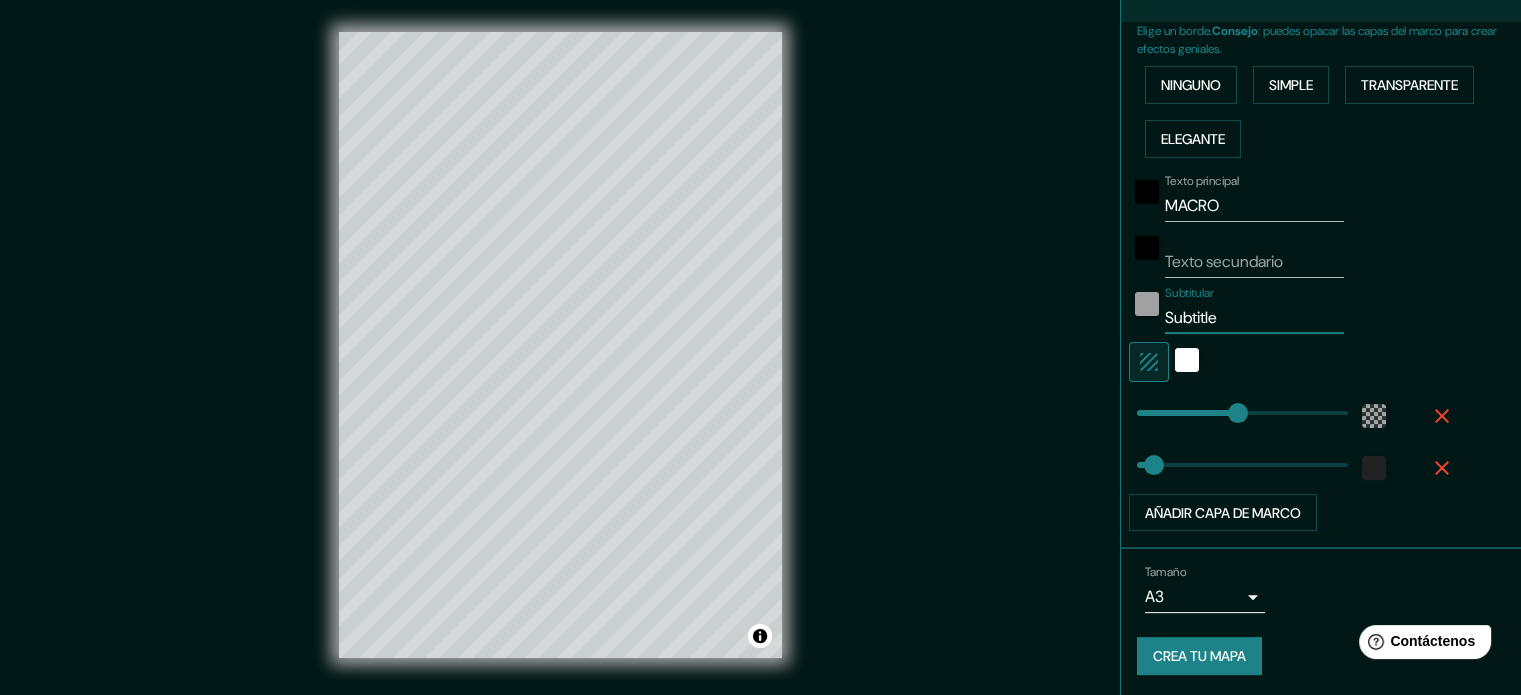 drag, startPoint x: 1223, startPoint y: 312, endPoint x: 1131, endPoint y: 312, distance: 92 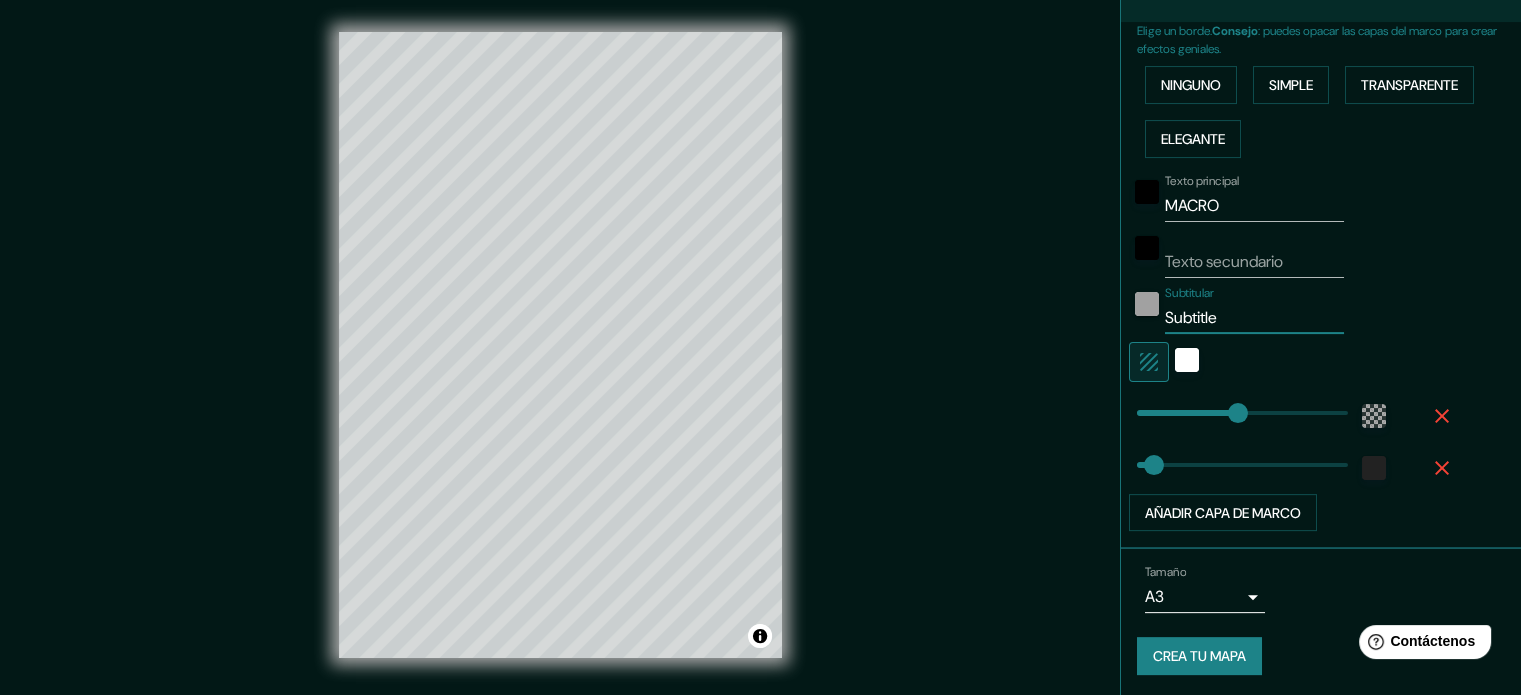 click on "Subtitular Subtitle" at bounding box center (1293, 310) 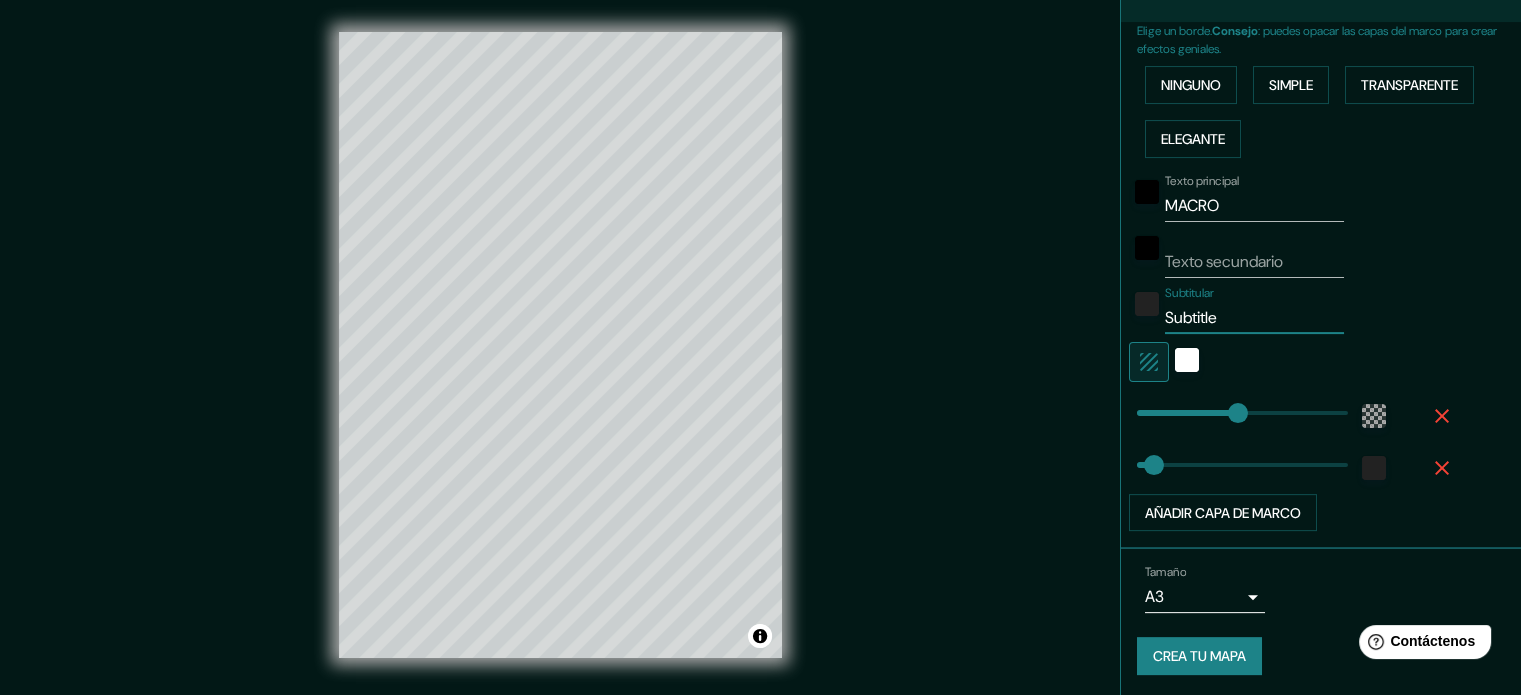 type 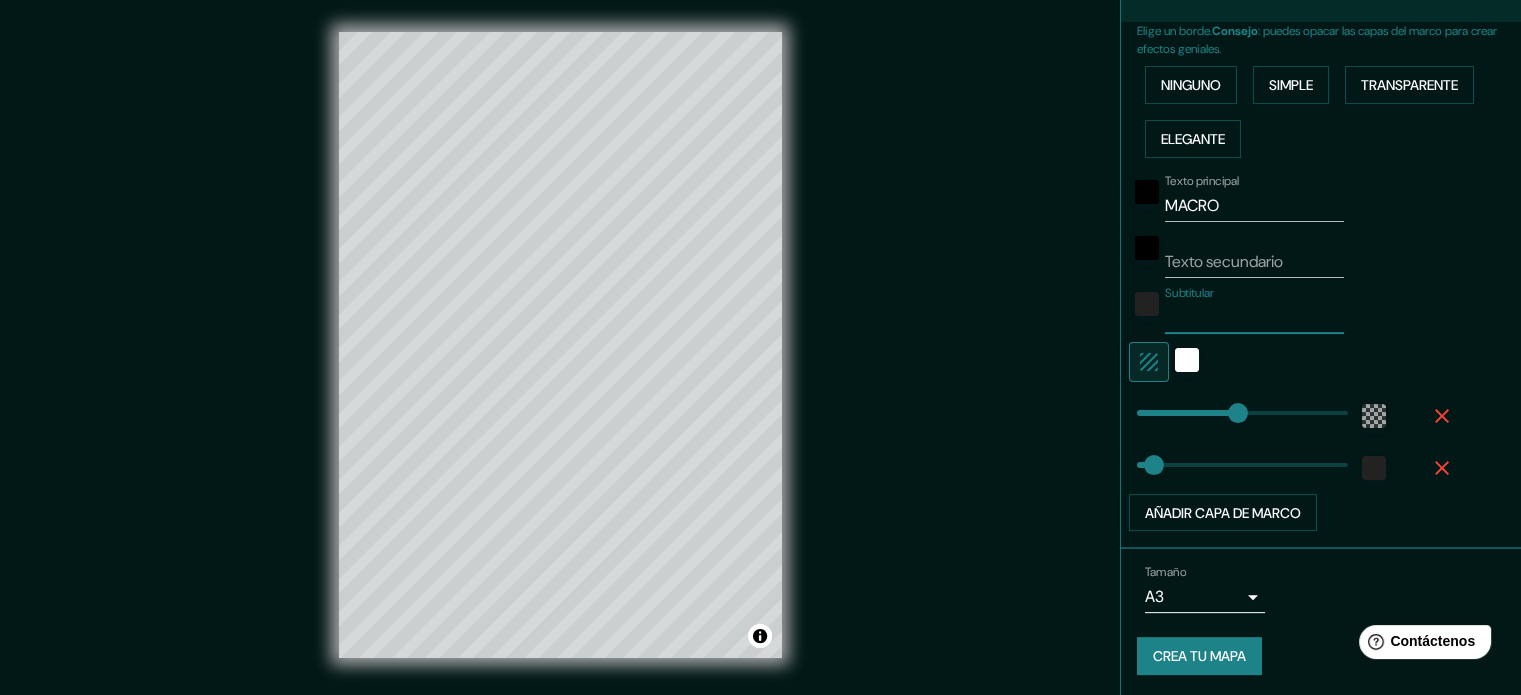 type on "213" 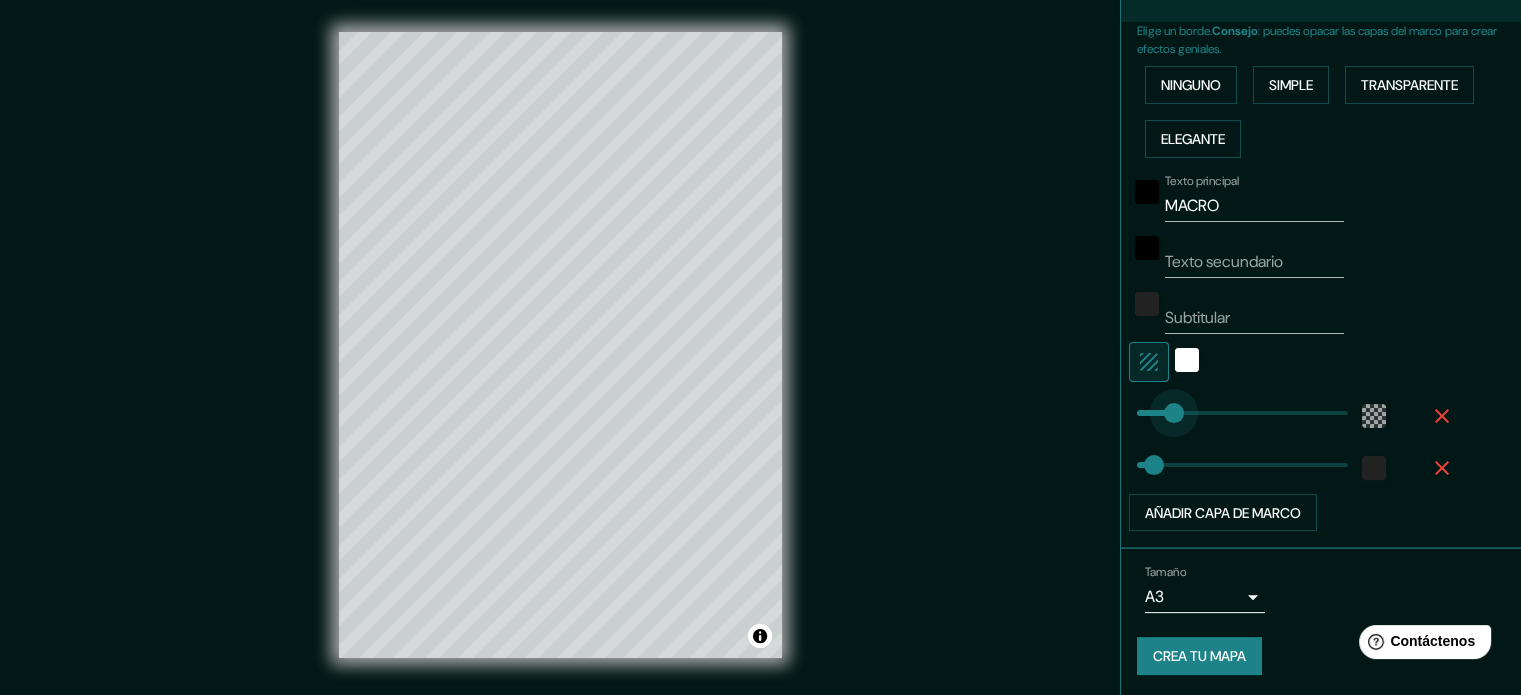 type on "87" 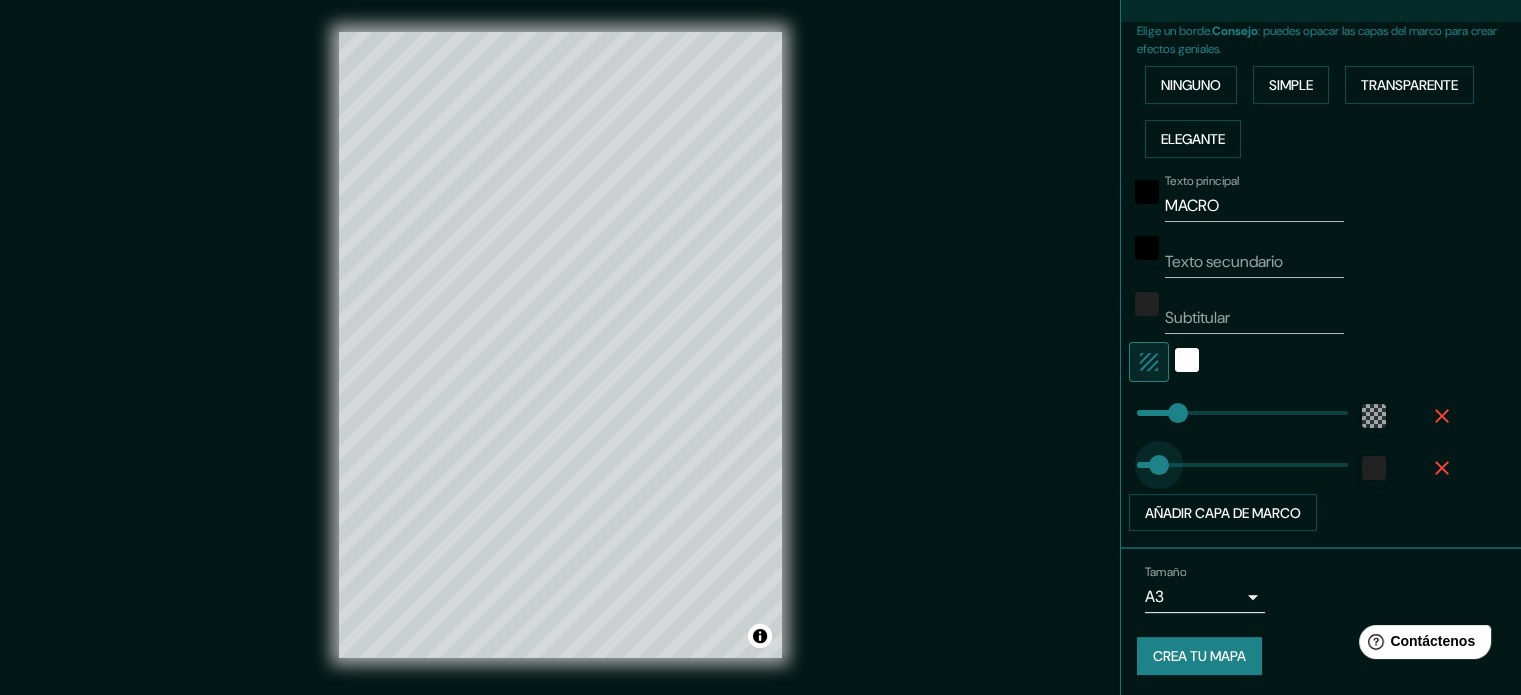 type on "102" 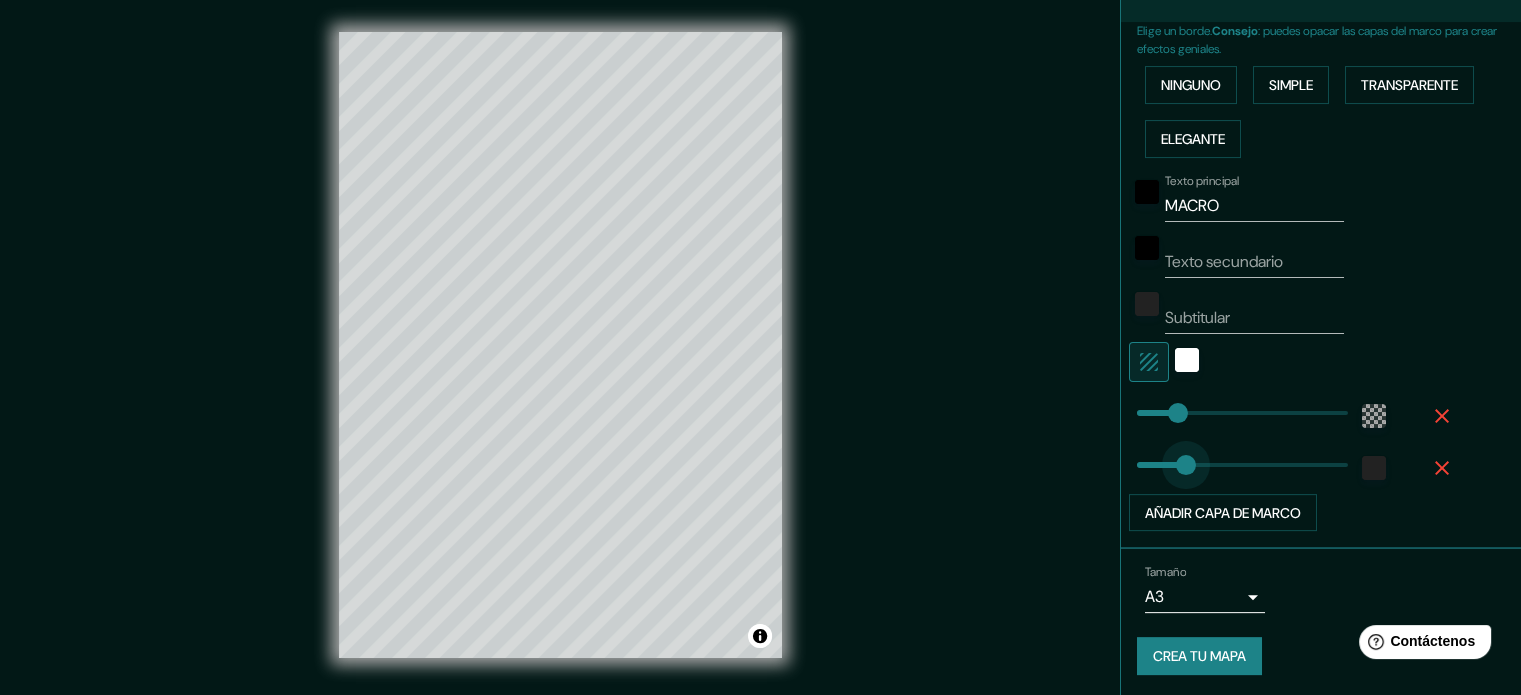 drag, startPoint x: 1144, startPoint y: 456, endPoint x: 1170, endPoint y: 456, distance: 26 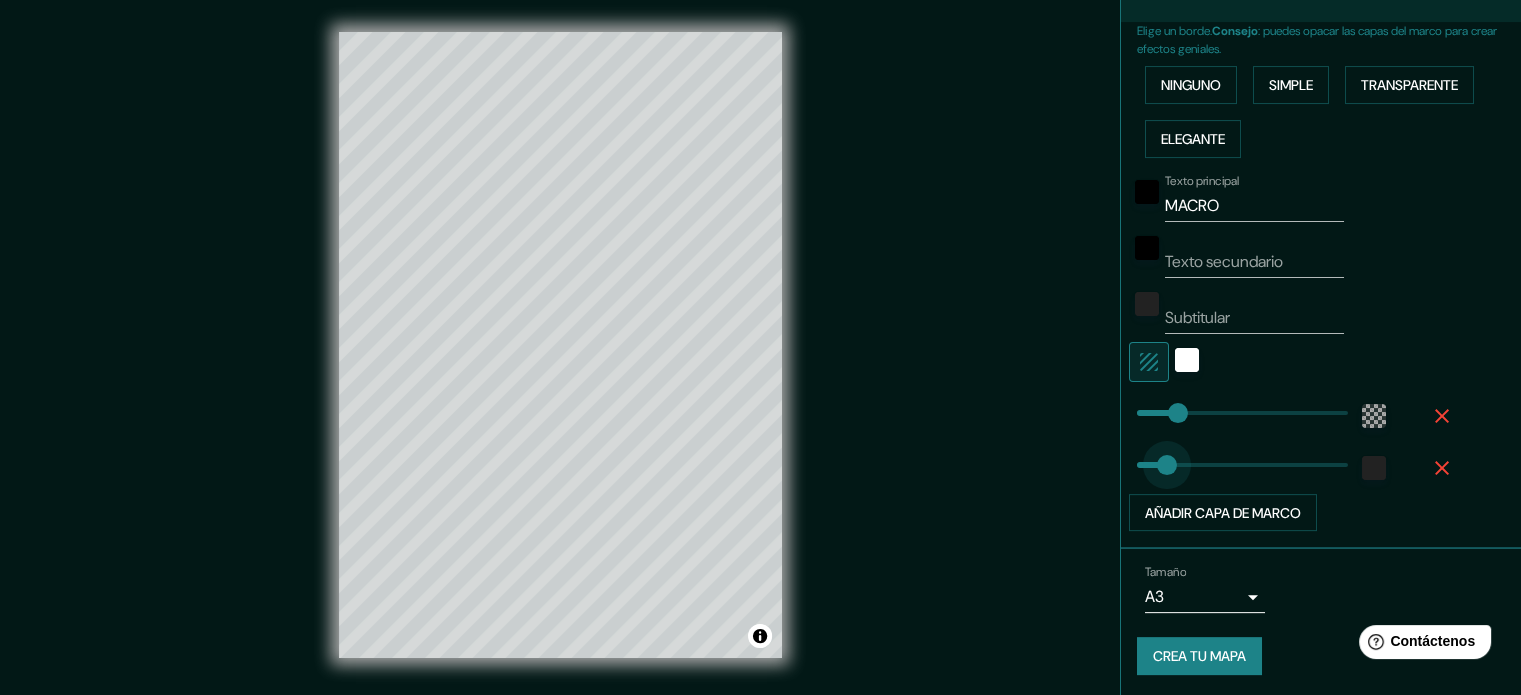 type on "34" 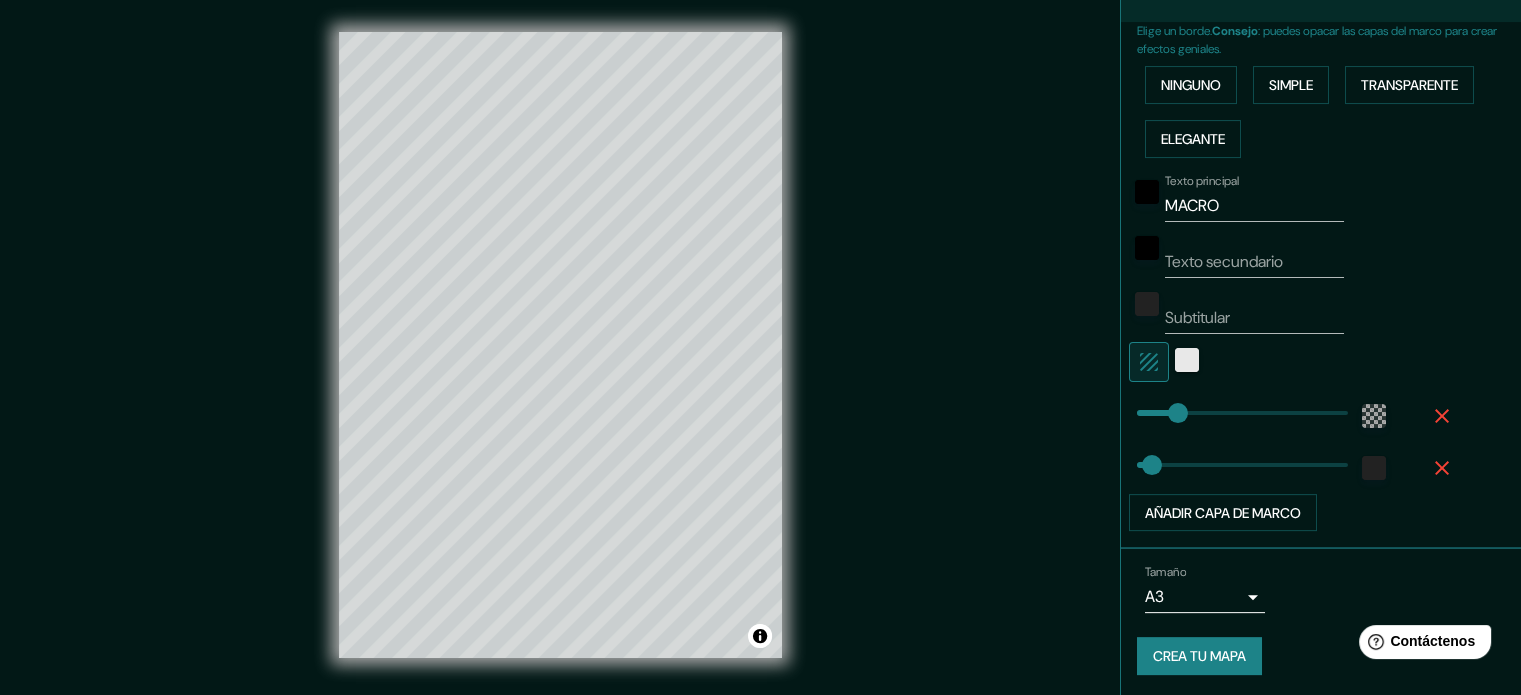 type on "32" 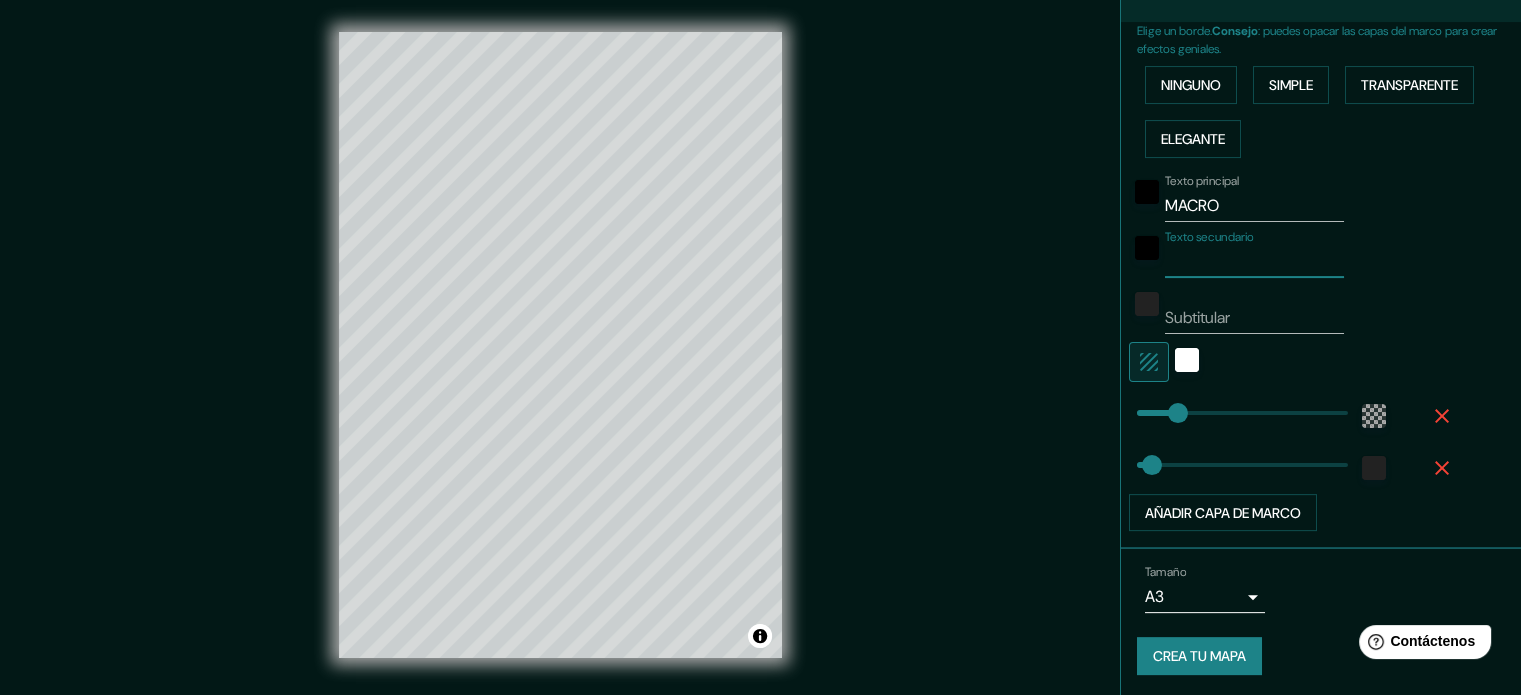 click on "Texto secundario" at bounding box center [1254, 262] 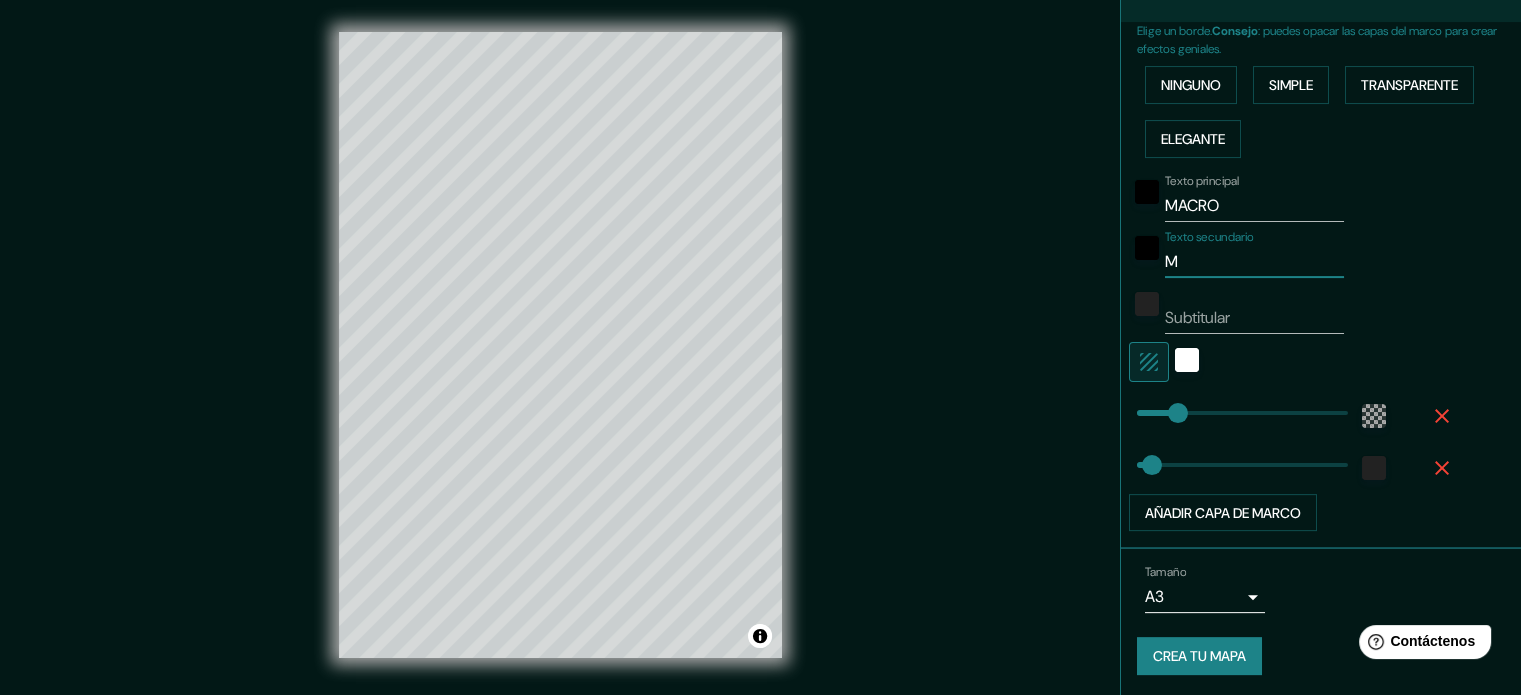 type on "MO" 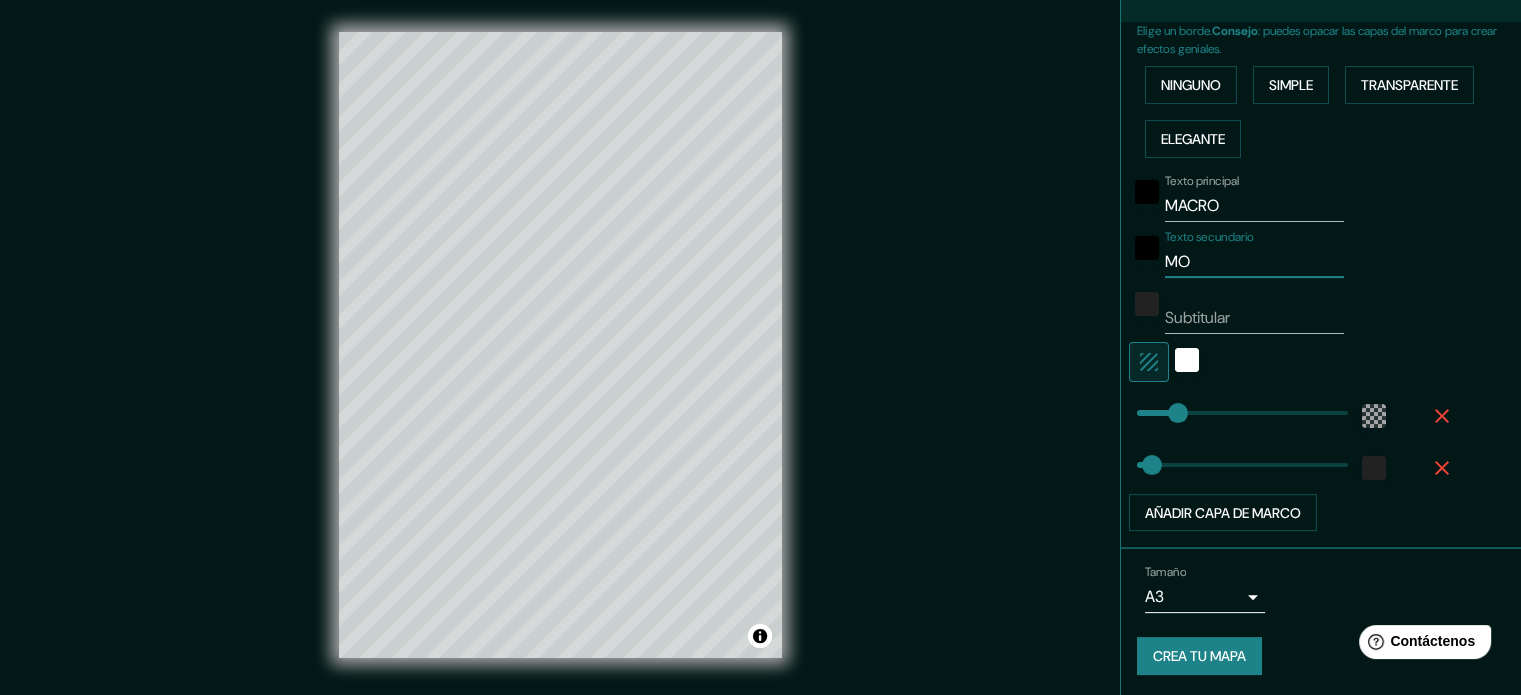 type on "MON" 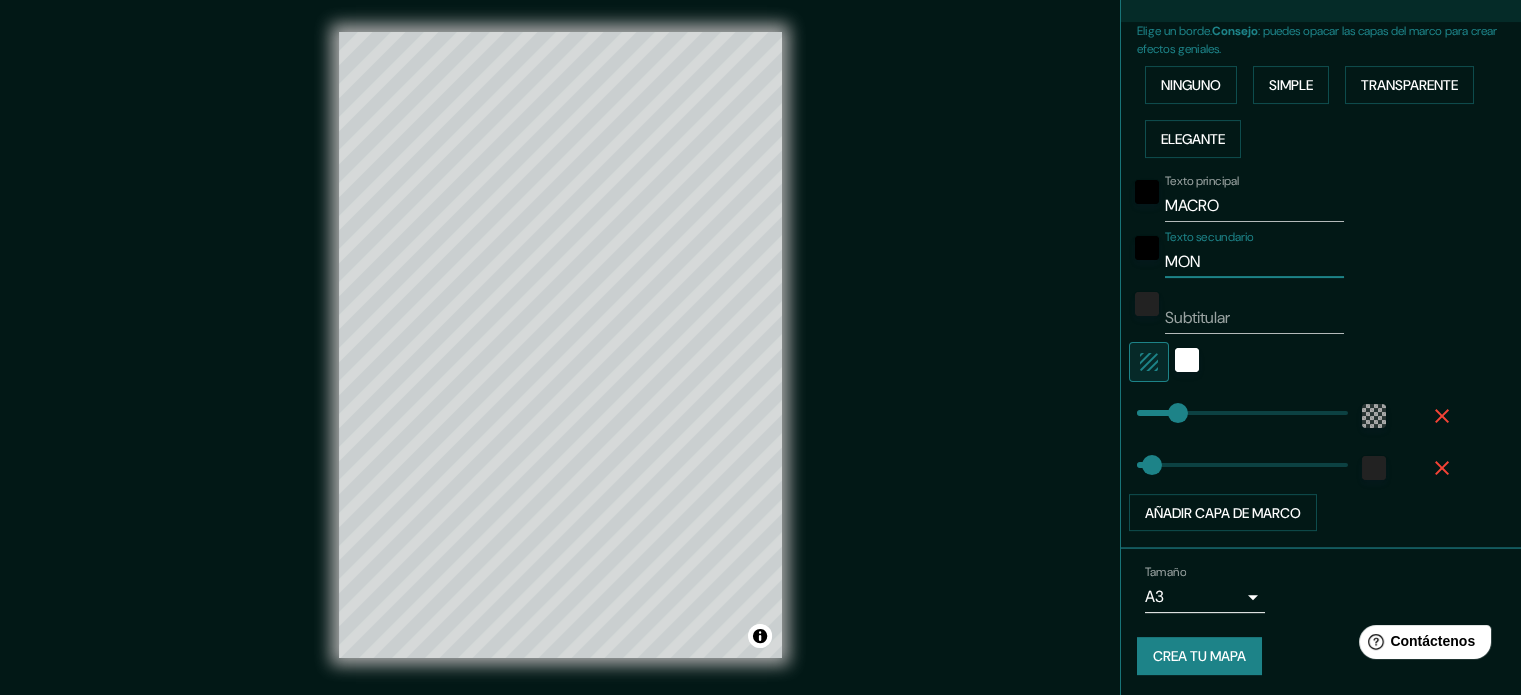 type on "MONS" 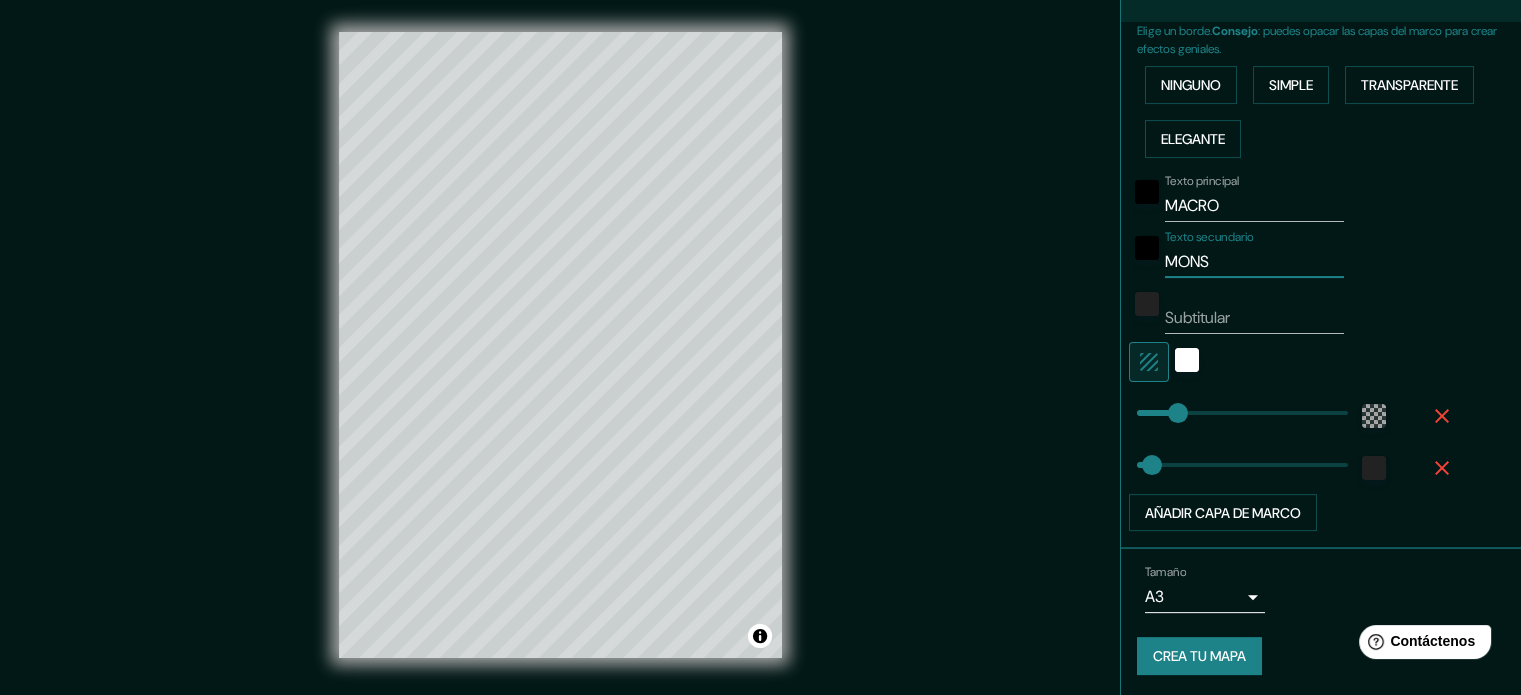 type on "MONSE" 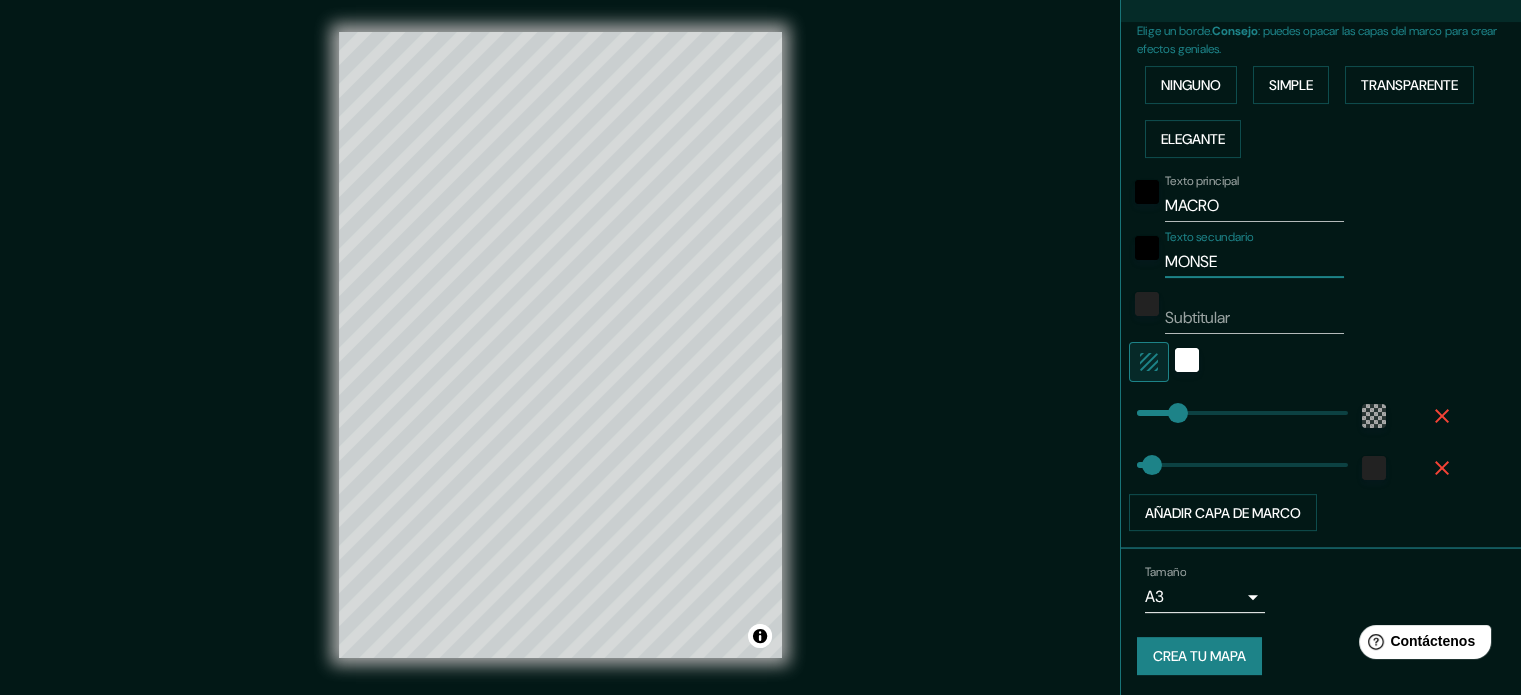 type on "MONSEF" 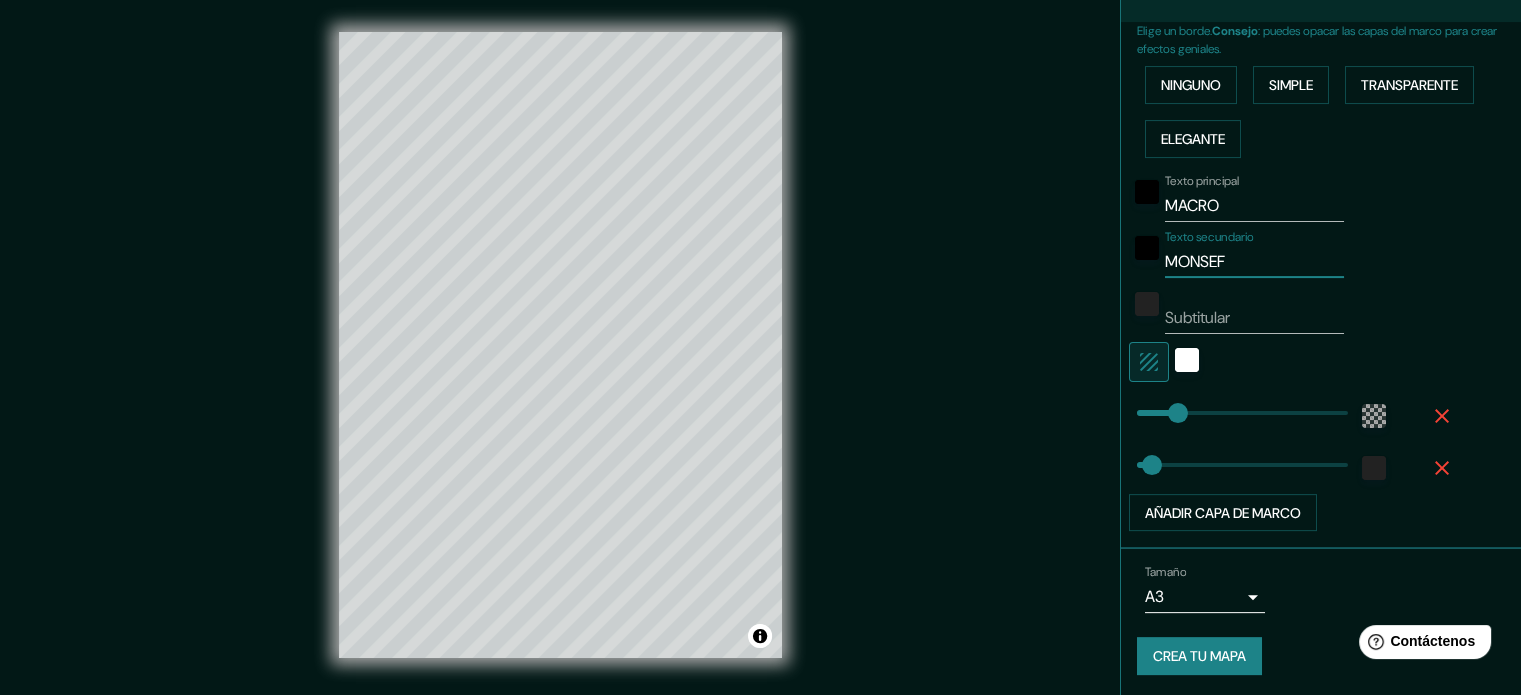 type on "[CITY]" 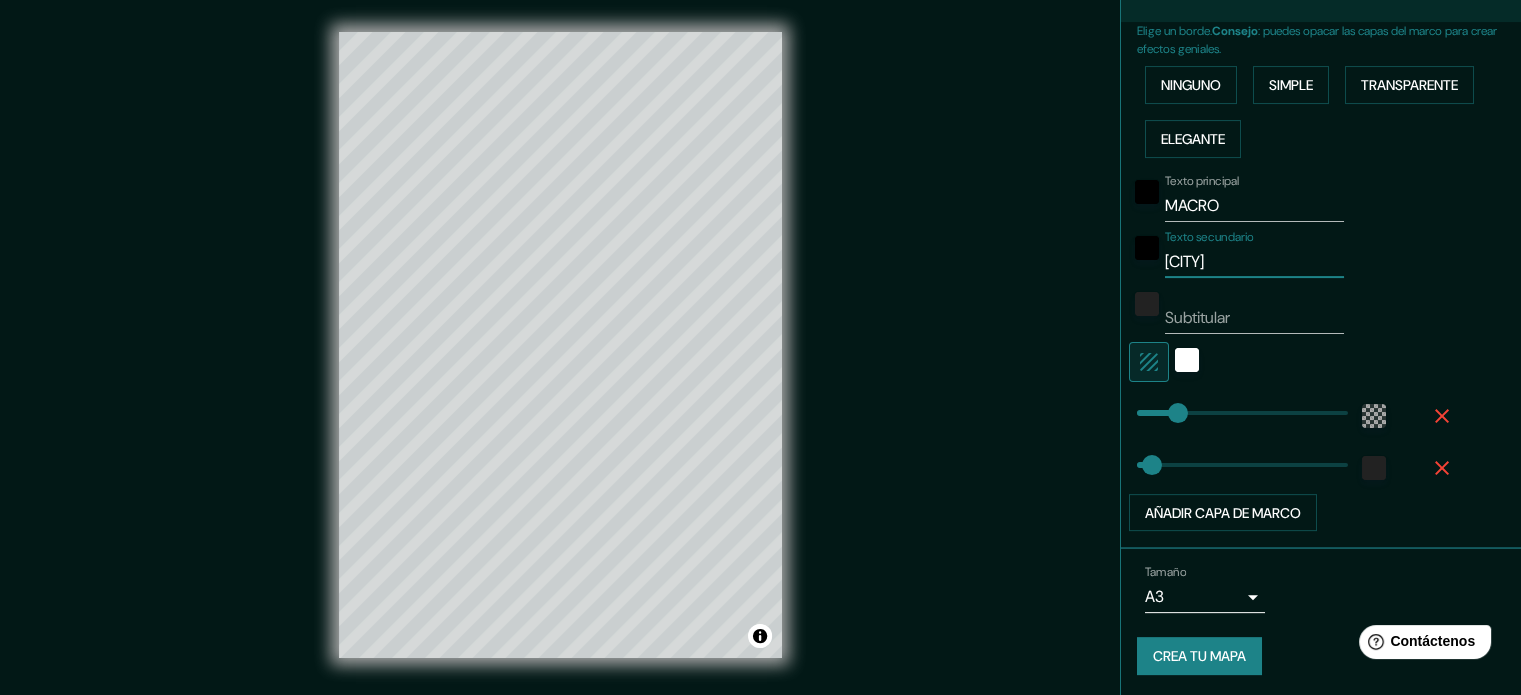 type on "MONSEF" 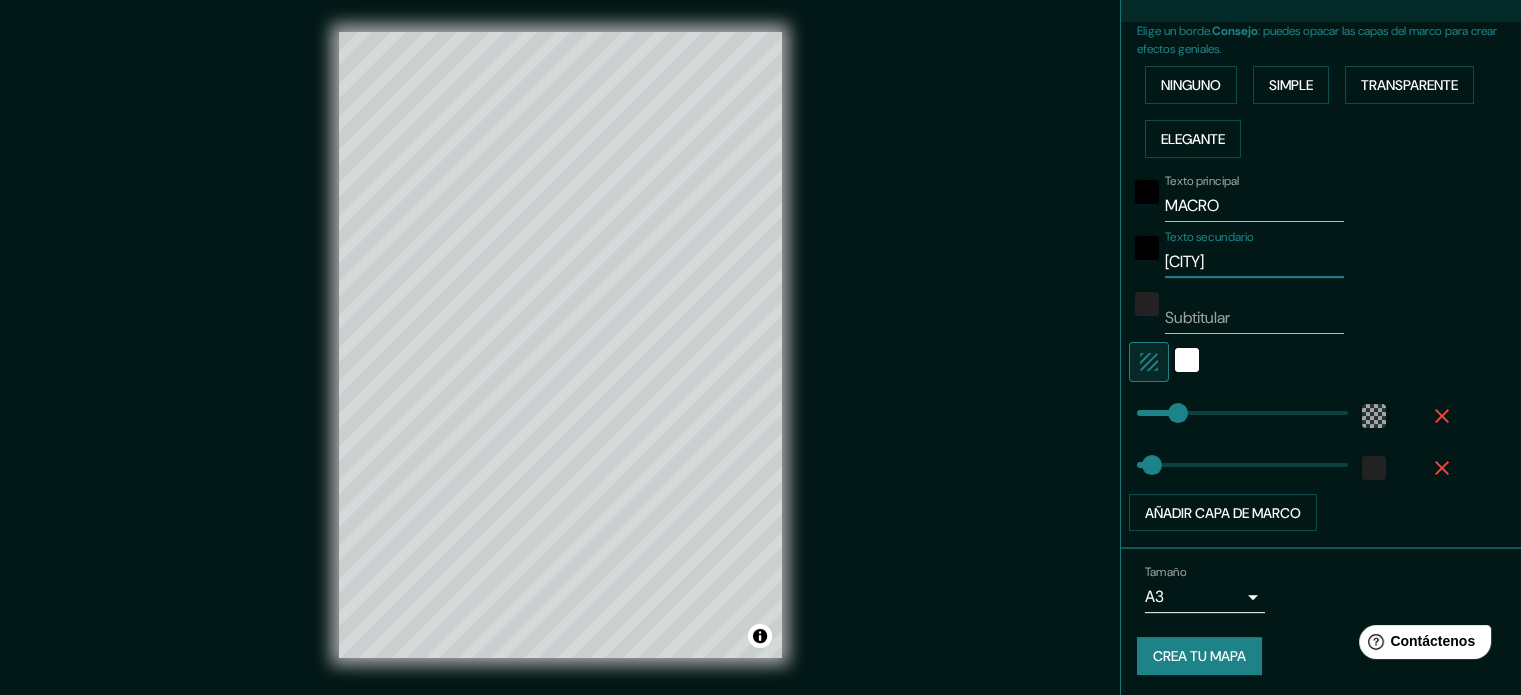 type on "32" 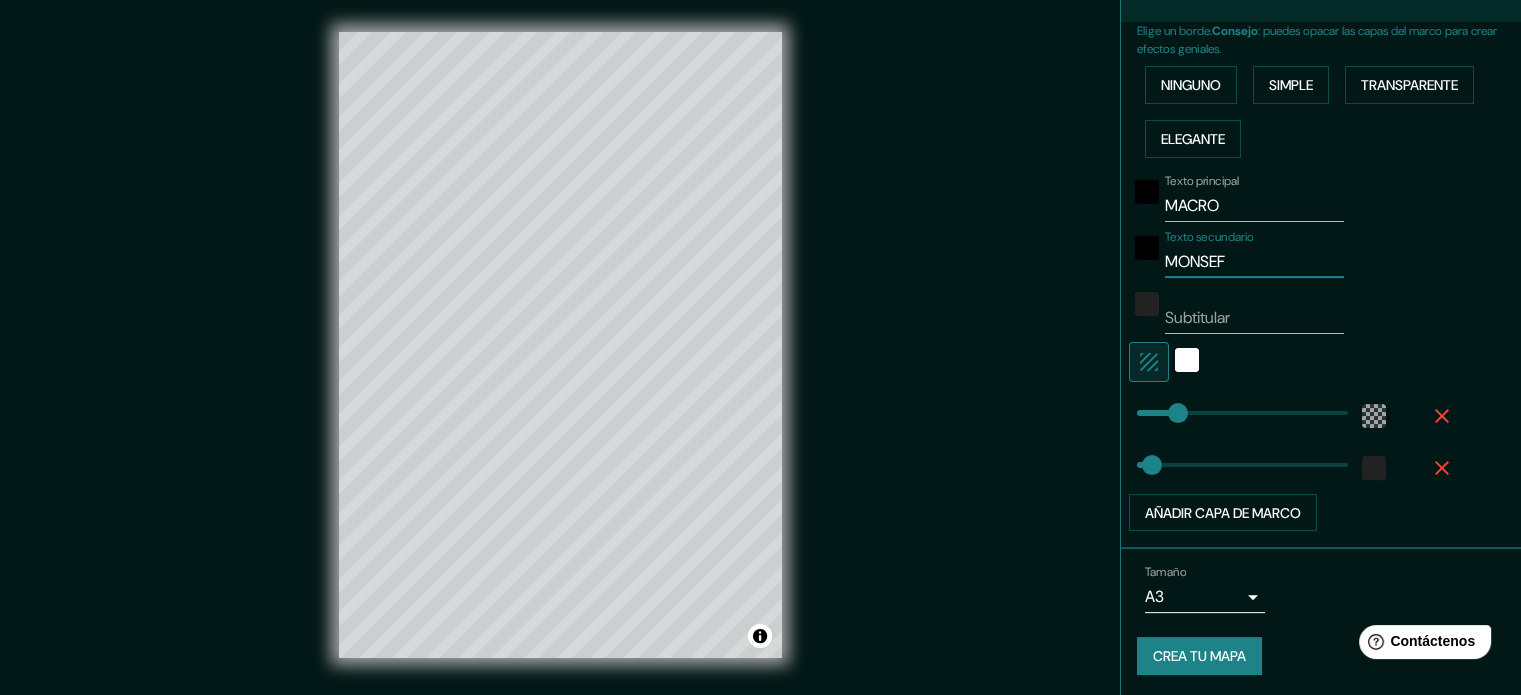 type on "[CITY]" 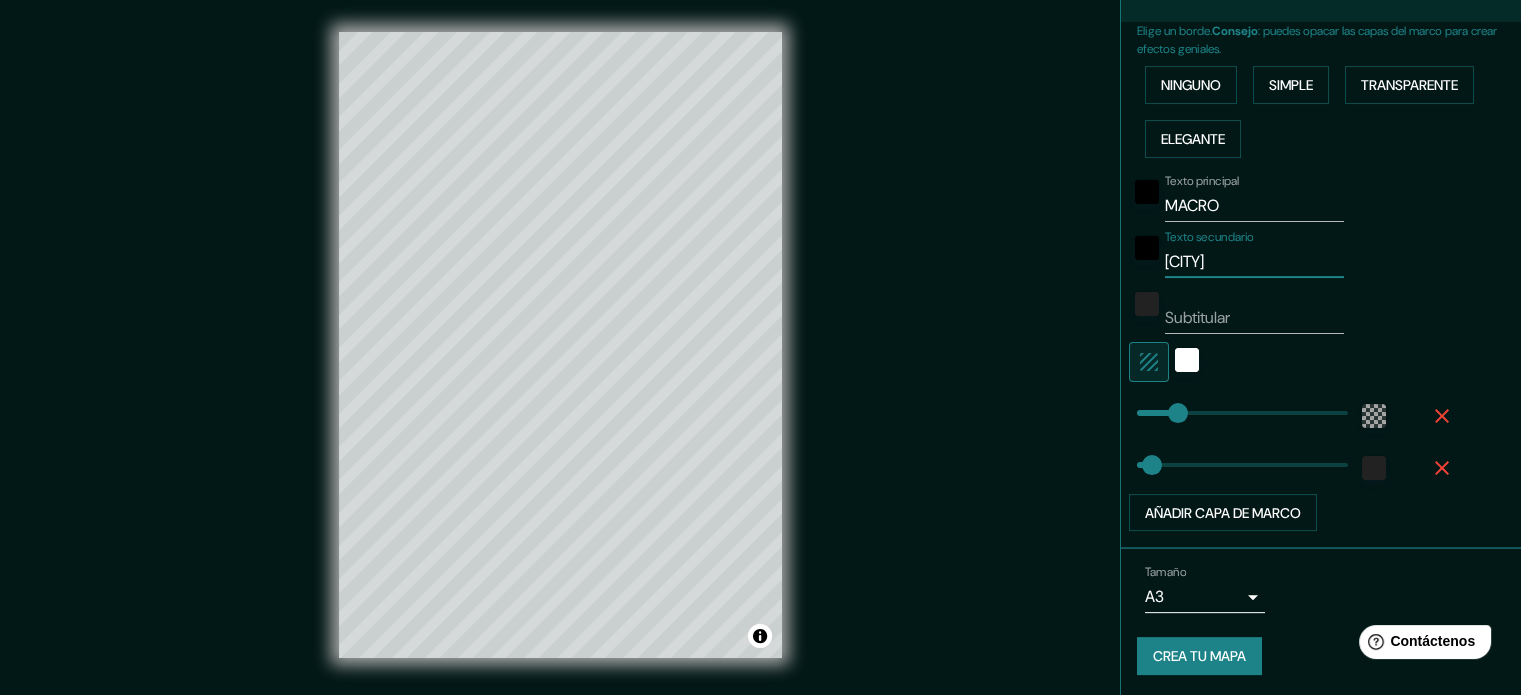 type on "[CITY]" 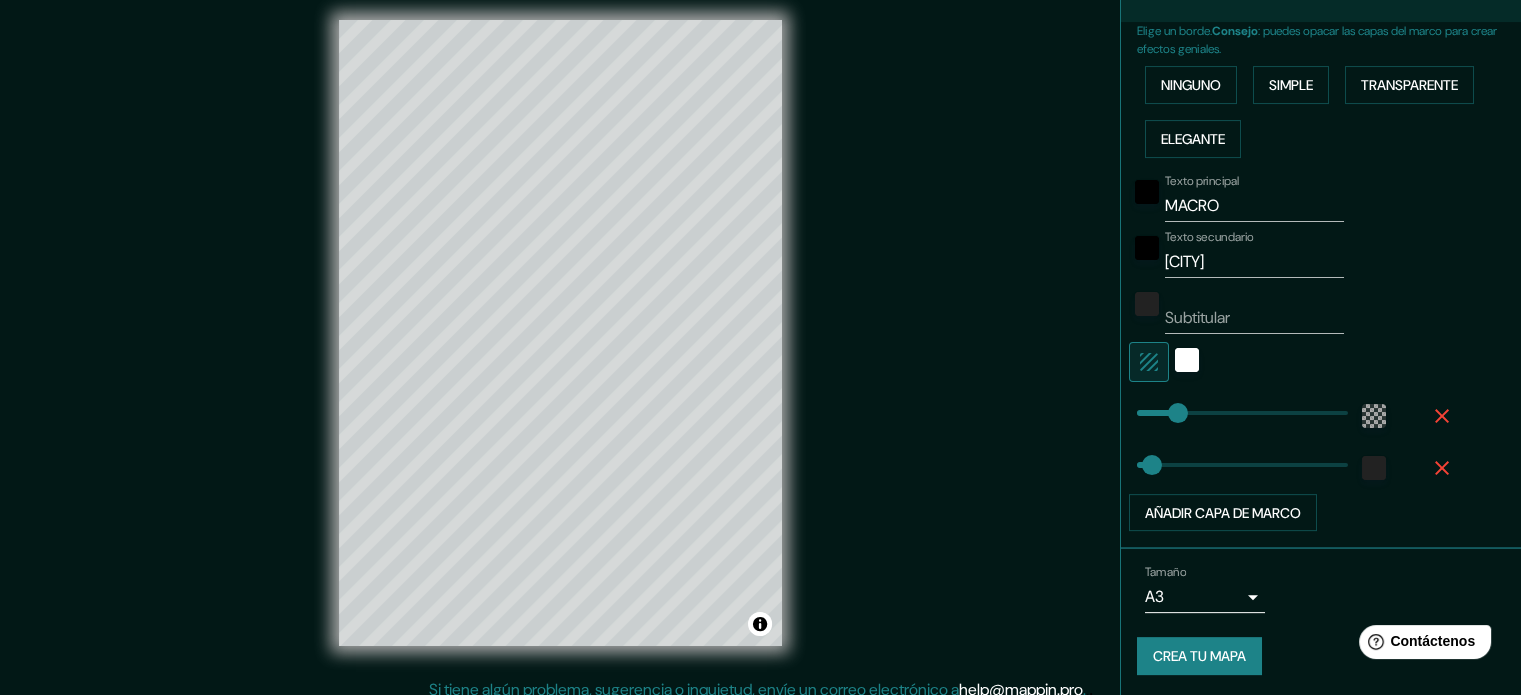 scroll, scrollTop: 26, scrollLeft: 0, axis: vertical 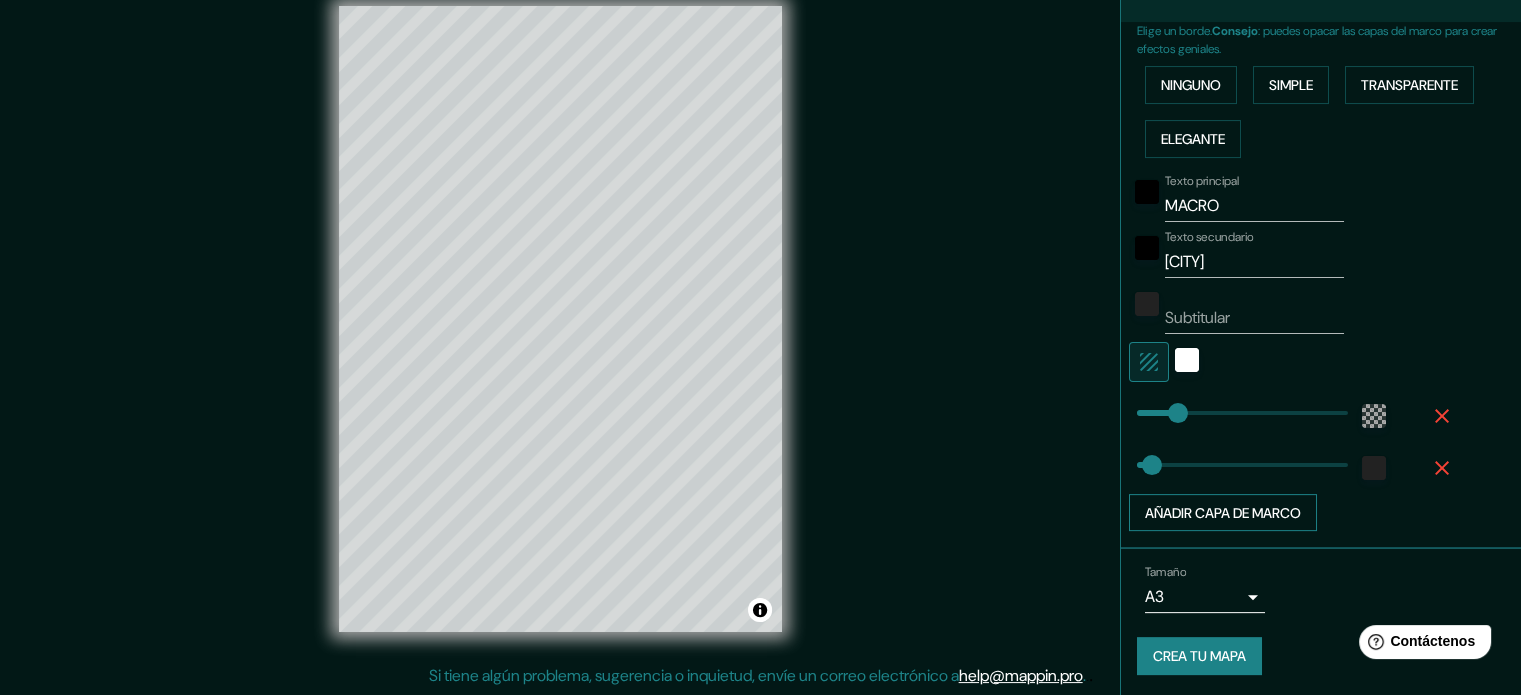 click on "Añadir capa de marco" at bounding box center [1223, 513] 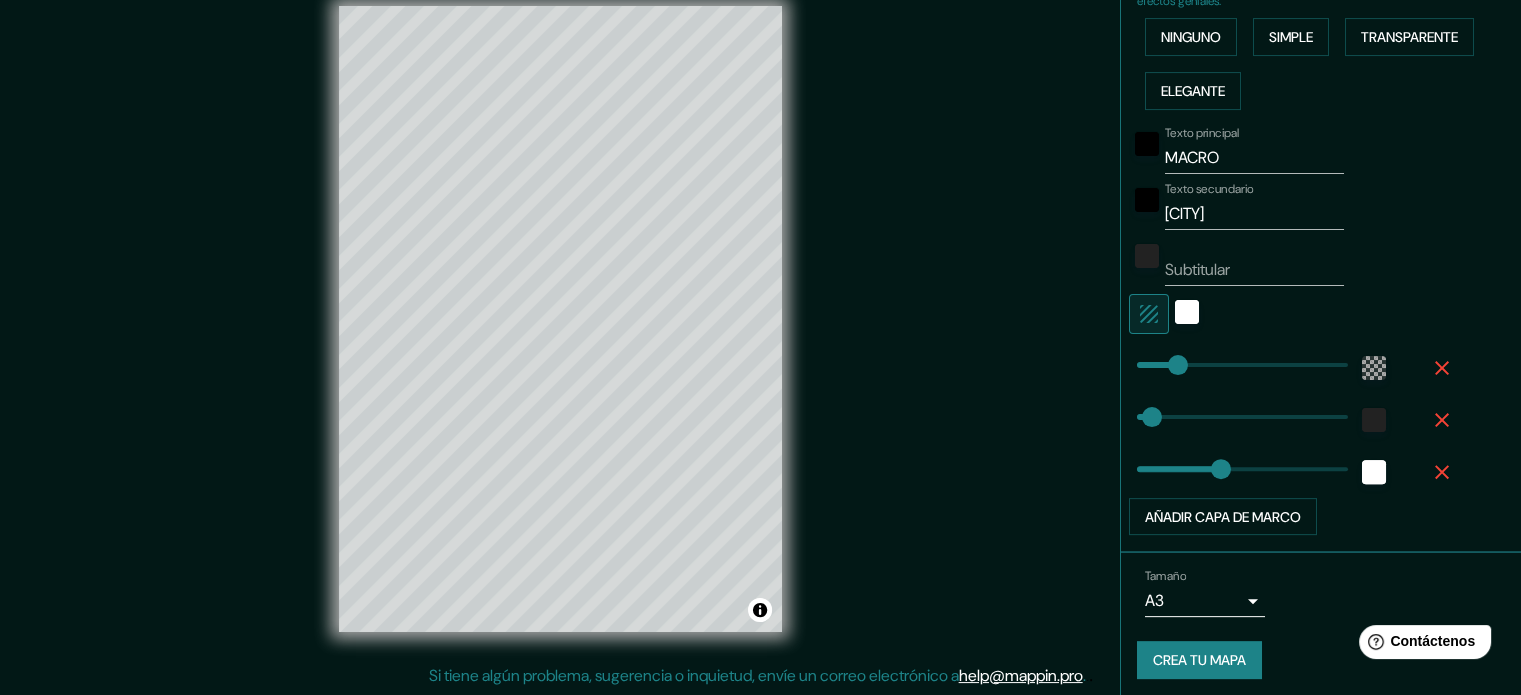 scroll, scrollTop: 496, scrollLeft: 0, axis: vertical 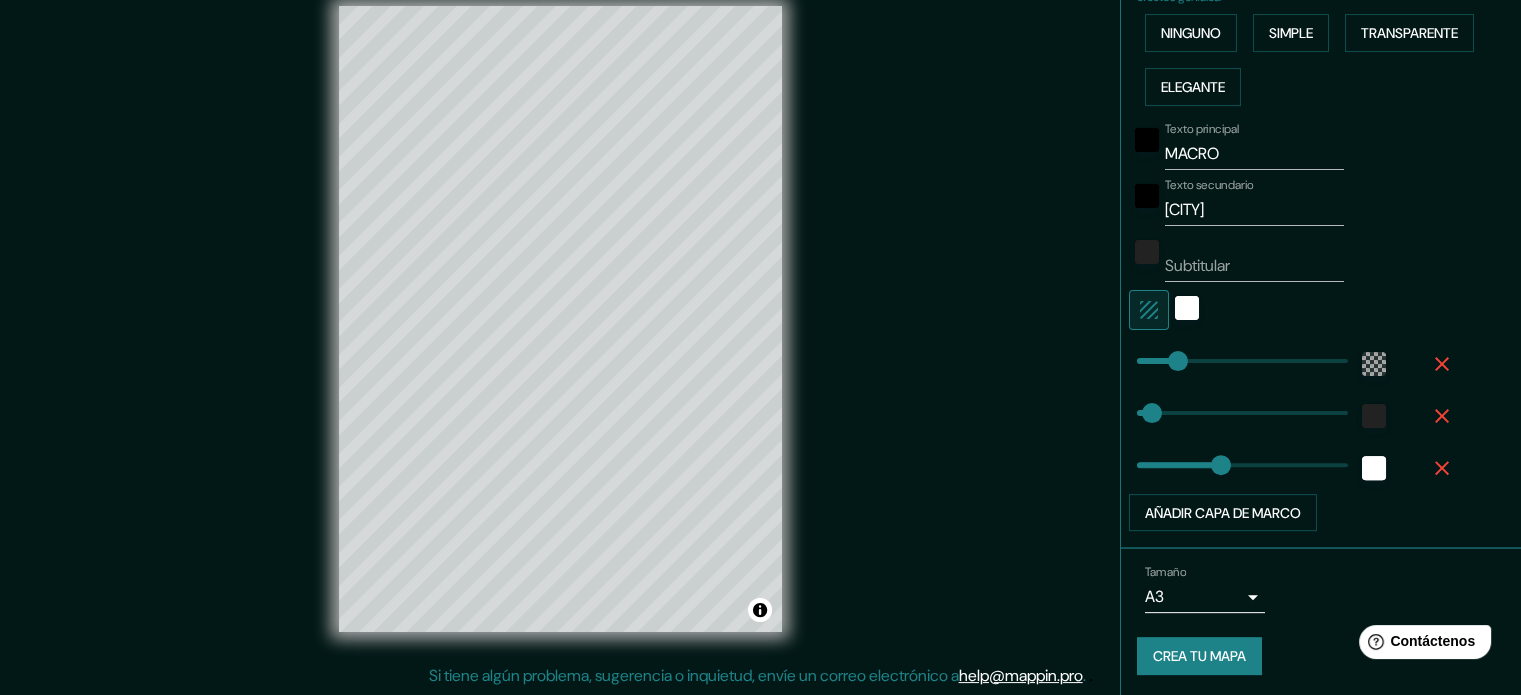click on "Crea tu mapa" at bounding box center (1199, 656) 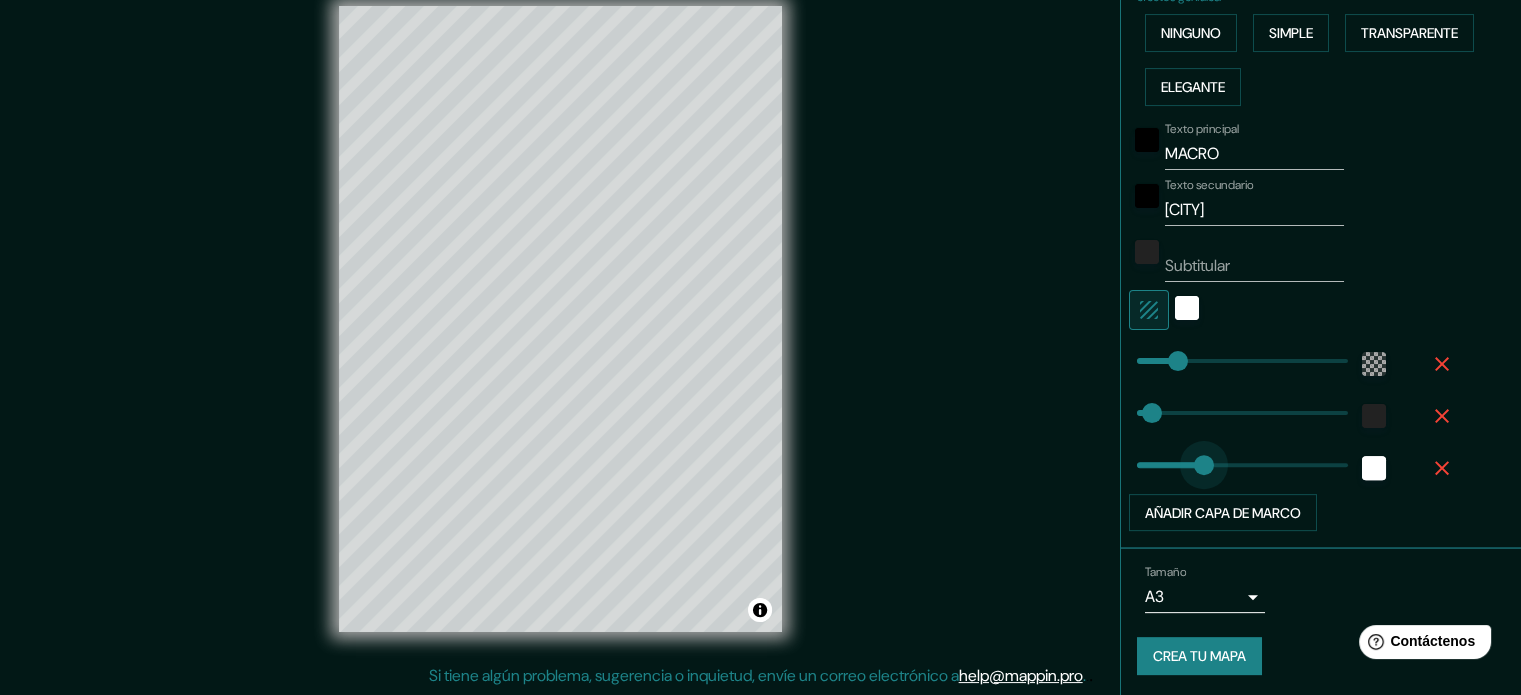 type on "87" 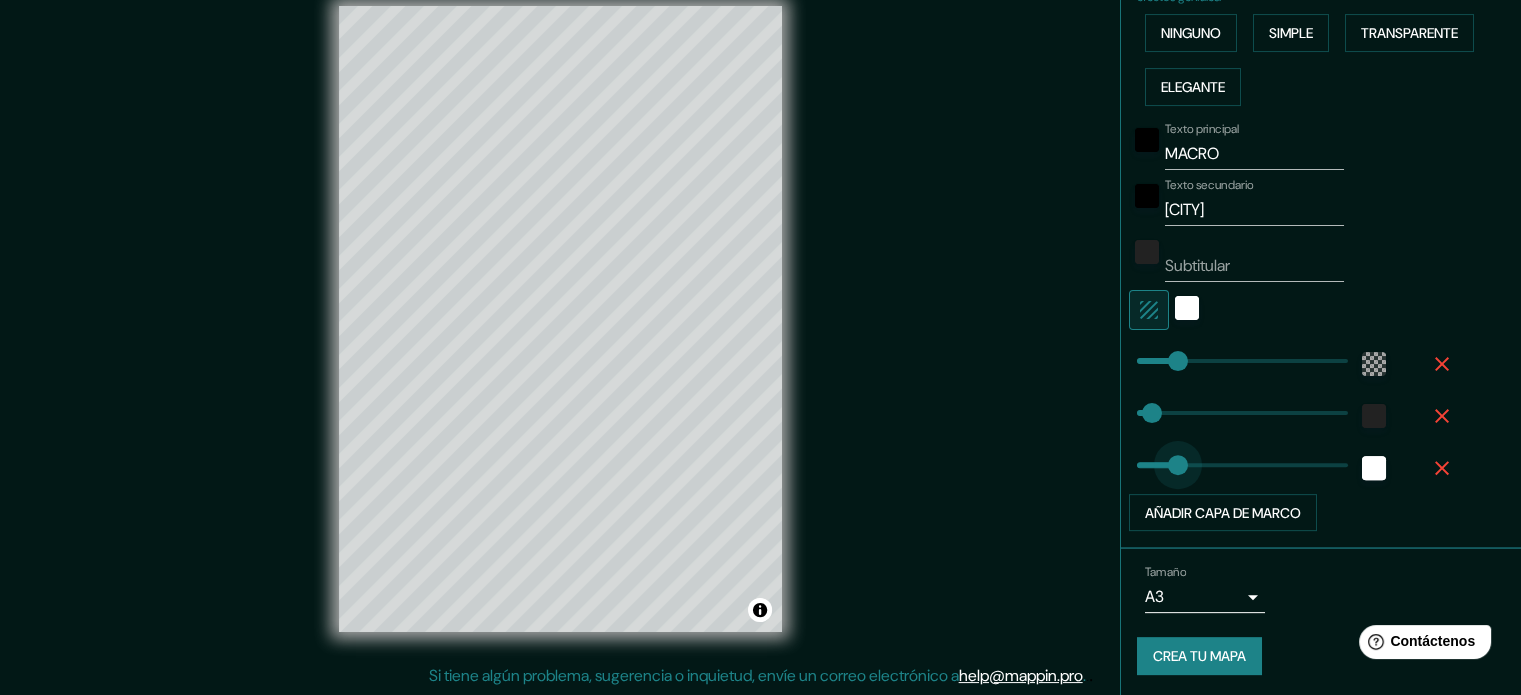 drag, startPoint x: 1199, startPoint y: 456, endPoint x: 1163, endPoint y: 456, distance: 36 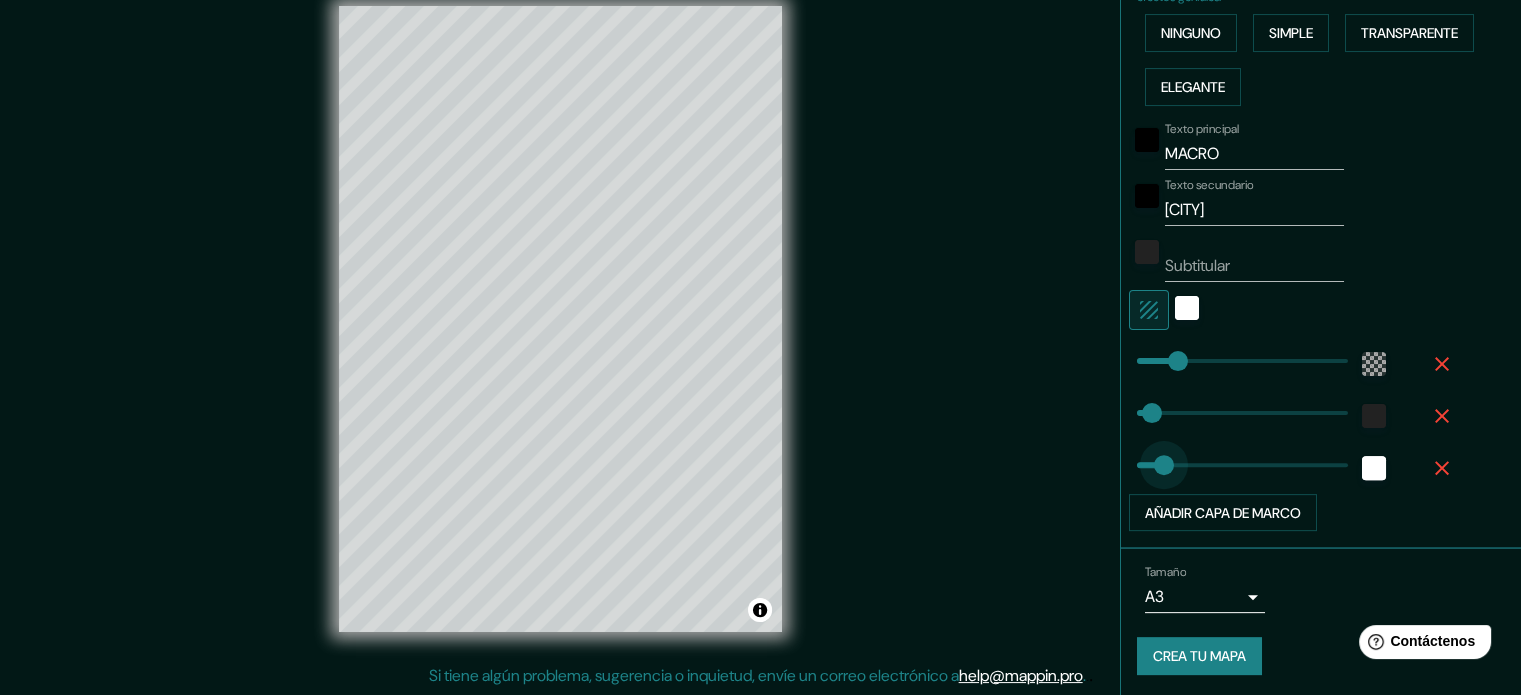 type on "41" 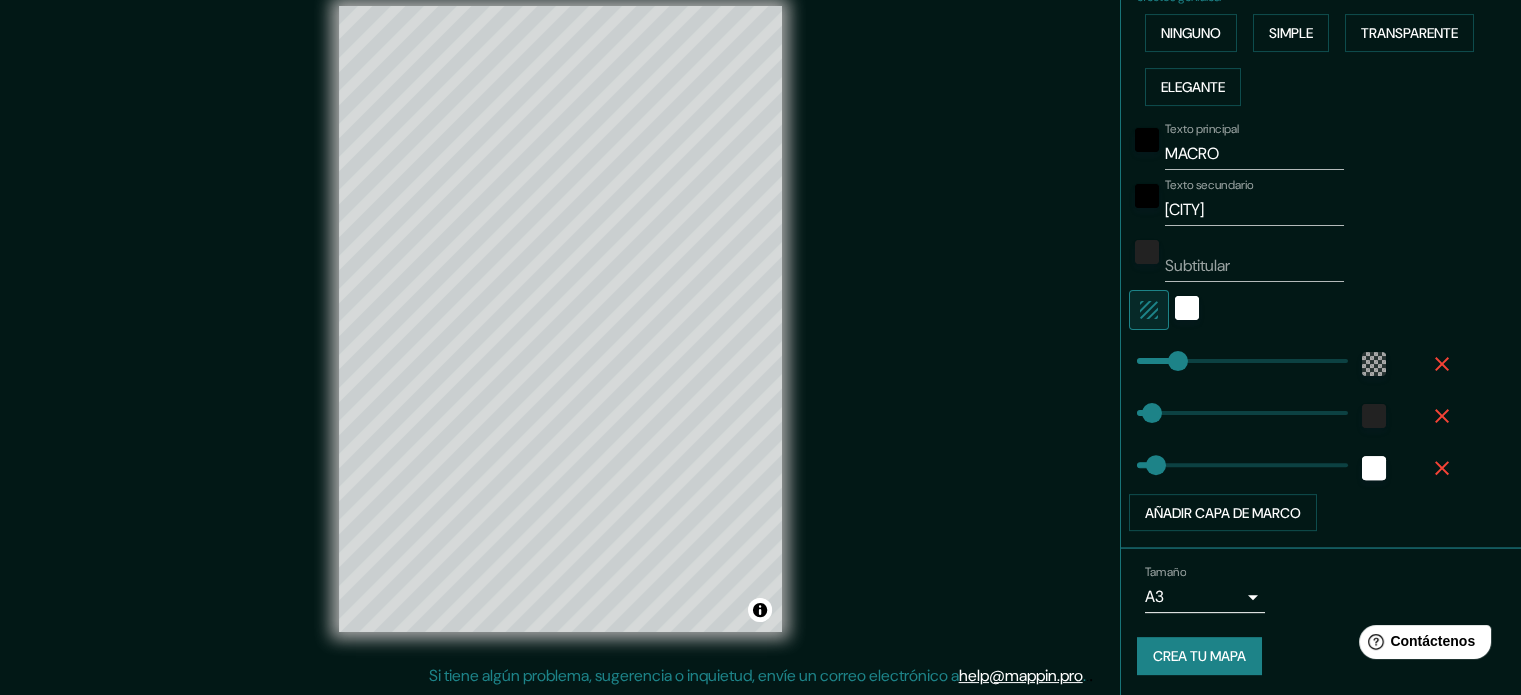 click on "Crea tu mapa" at bounding box center (1199, 657) 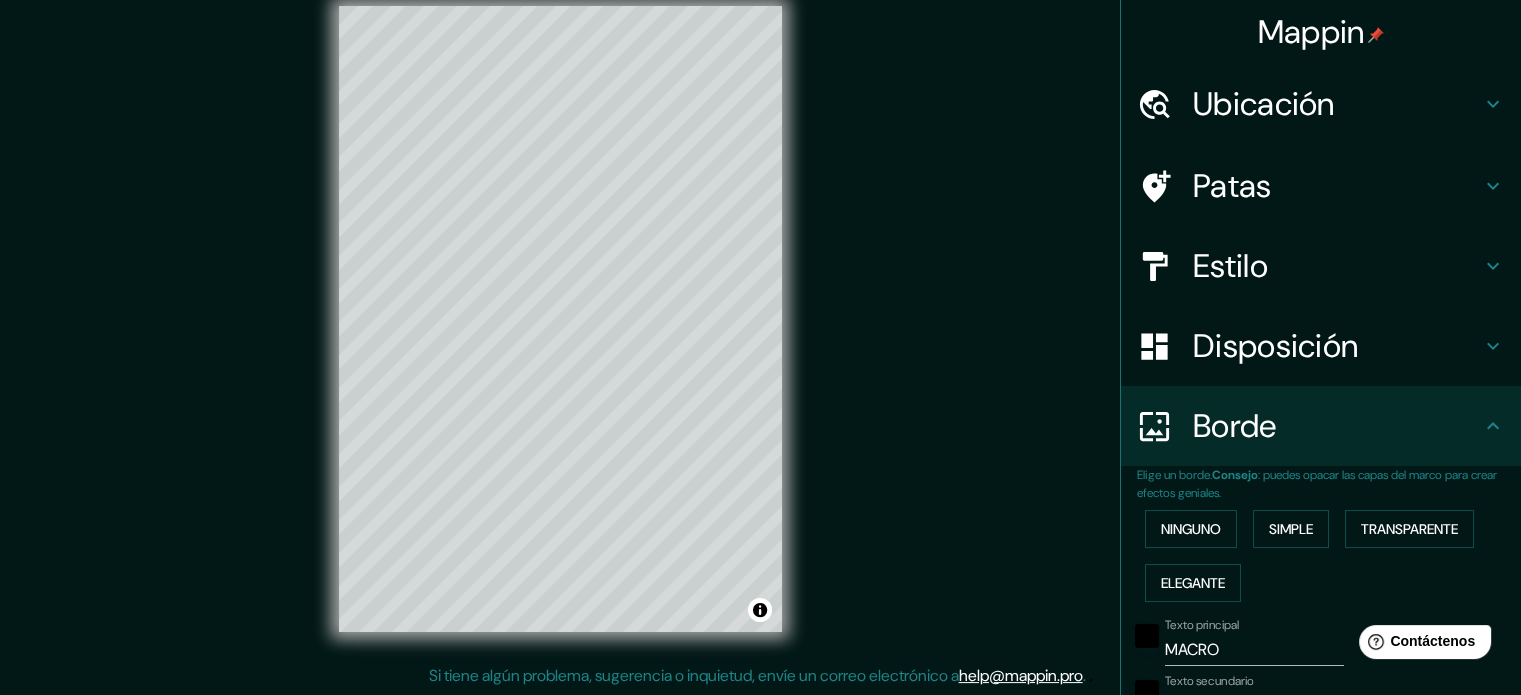 scroll, scrollTop: 496, scrollLeft: 0, axis: vertical 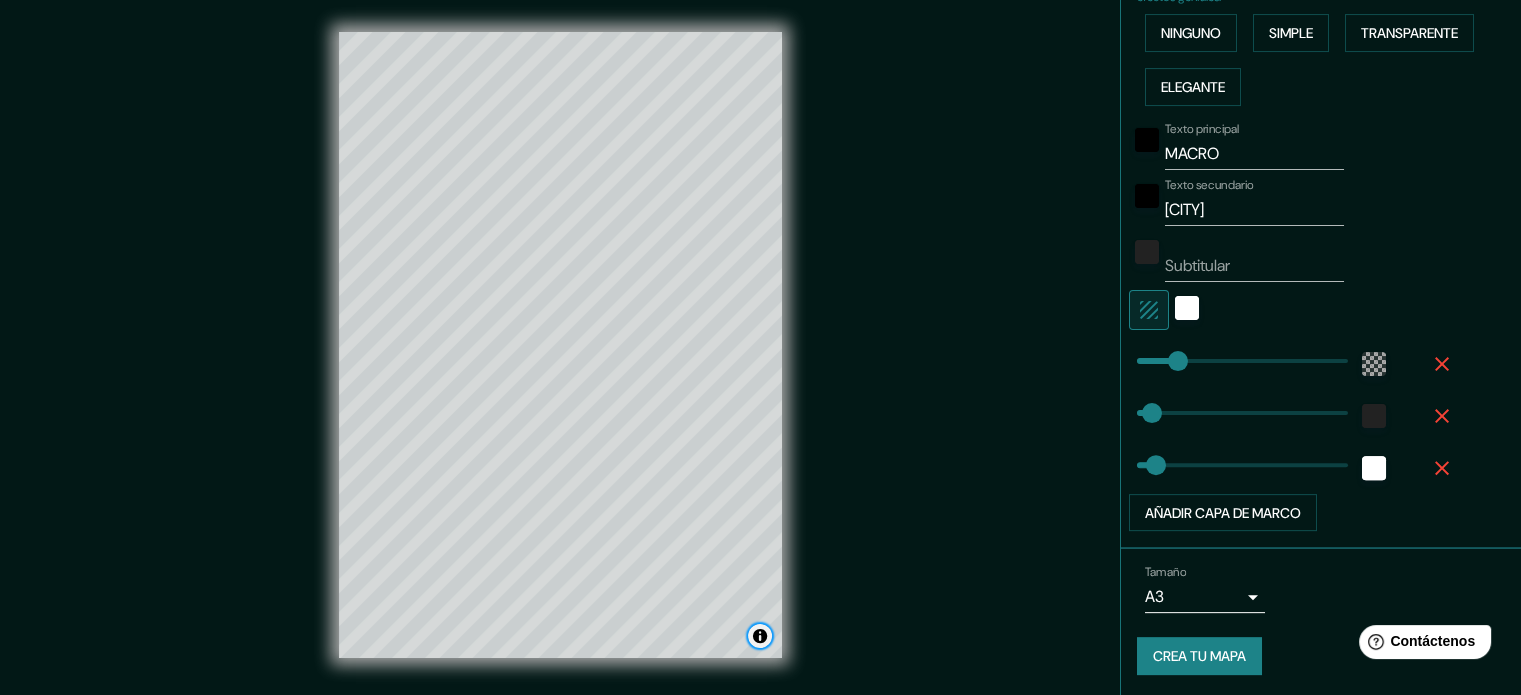 click at bounding box center (760, 636) 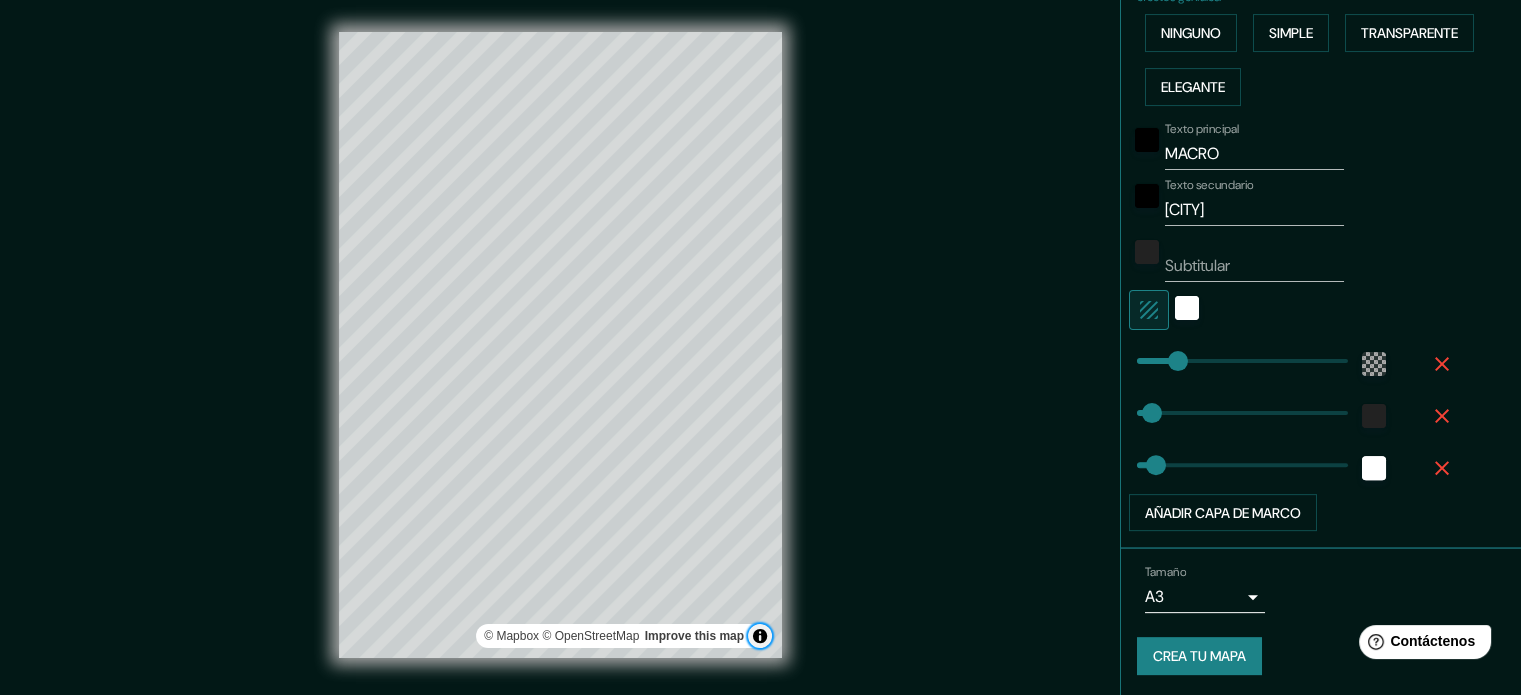 click at bounding box center (760, 636) 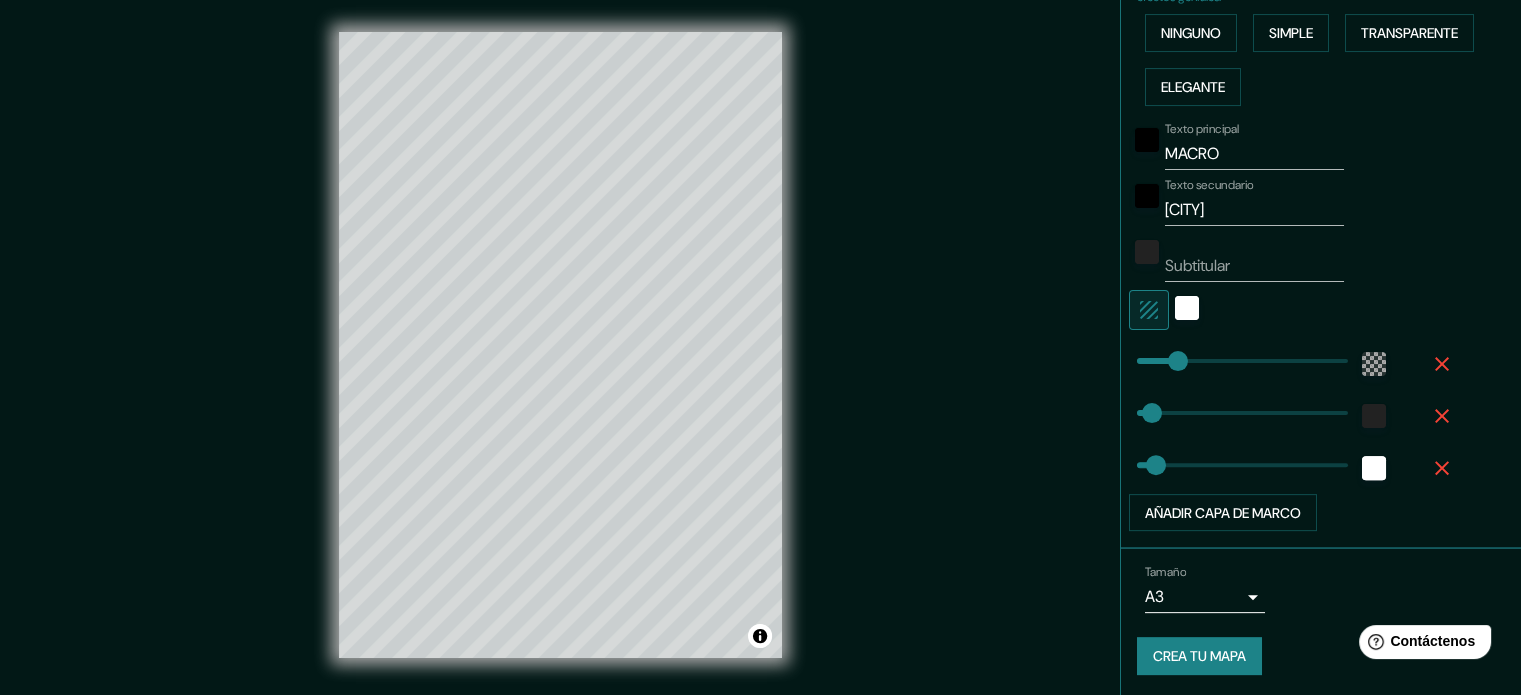 click on "Mappin Ubicación [CITY], Departamento de [REGION], [COUNTRY] [CITY] de la Frontera provincia de [PROVINCE], [COUNTRY] [CITY] Departamento de [REGION], [COUNTRY] [CITY] de Segura provincia de [PROVINCE], [COUNTRY] [CITY] Departamento de [REGION], [COUNTRY] Pasaje [CITY] [CITY], Región Metropolitana de [REGION] [POSTAL_CODE], [COUNTRY] Patas Estilo Disposición Borde Elige un borde.  Consejo  : puedes opacar las capas del marco para crear efectos geniales. Ninguno Simple Transparente Elegante Texto principal [TEXT] Texto secundario [CITY] Subtitular Añadir capa de marco Tamaño A3 a4 Crea tu mapa © Mapbox   © OpenStreetMap   Improve this map Si tiene algún problema, sugerencia o inquietud, envíe un correo electrónico a  help@mappin.pro  .   . ." at bounding box center [760, 361] 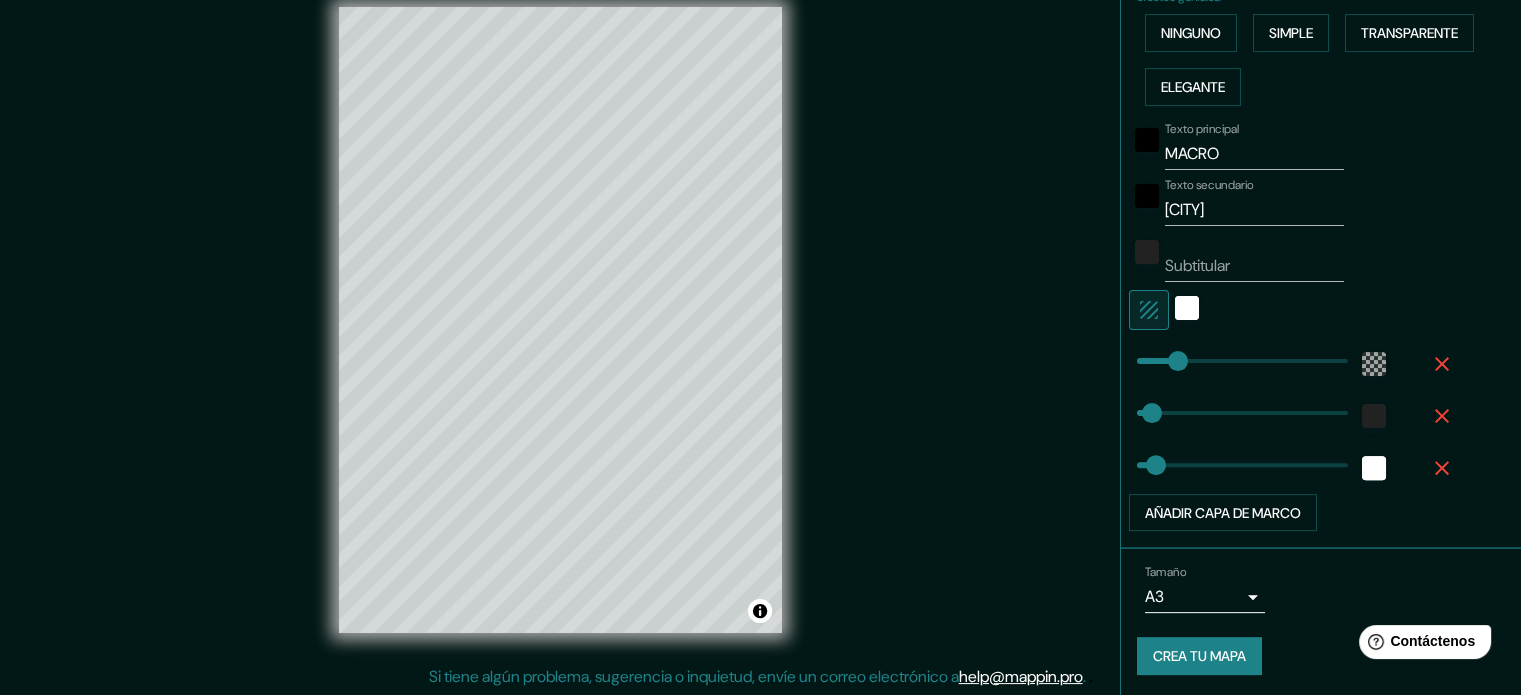 scroll, scrollTop: 26, scrollLeft: 0, axis: vertical 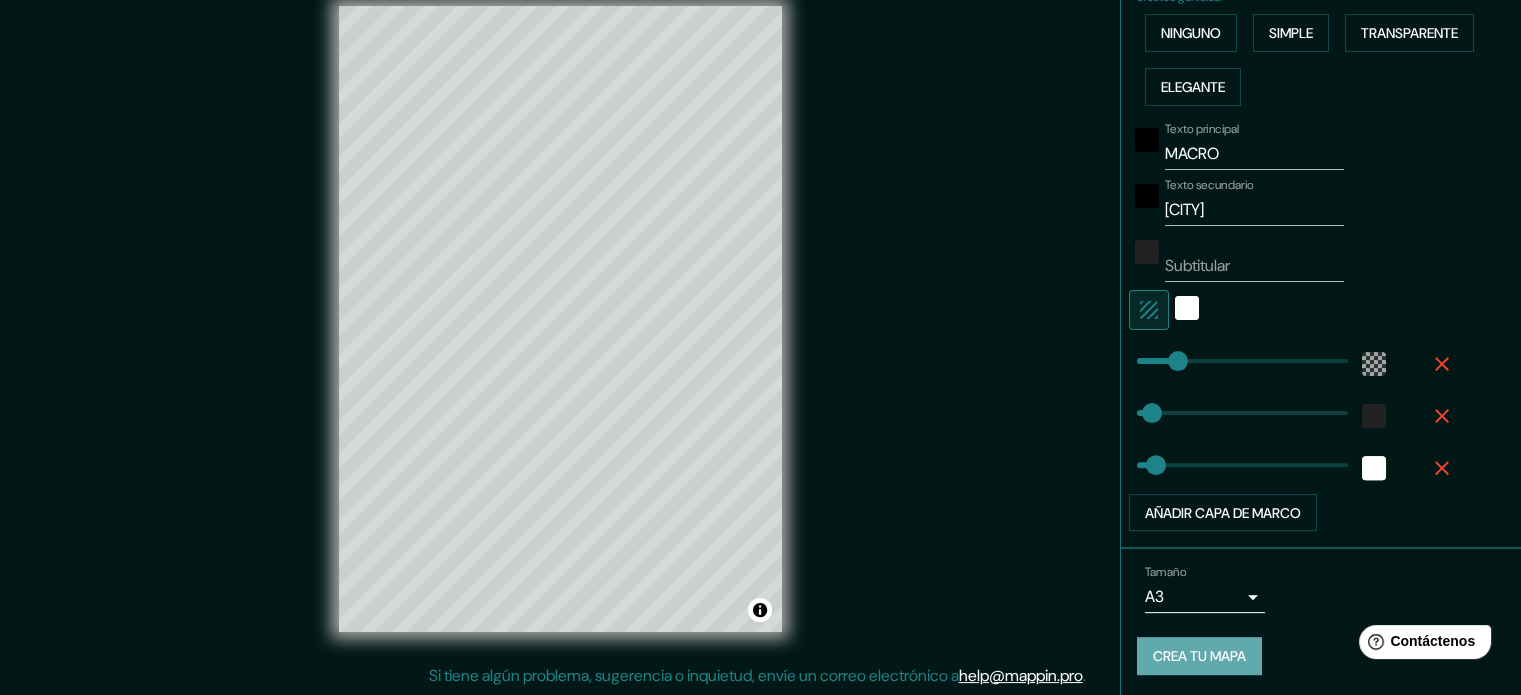 click on "Crea tu mapa" at bounding box center (1199, 657) 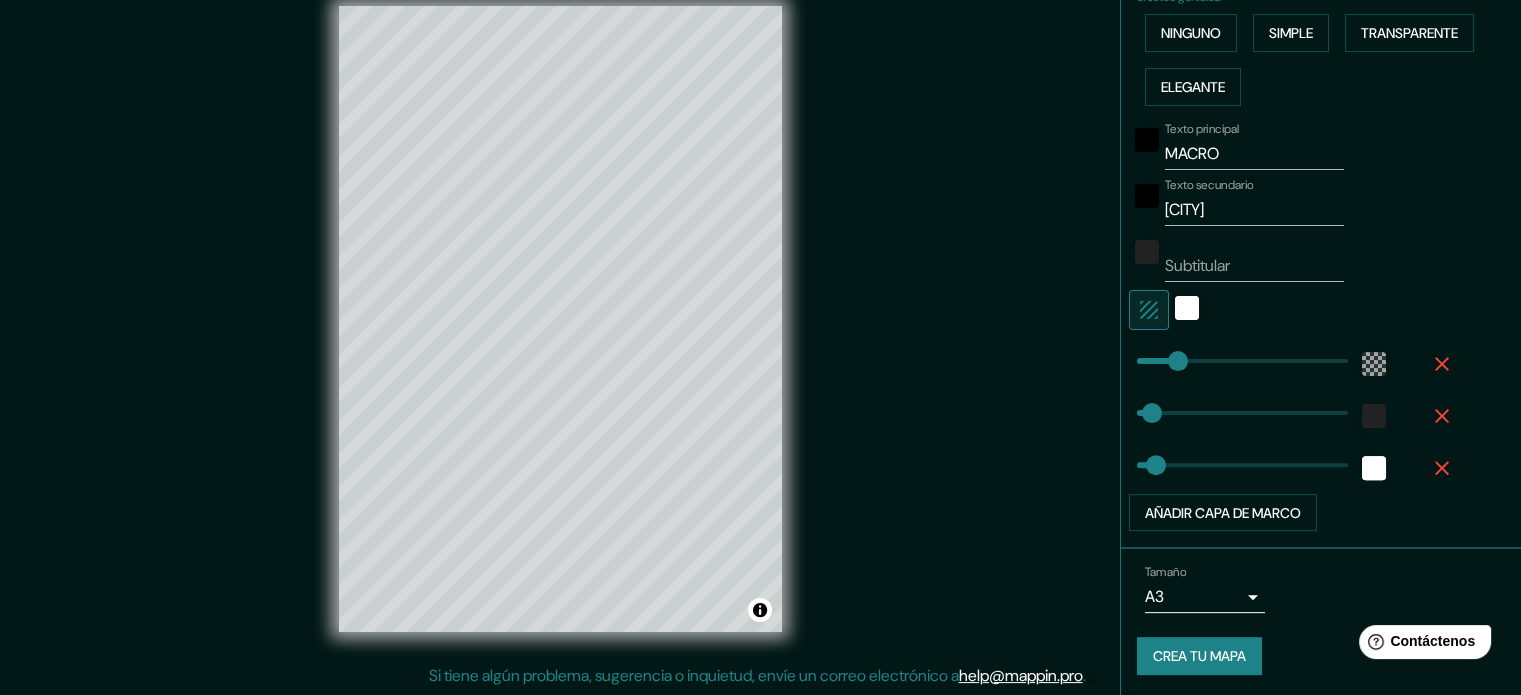 click 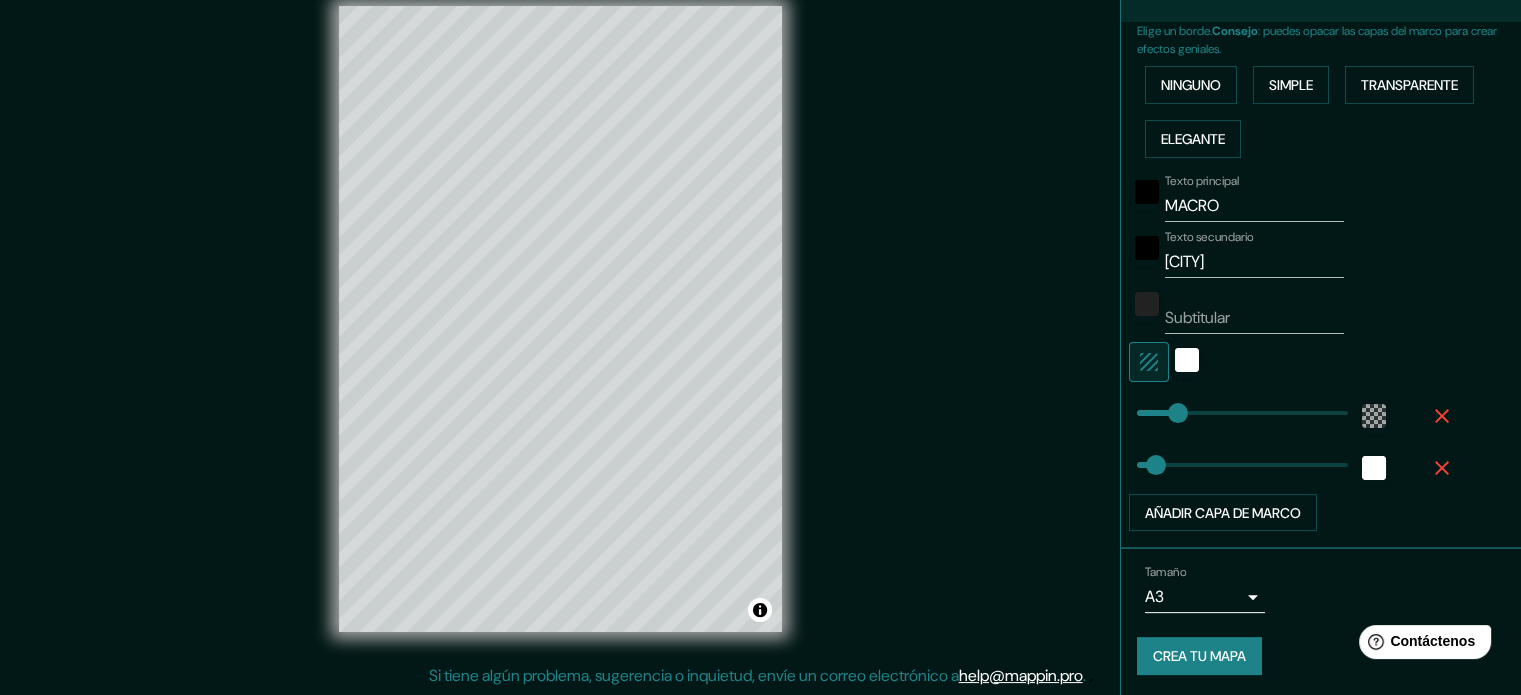 click 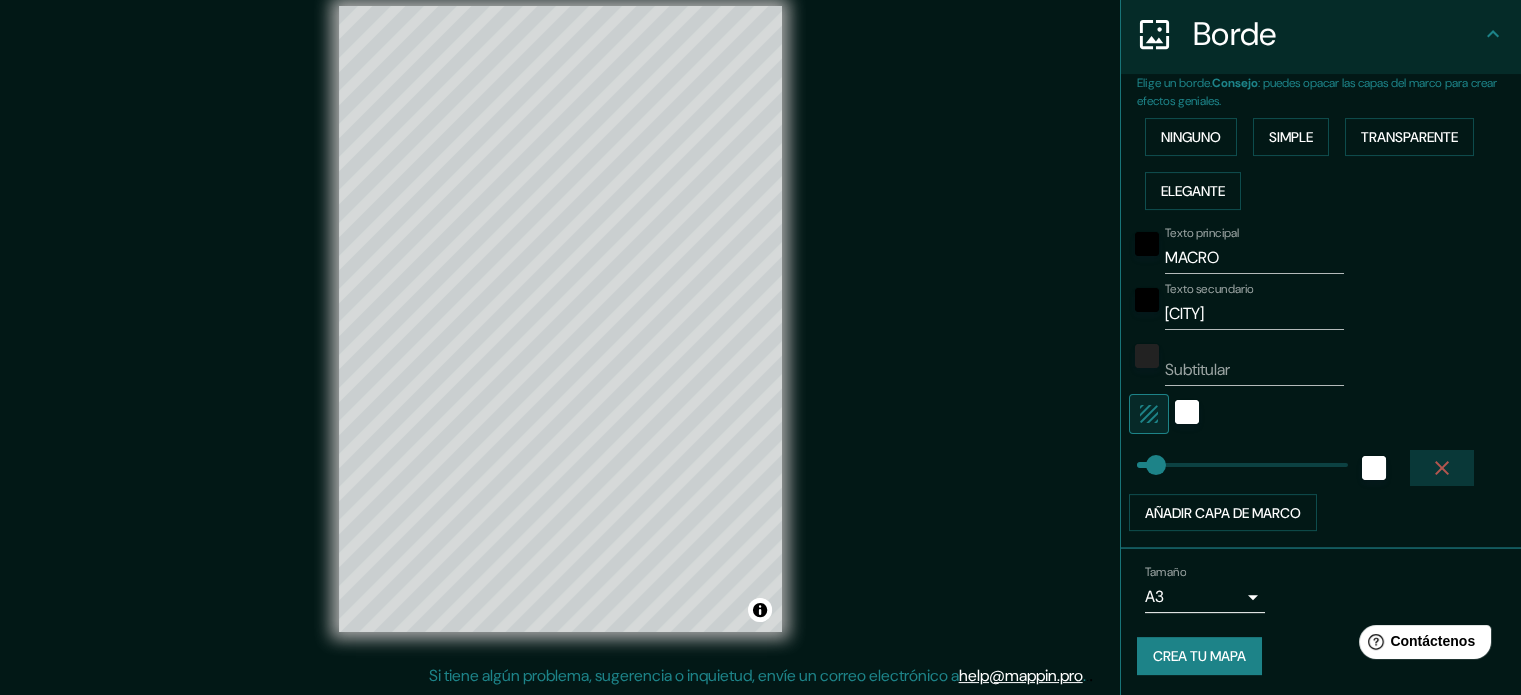 click 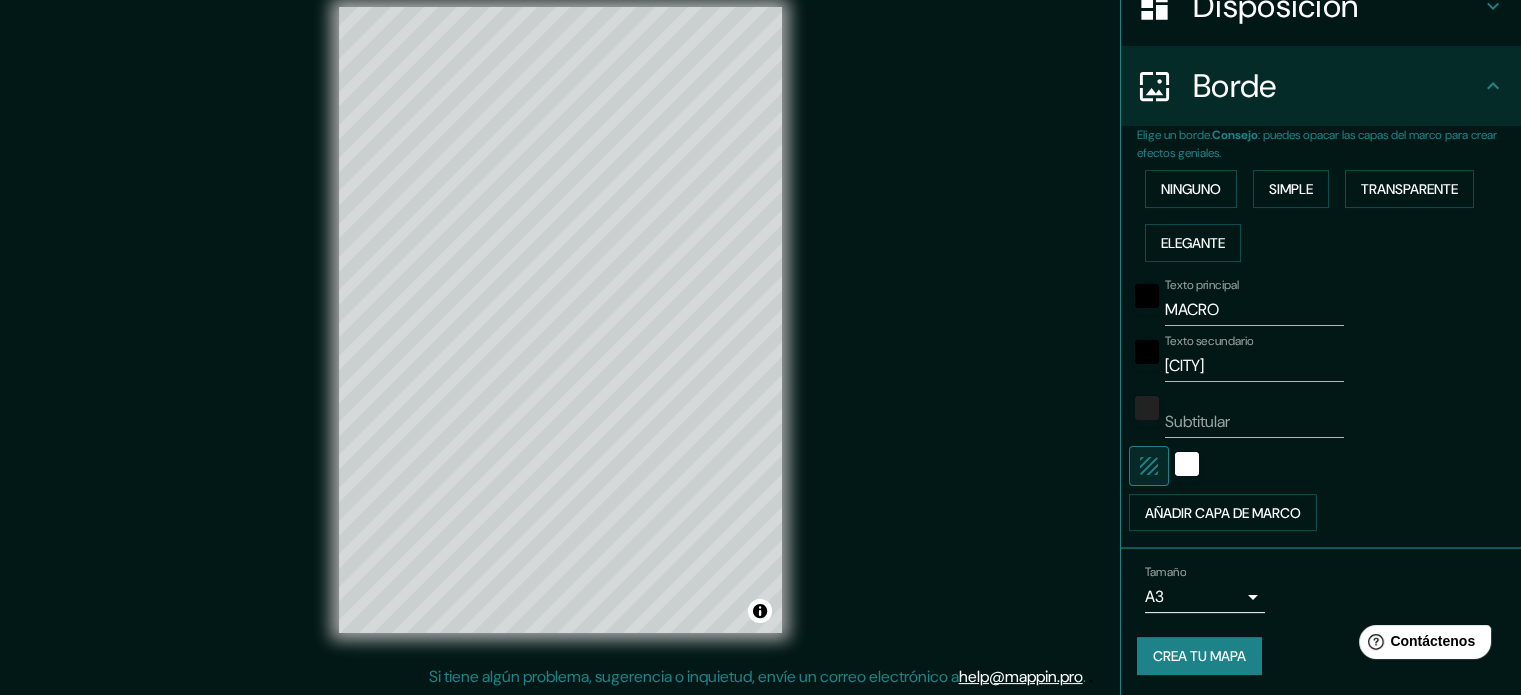 scroll, scrollTop: 26, scrollLeft: 0, axis: vertical 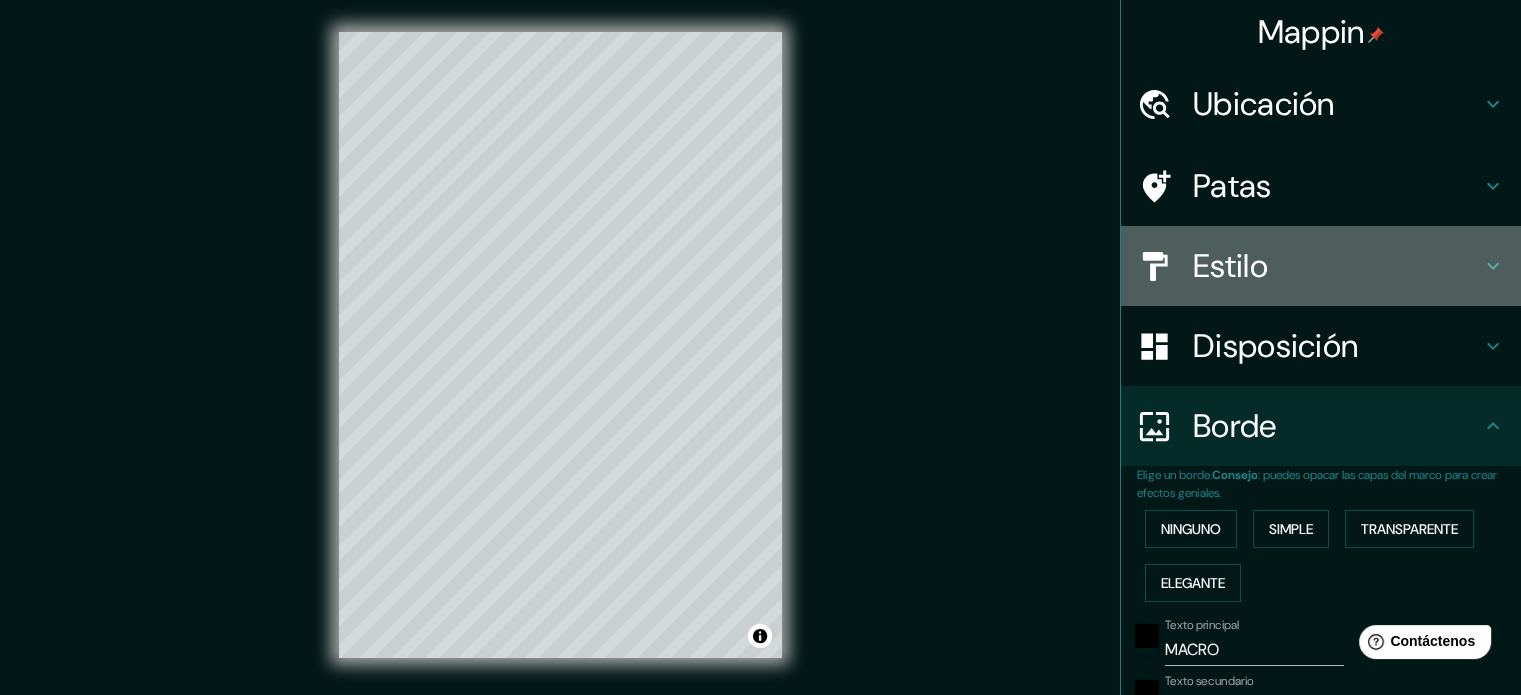 drag, startPoint x: 1487, startPoint y: 238, endPoint x: 1485, endPoint y: 250, distance: 12.165525 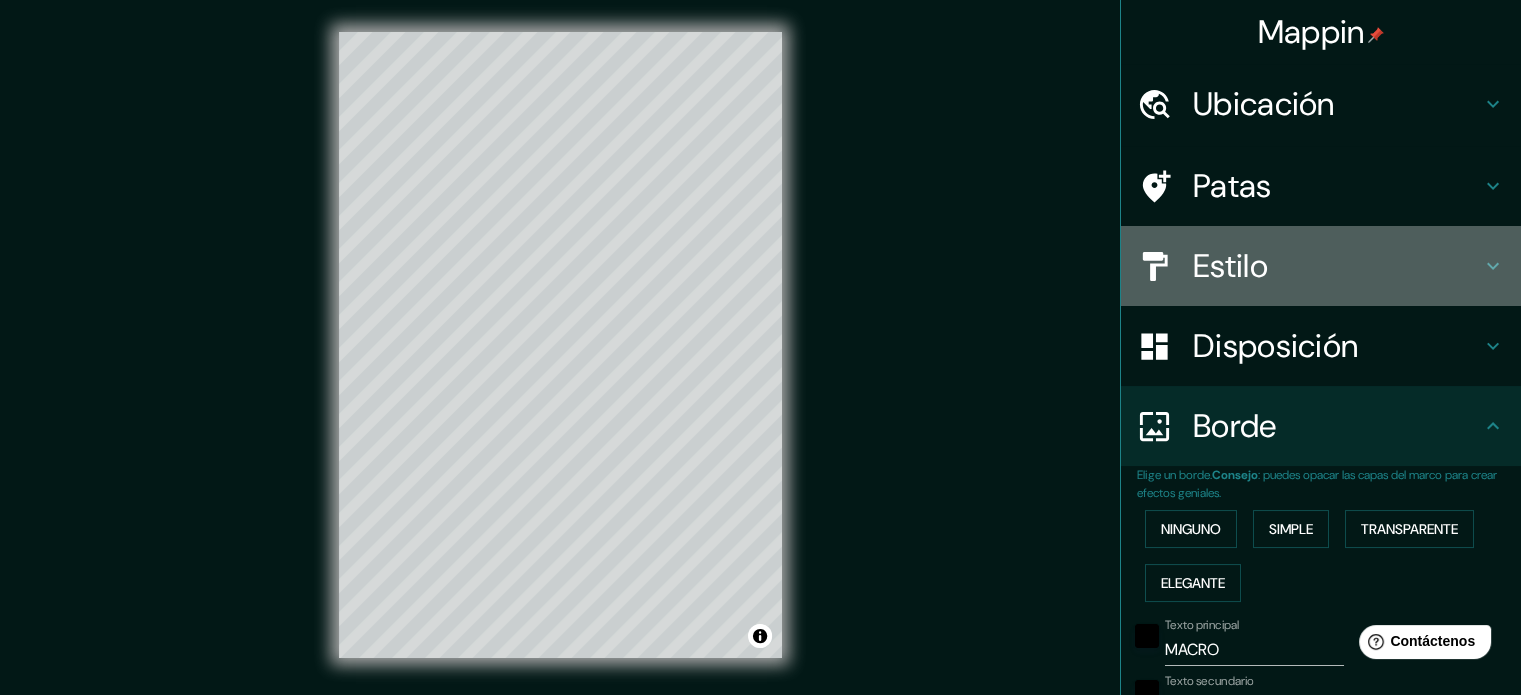 click on "Estilo" at bounding box center (1321, 266) 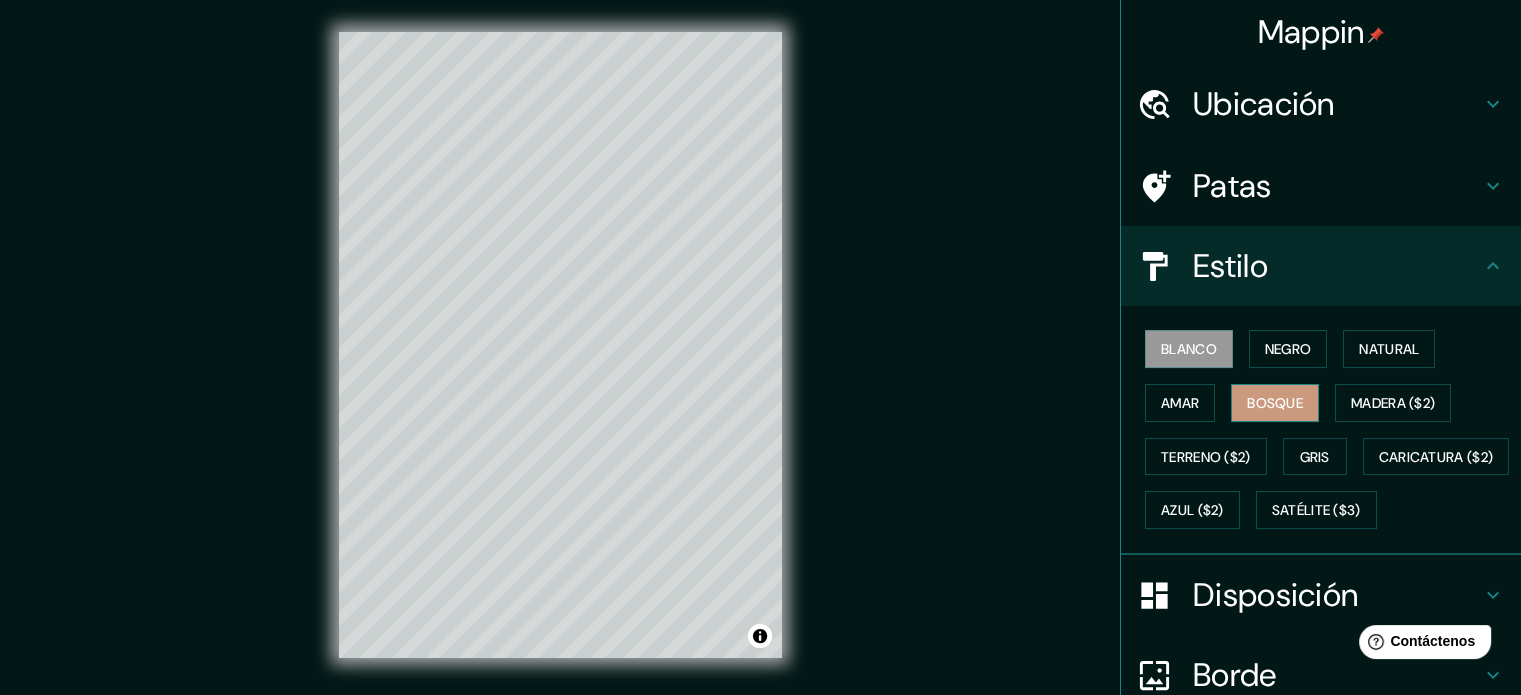 click on "Bosque" at bounding box center [1275, 403] 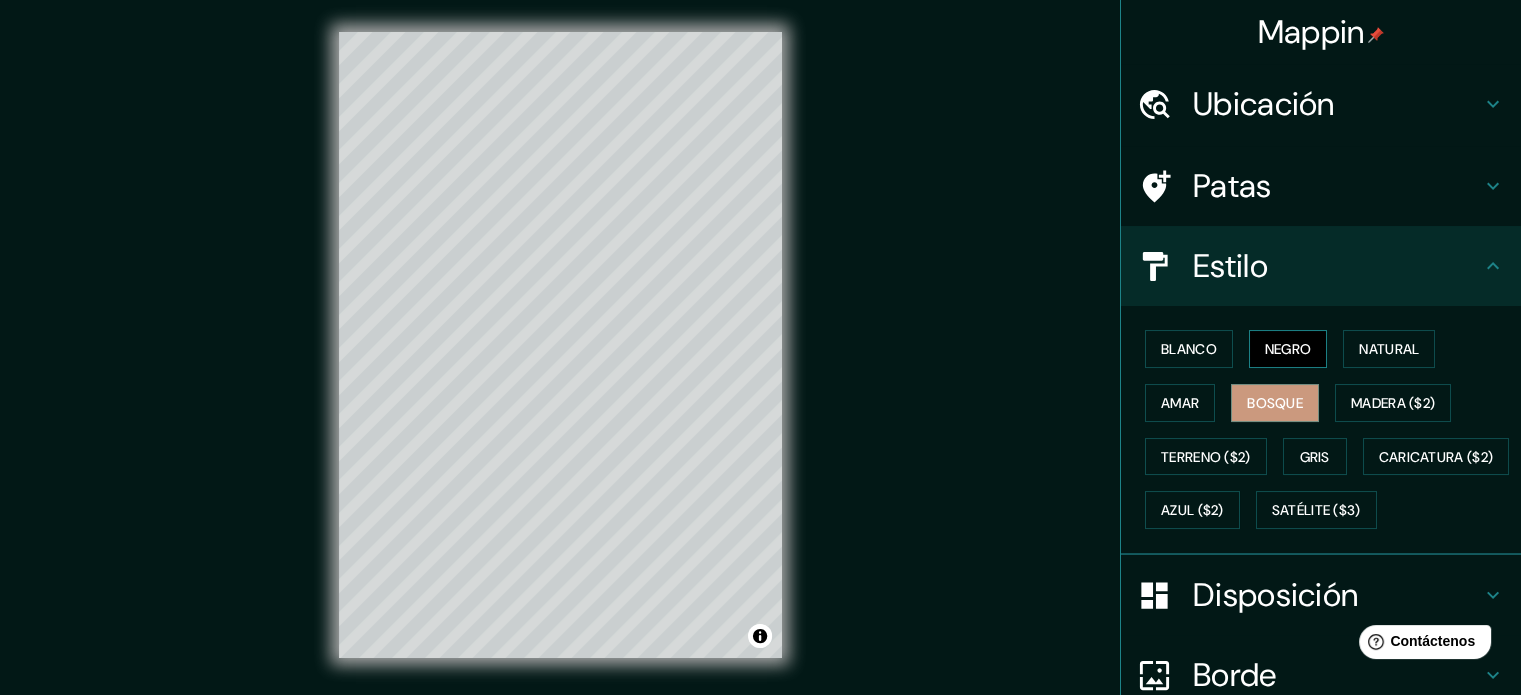 click on "Negro" at bounding box center [1288, 349] 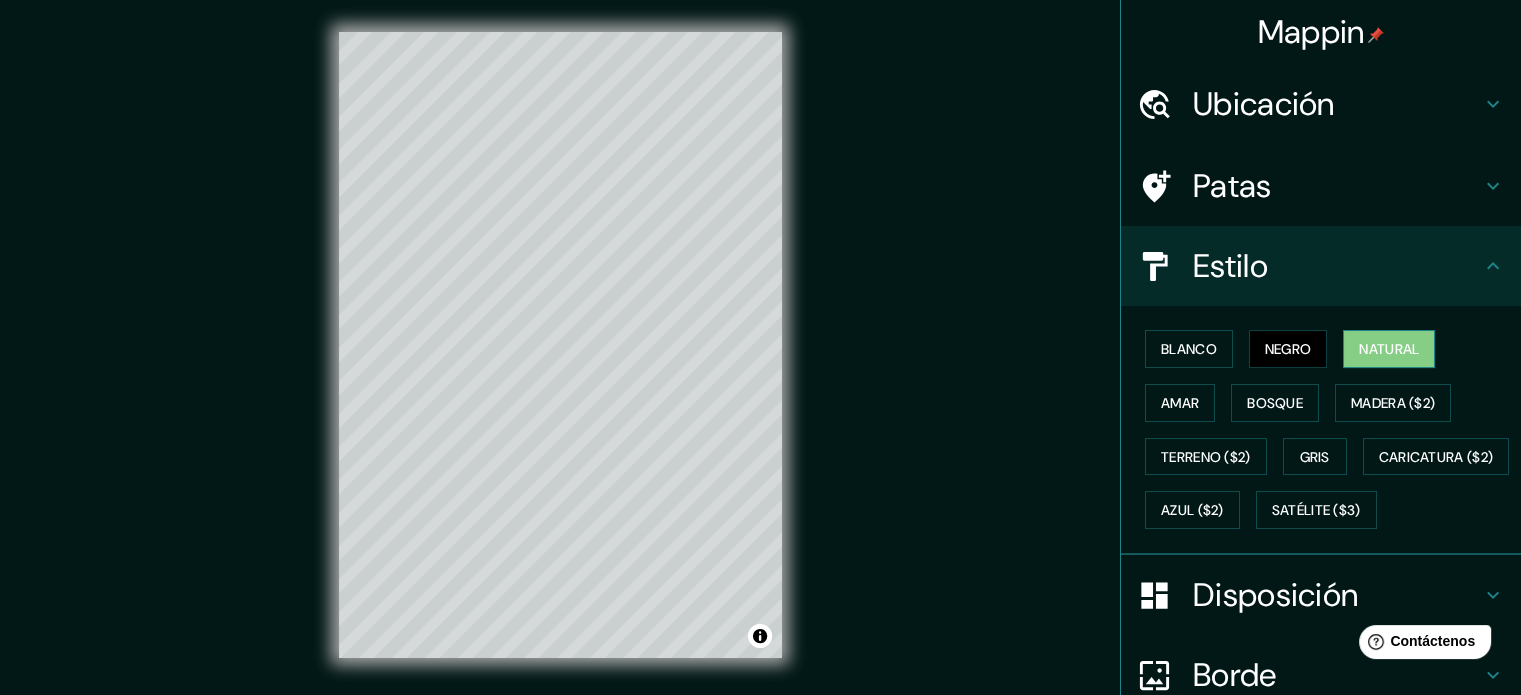 click on "Natural" at bounding box center (1389, 349) 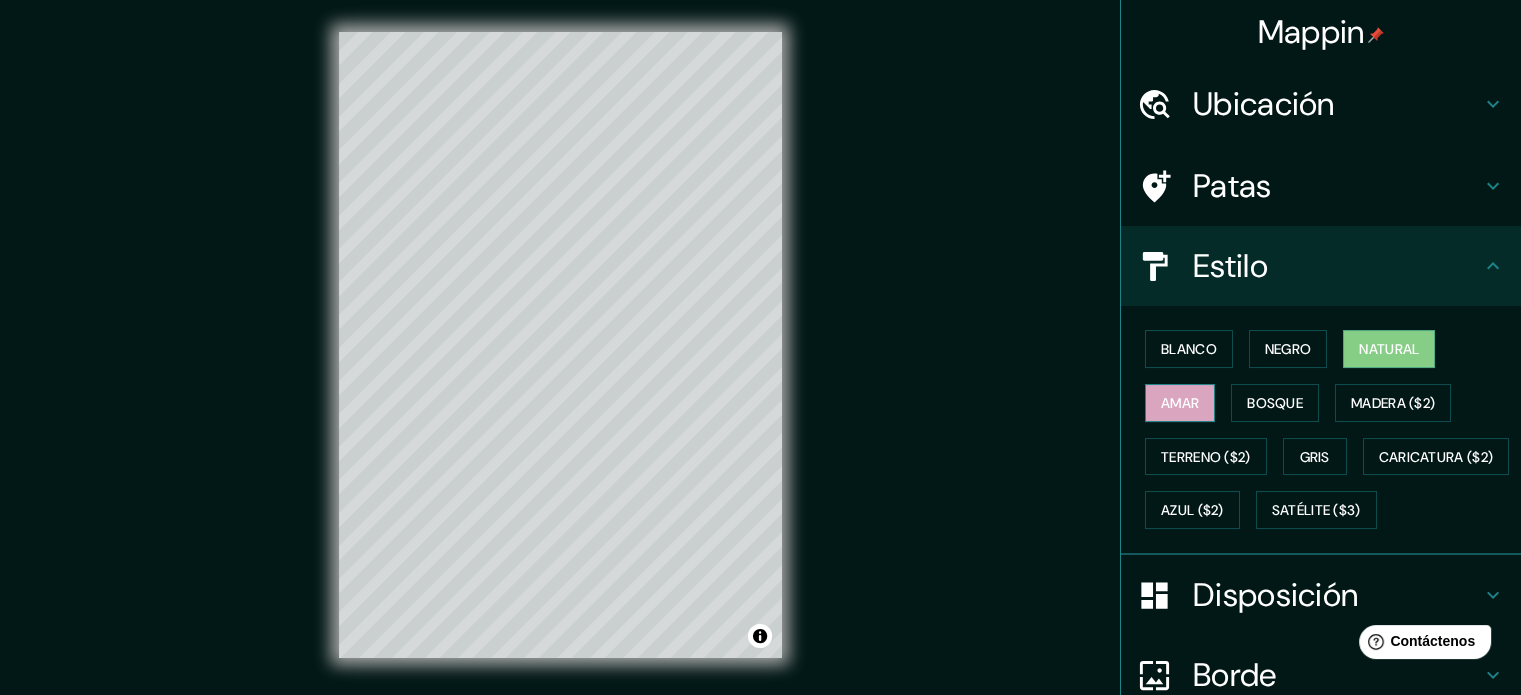 click on "Amar" at bounding box center (1180, 403) 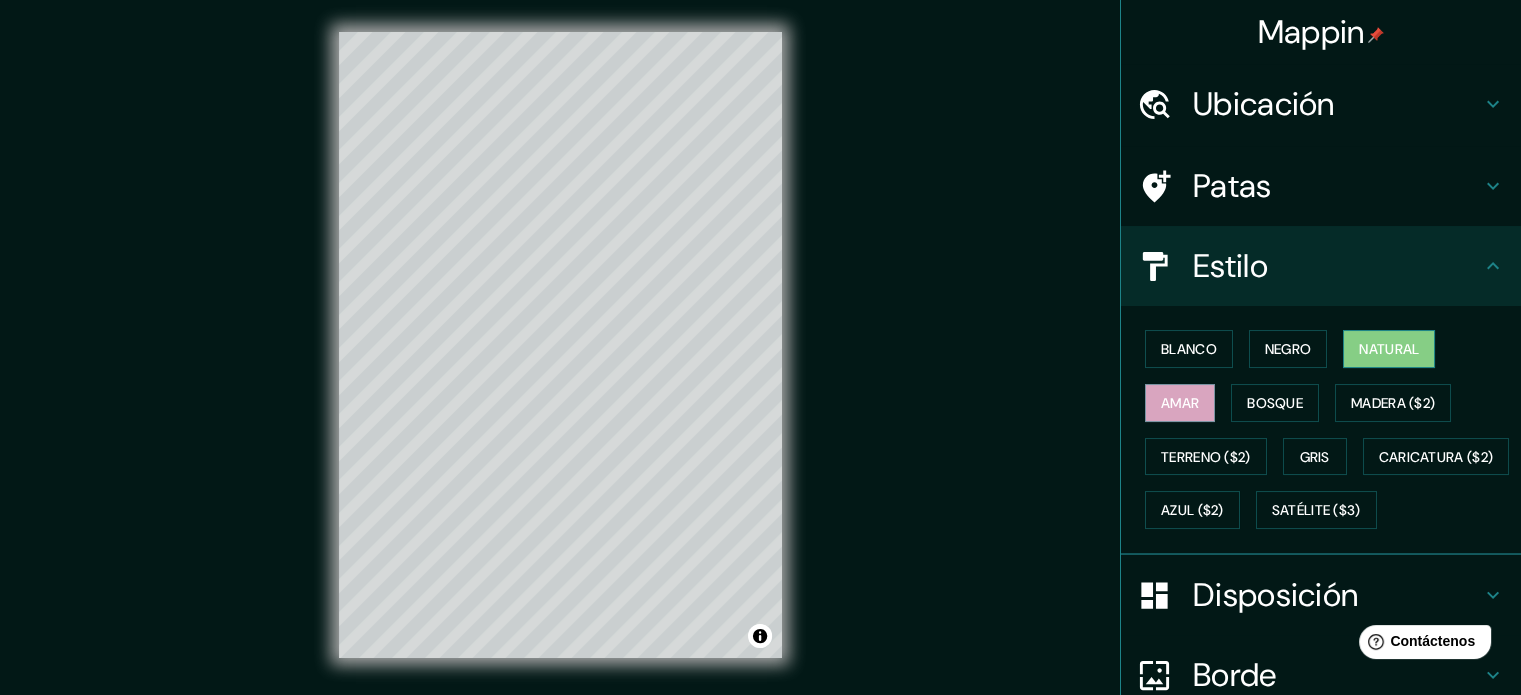 click on "Natural" at bounding box center [1389, 349] 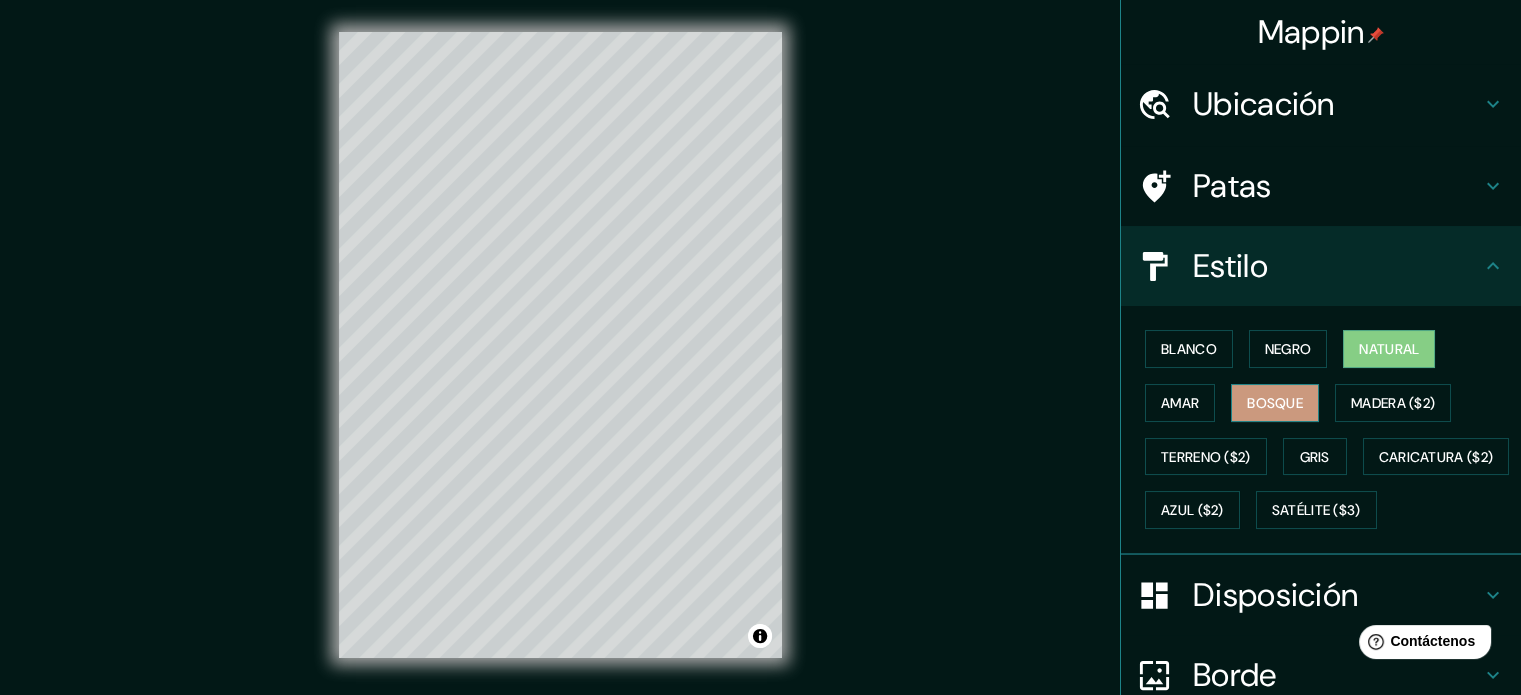 click on "Bosque" at bounding box center [1275, 403] 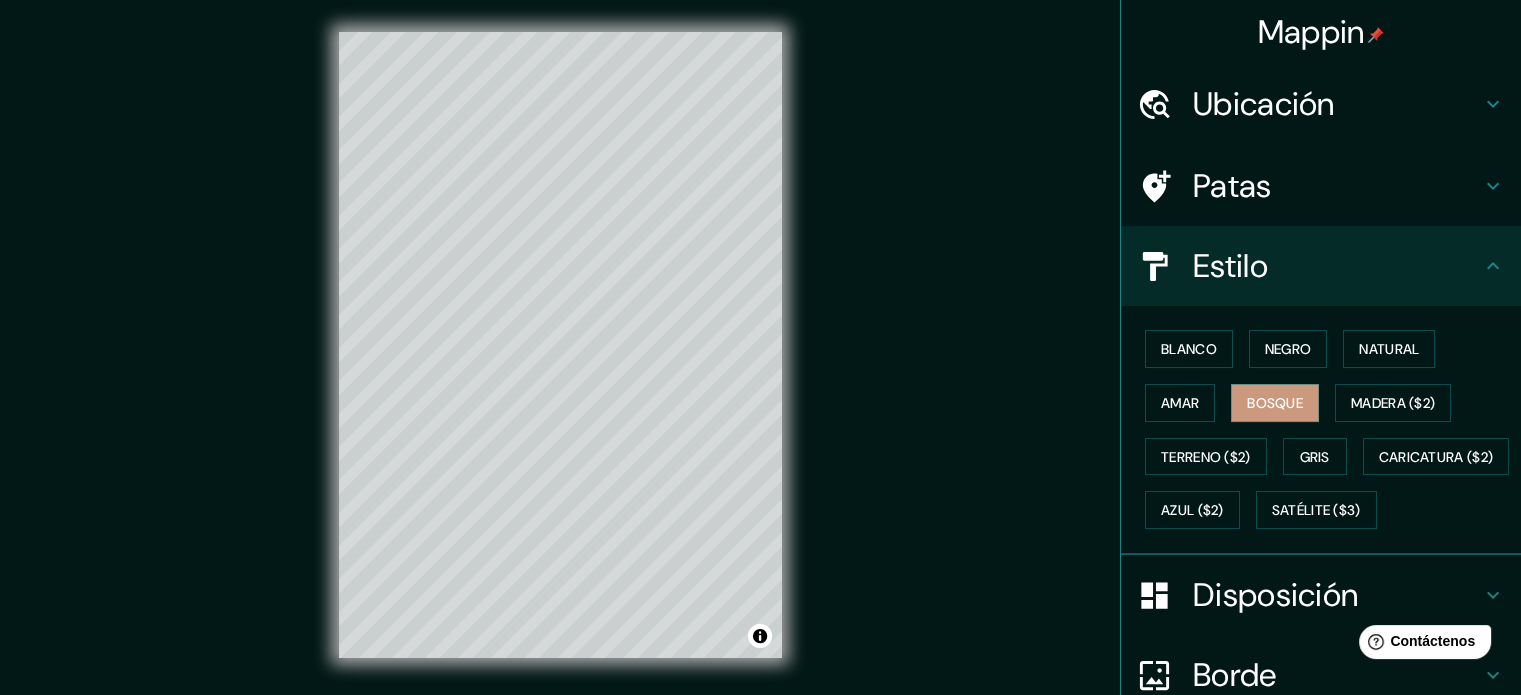click on "Blanco Negro Natural Amar Bosque Madera ($2) Terreno ($2) Gris Caricatura ($2) Azul ($2) Satélite ($3)" at bounding box center [1329, 429] 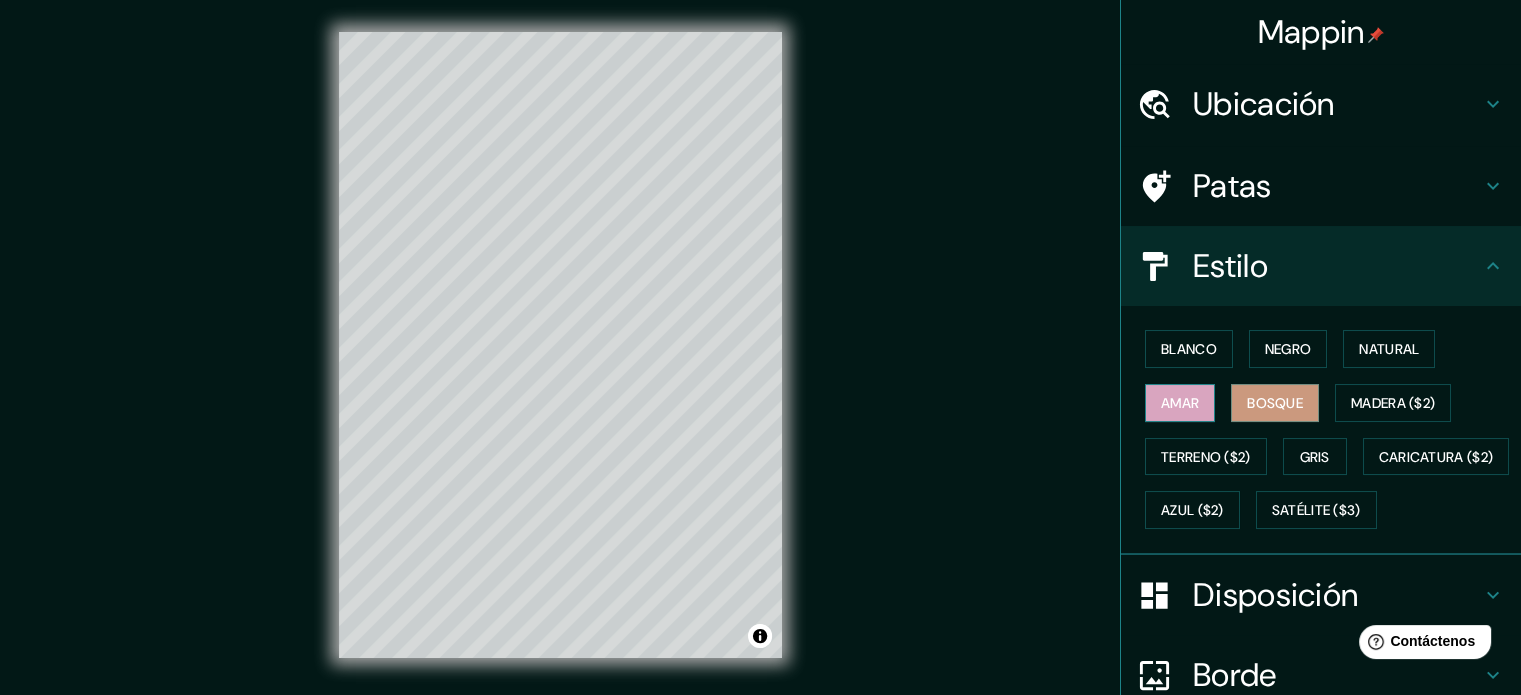 click on "Amar" at bounding box center [1180, 403] 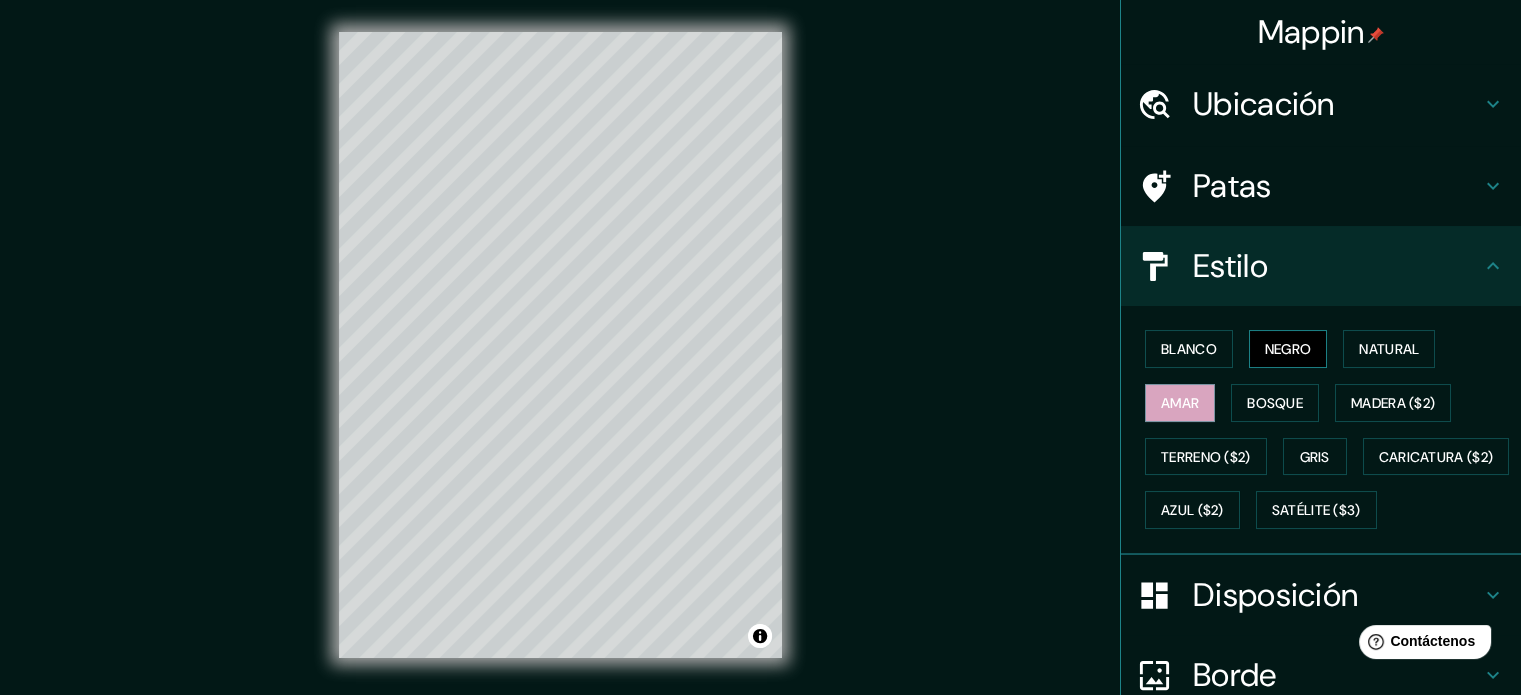 click on "Negro" at bounding box center [1288, 349] 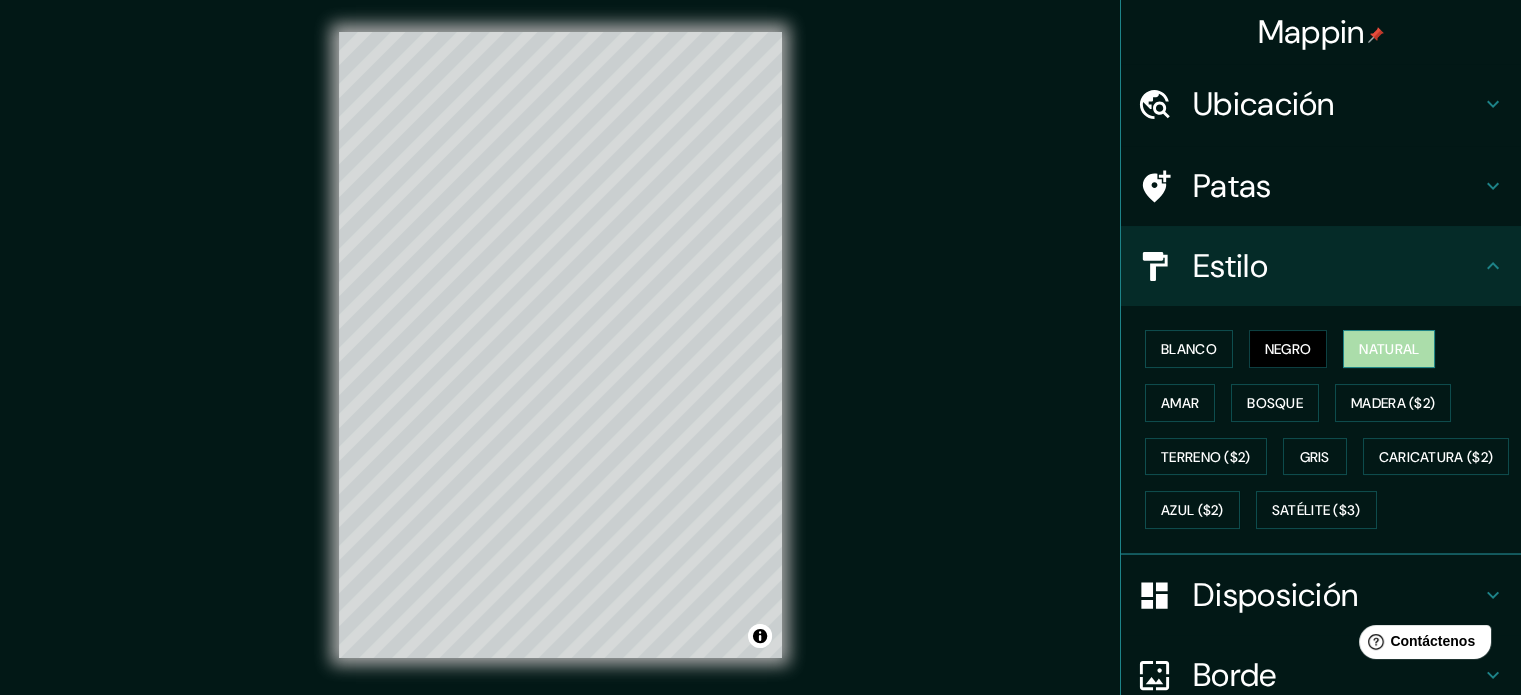 click on "Natural" at bounding box center (1389, 349) 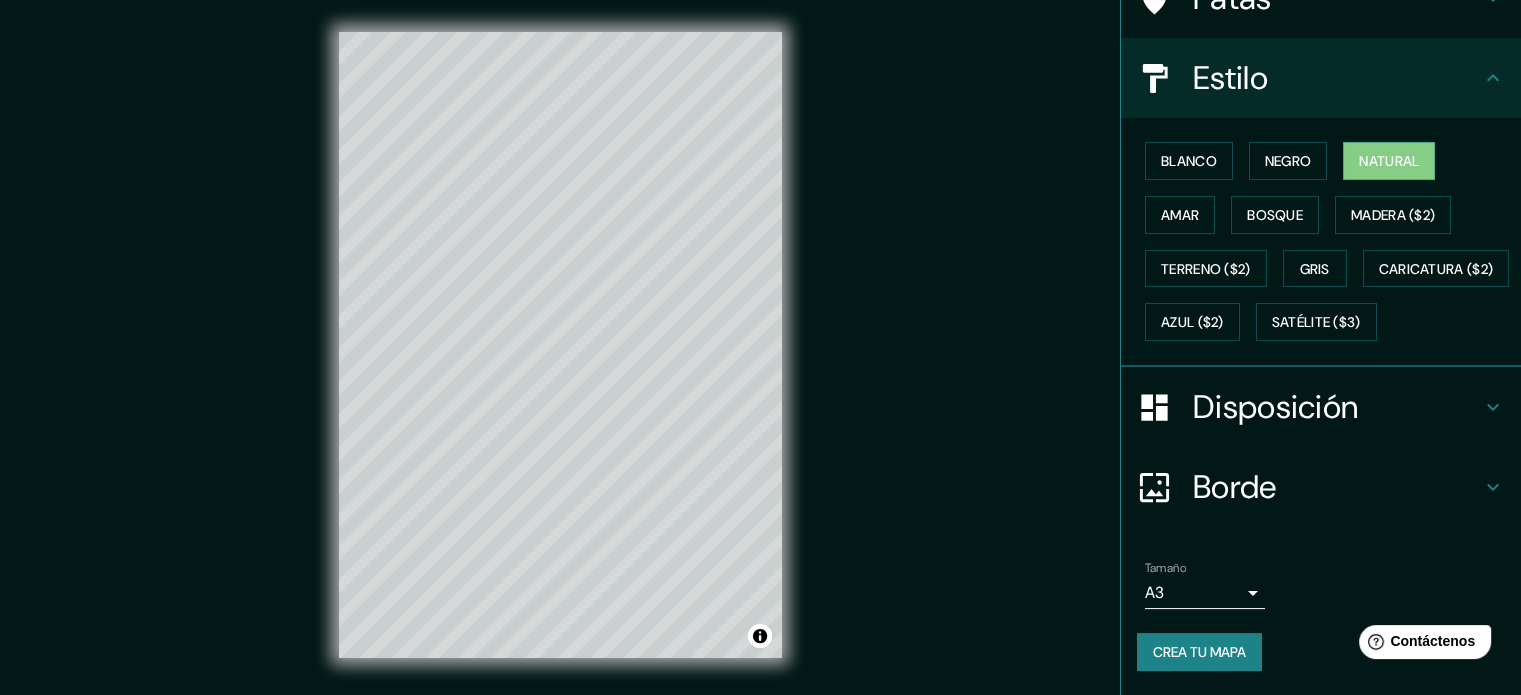 scroll, scrollTop: 236, scrollLeft: 0, axis: vertical 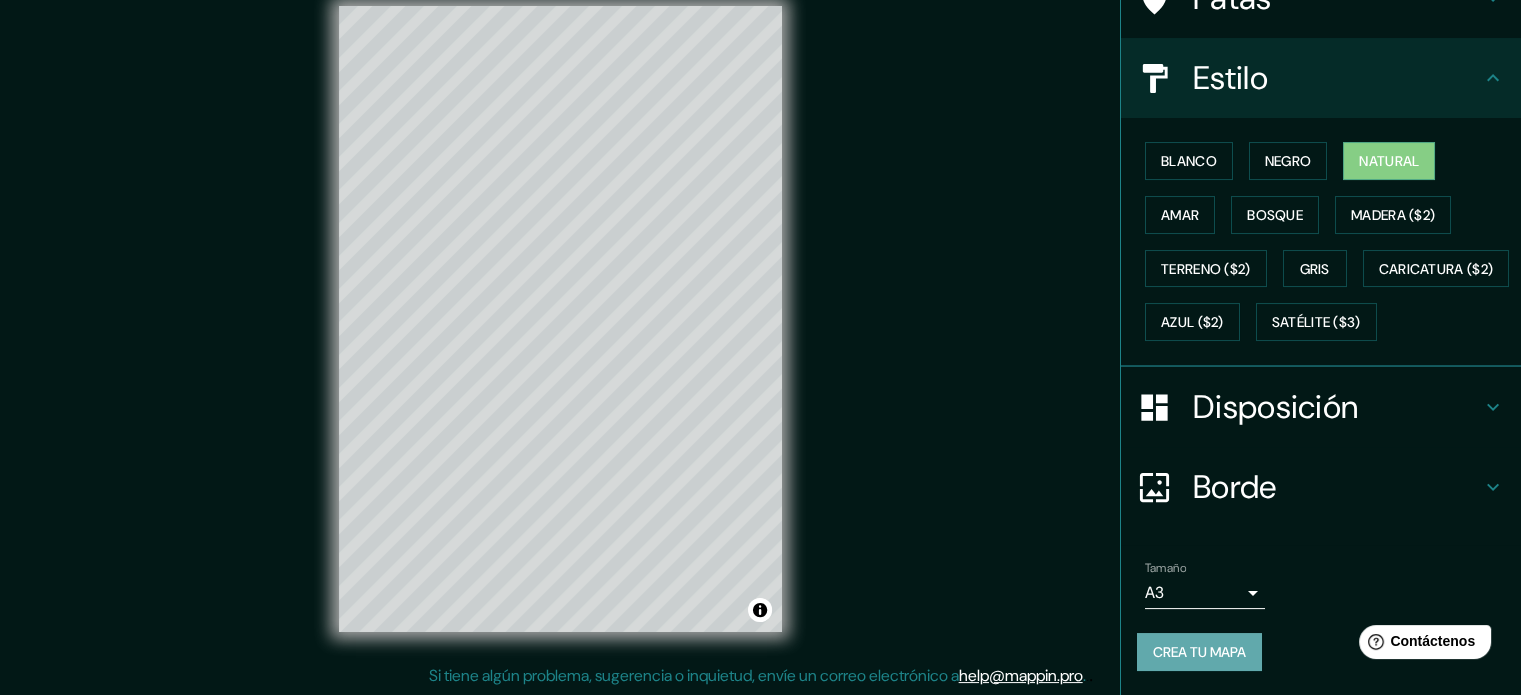 click on "Crea tu mapa" at bounding box center [1199, 652] 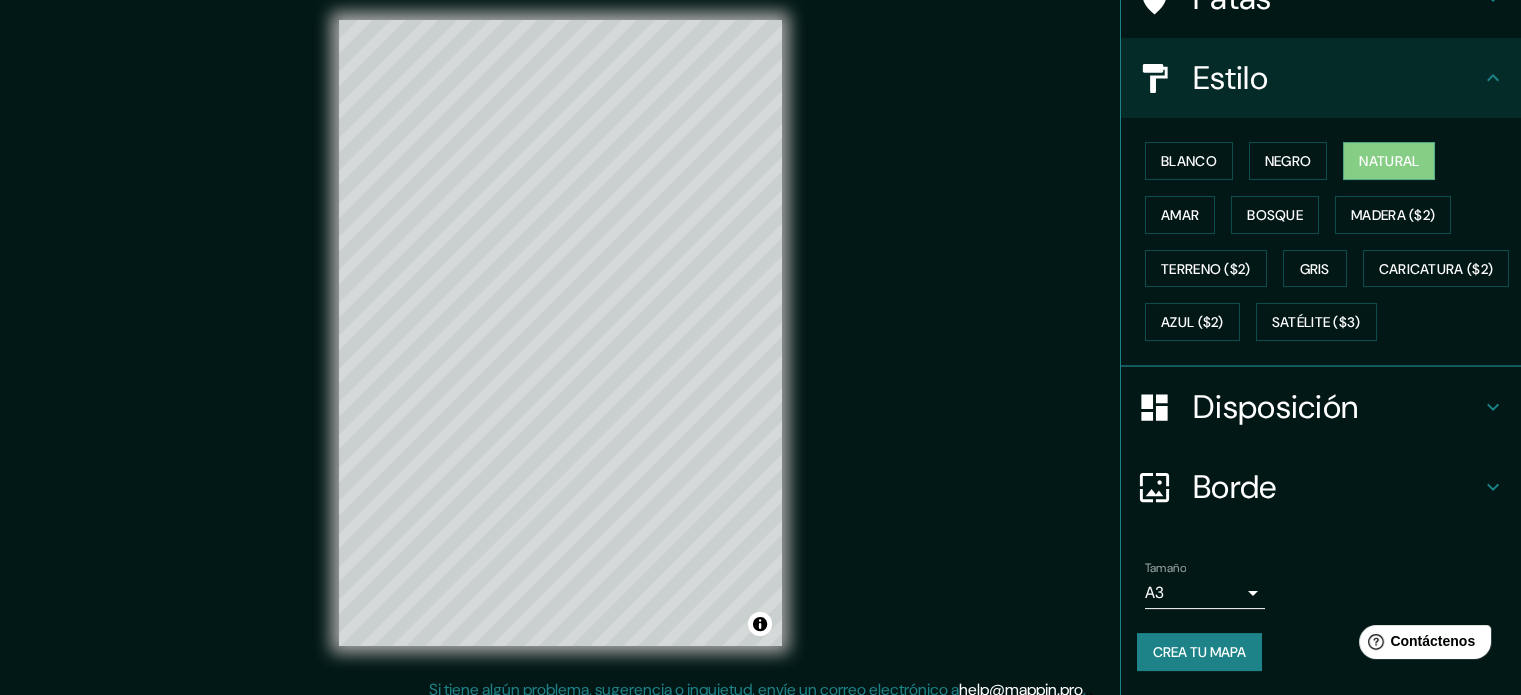 scroll, scrollTop: 26, scrollLeft: 0, axis: vertical 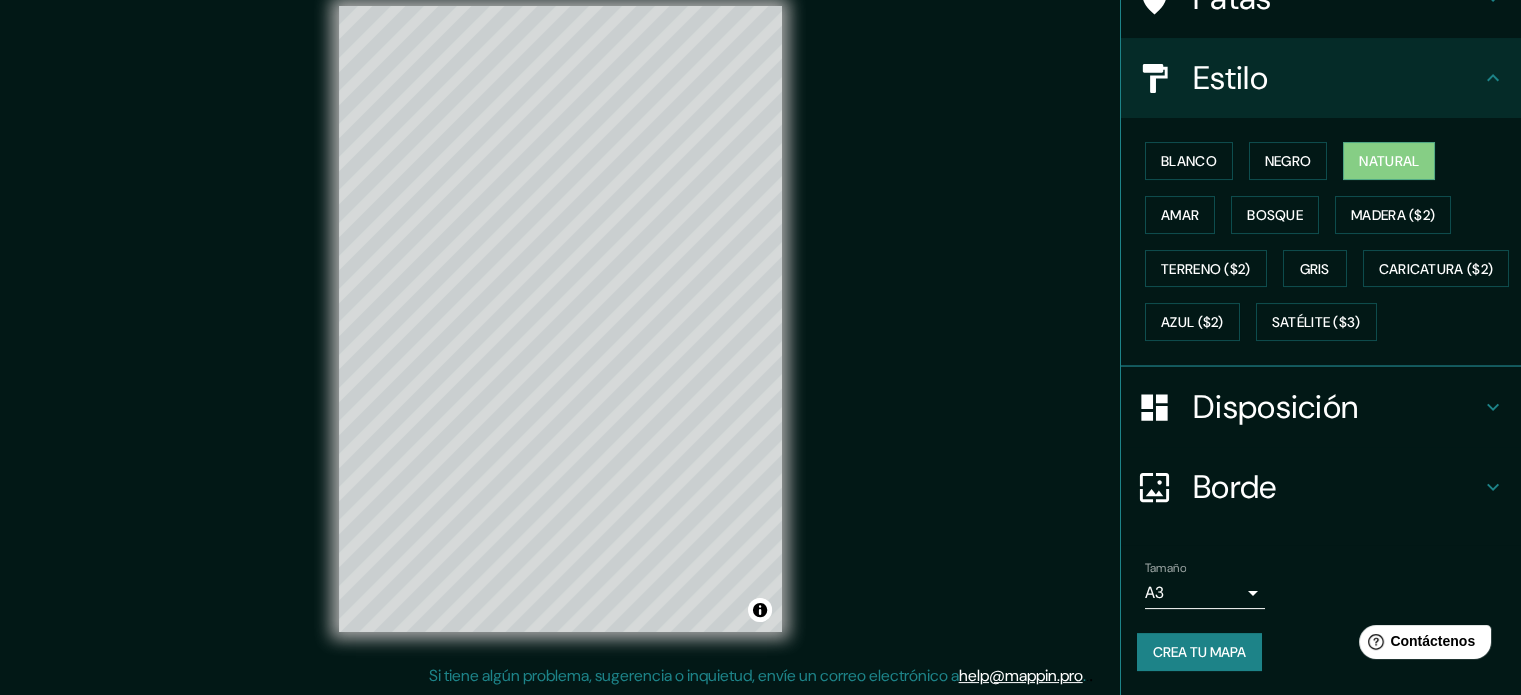 click on "Disposición" at bounding box center (1275, 407) 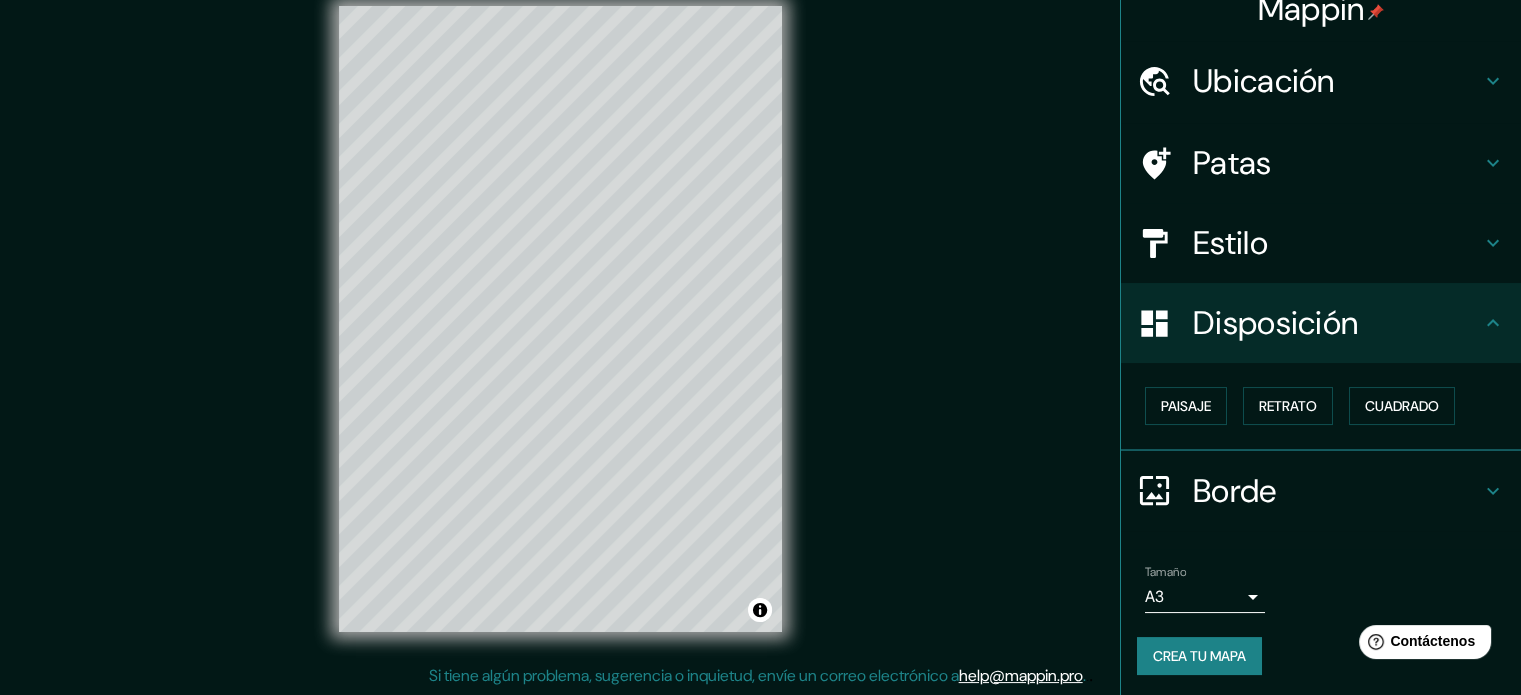scroll, scrollTop: 24, scrollLeft: 0, axis: vertical 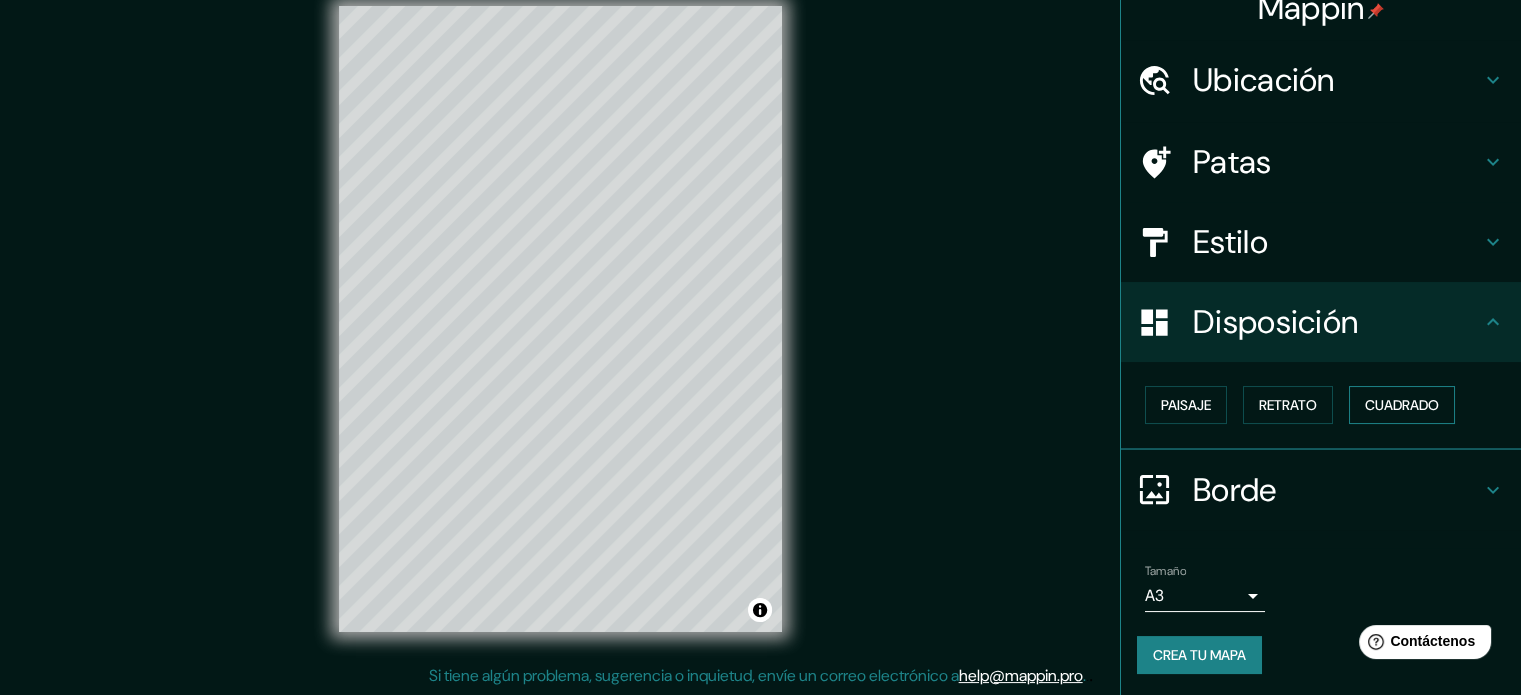 click on "Cuadrado" at bounding box center [1402, 405] 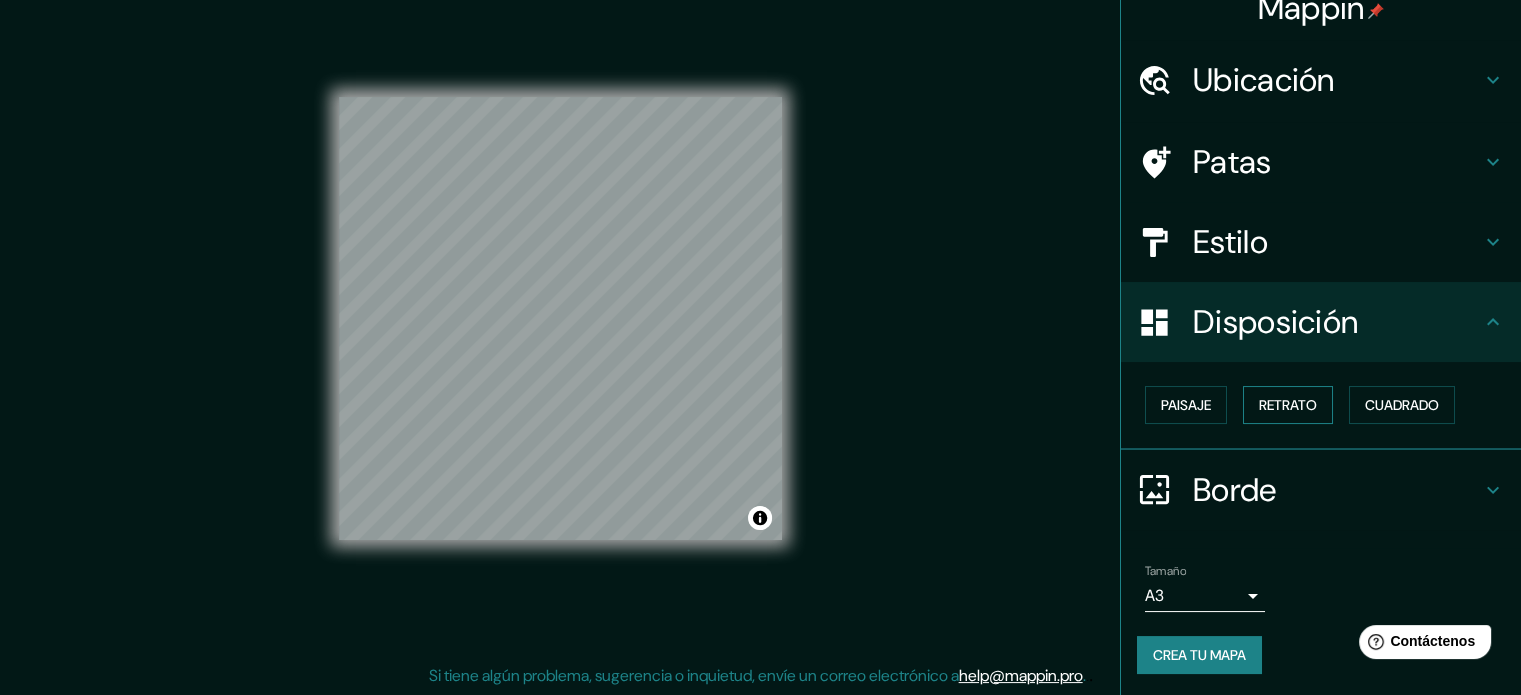 click on "Retrato" at bounding box center (1288, 405) 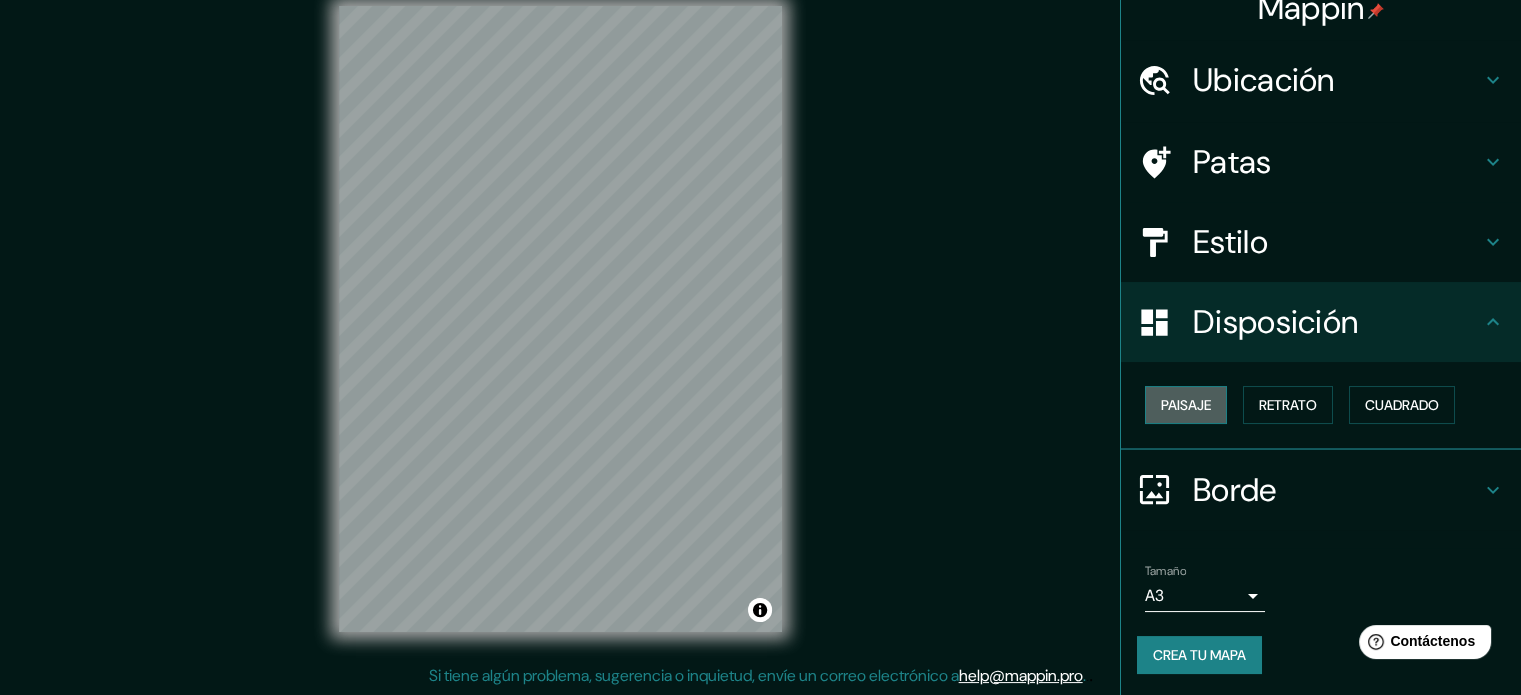 click on "Paisaje" at bounding box center [1186, 405] 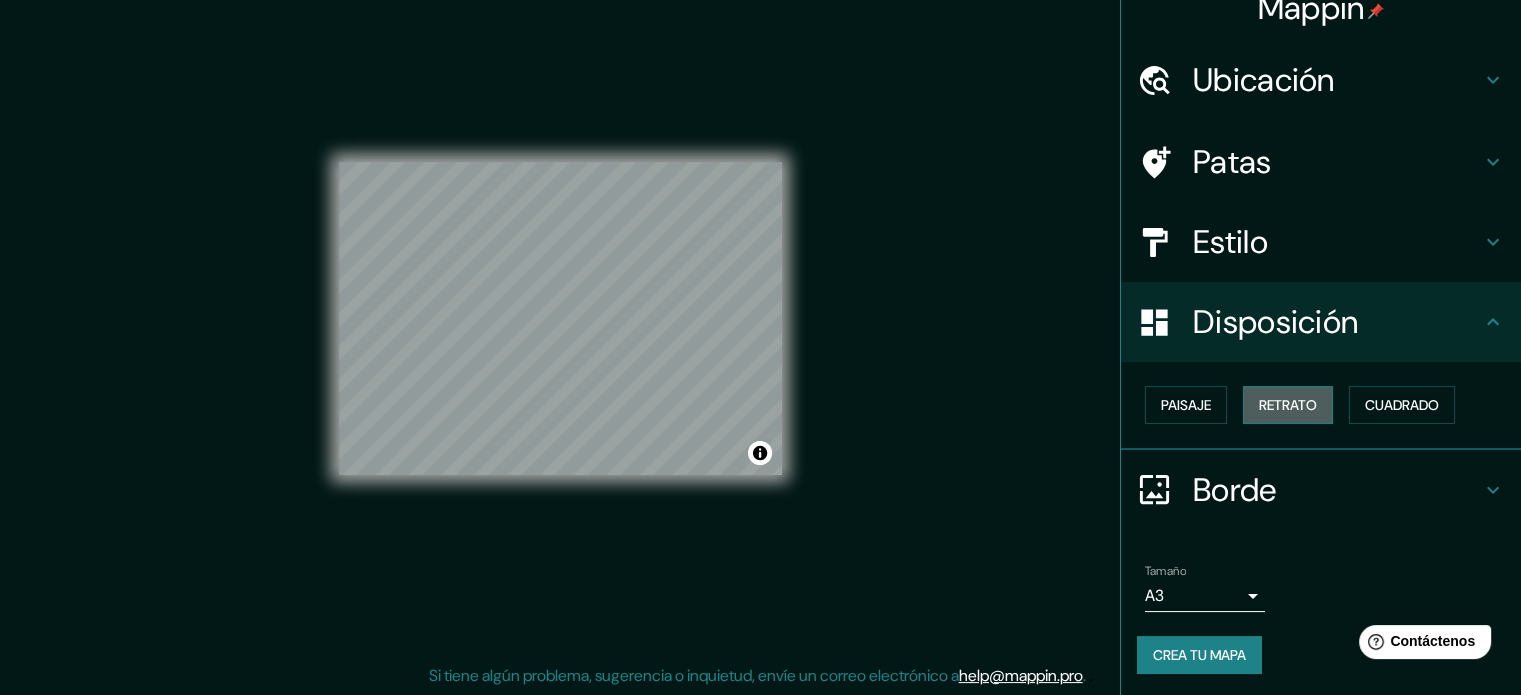 click on "Retrato" at bounding box center [1288, 405] 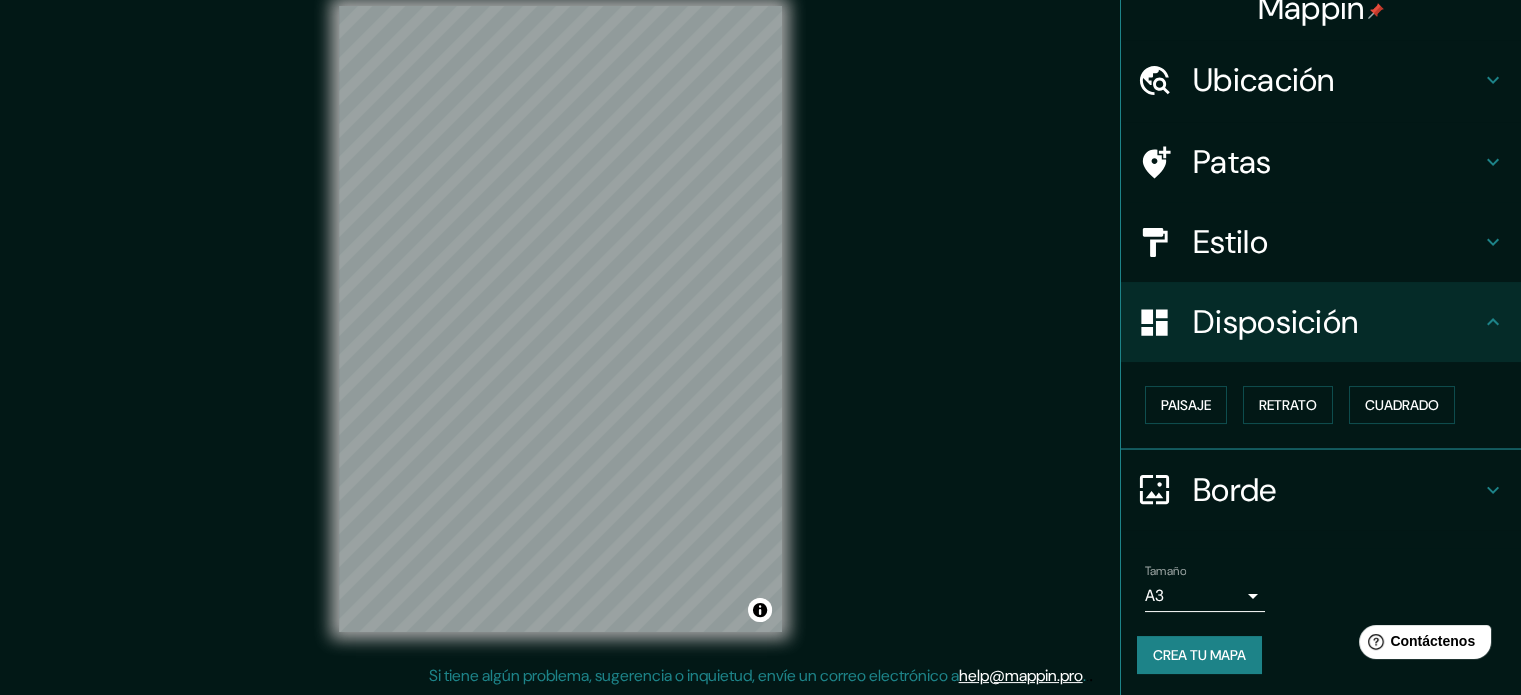 click on "Mappin Ubicación [CITY], Departamento de [REGION], [COUNTRY] [CITY] de la Frontera provincia de [PROVINCE], [COUNTRY] [CITY] Departamento de [REGION], [COUNTRY] [CITY] de Segura provincia de [PROVINCE], [COUNTRY] [CITY] Departamento de [REGION], [COUNTRY] Pasaje [CITY] [CITY], Región Metropolitana de [REGION] [POSTAL_CODE], [COUNTRY] Patas Estilo Disposición Paisaje Retrato Cuadrado Borde Elige un borde.  Consejo  : puedes opacar las capas del marco para crear efectos geniales. Ninguno Simple Transparente Elegante Tamaño A3 a4 Crea tu mapa © Mapbox   © OpenStreetMap   Improve this map Si tiene algún problema, sugerencia o inquietud, envíe un correo electrónico a  help@mappin.pro  .   . ." at bounding box center (760, 335) 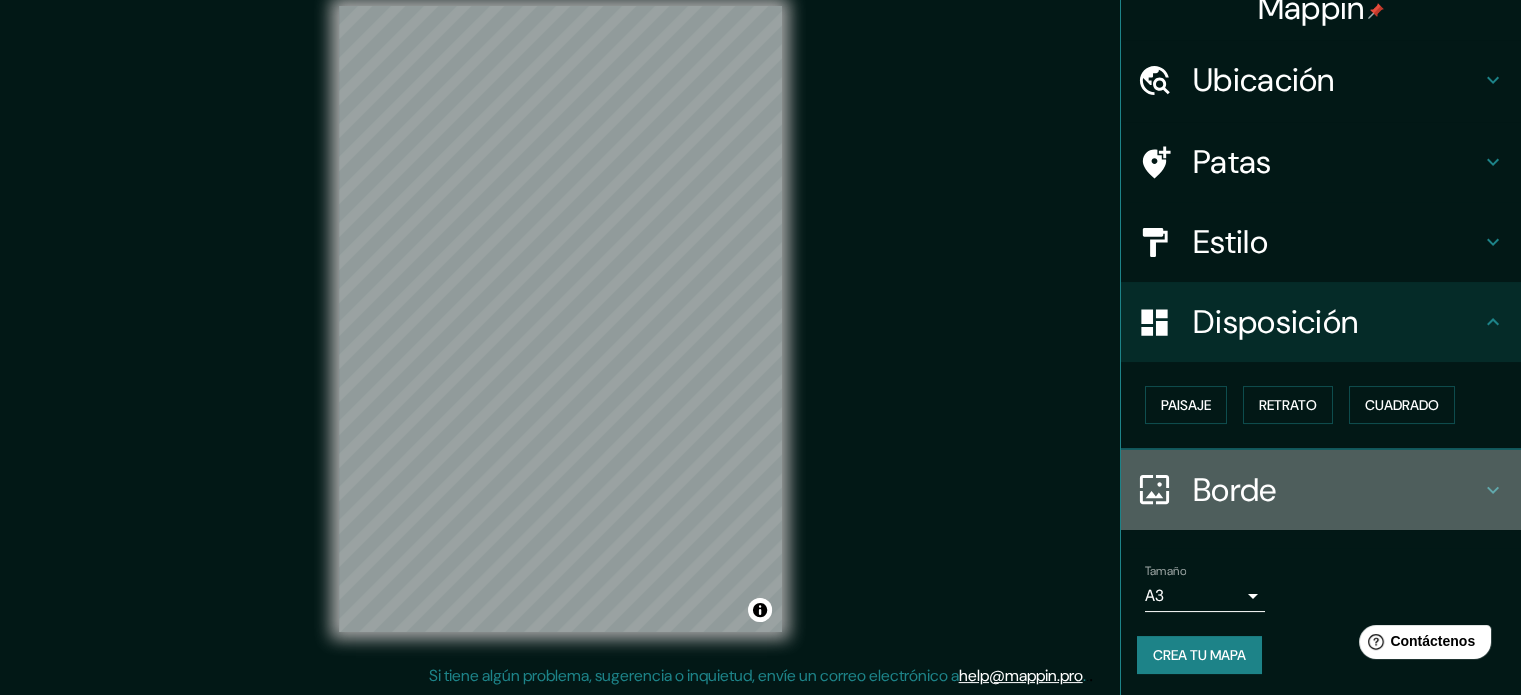 click on "Borde" at bounding box center (1337, 490) 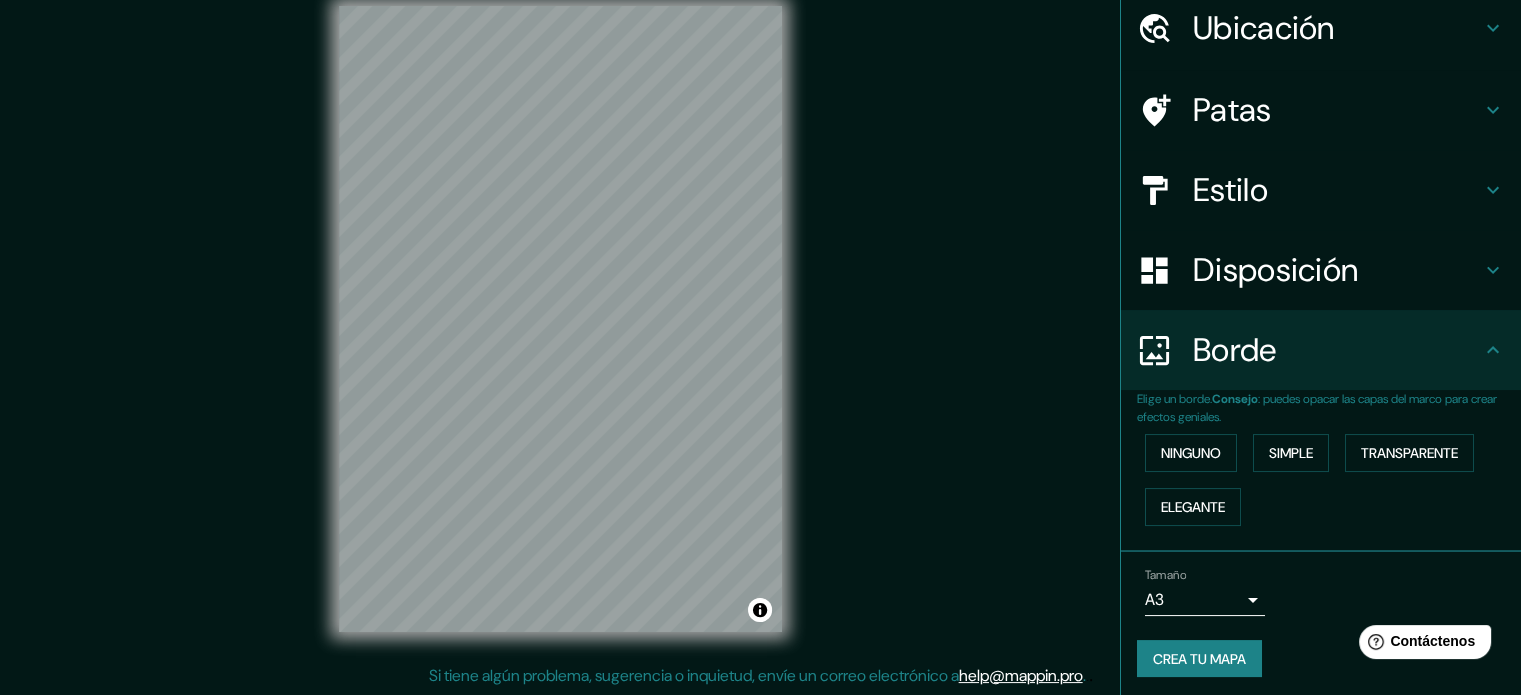 scroll, scrollTop: 80, scrollLeft: 0, axis: vertical 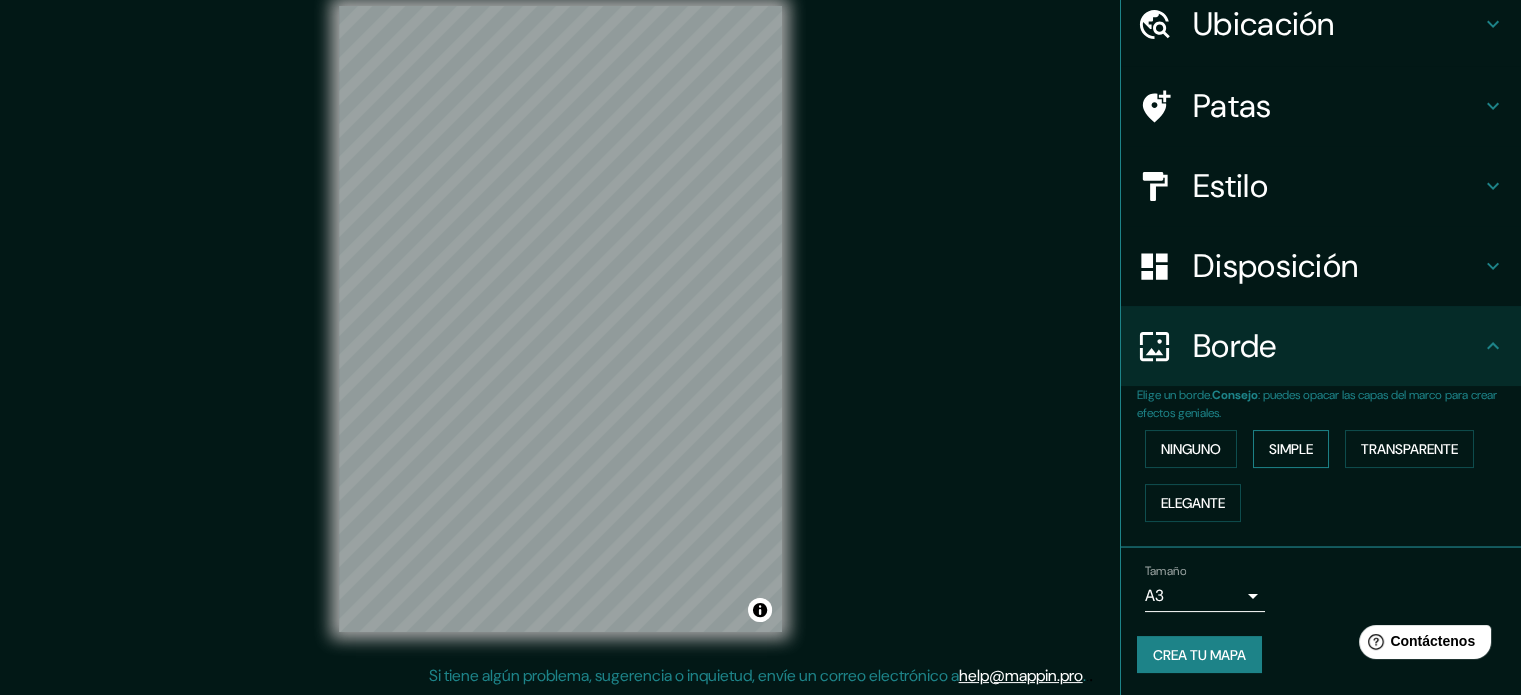 click on "Simple" at bounding box center (1291, 449) 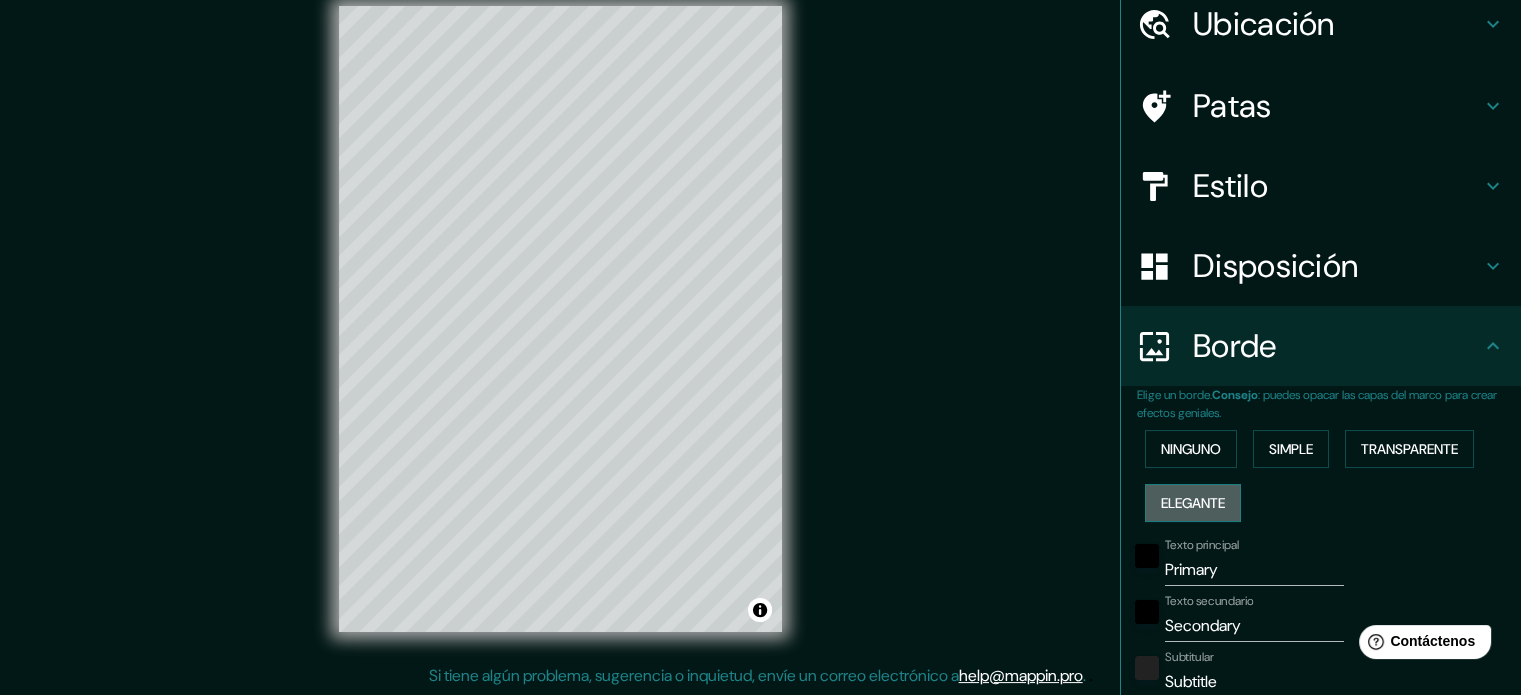 click on "Elegante" at bounding box center [1193, 503] 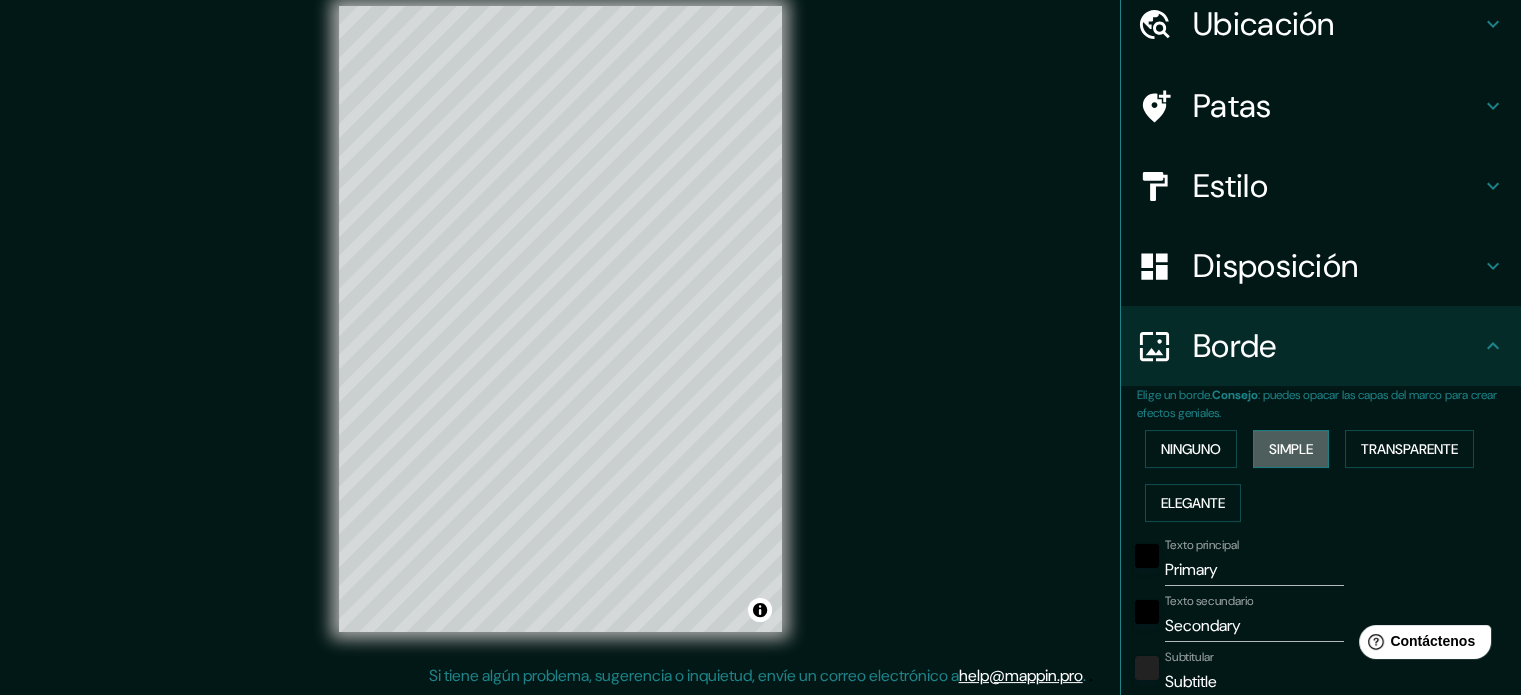 click on "Simple" at bounding box center (1291, 449) 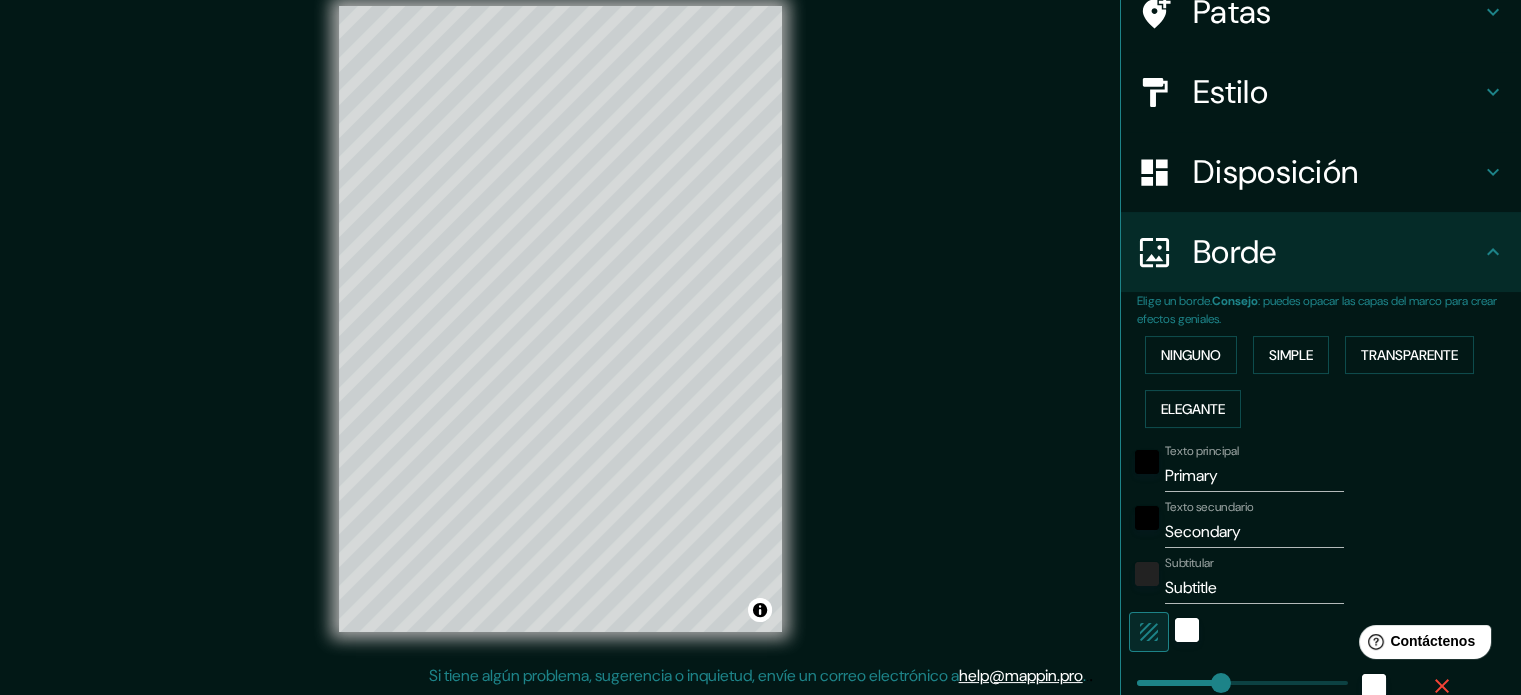 type on "35" 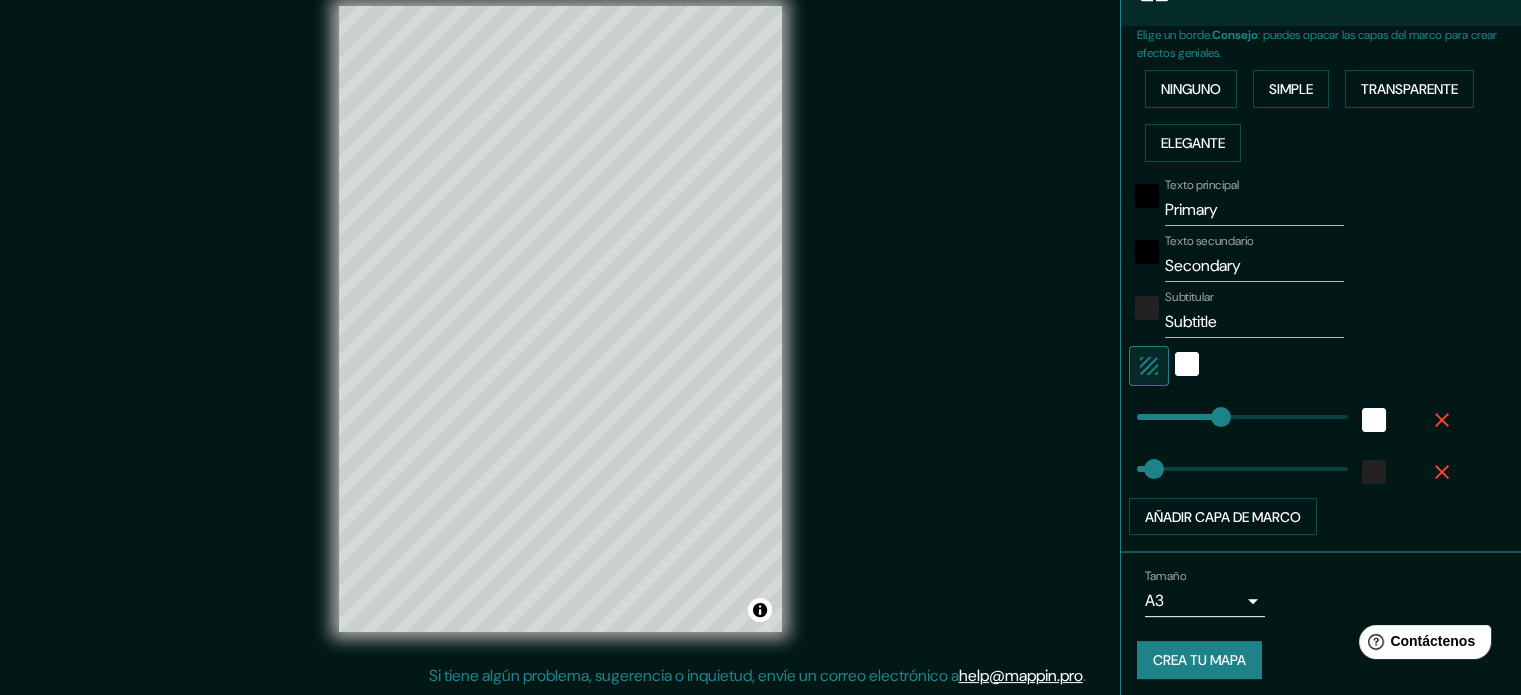 scroll, scrollTop: 444, scrollLeft: 0, axis: vertical 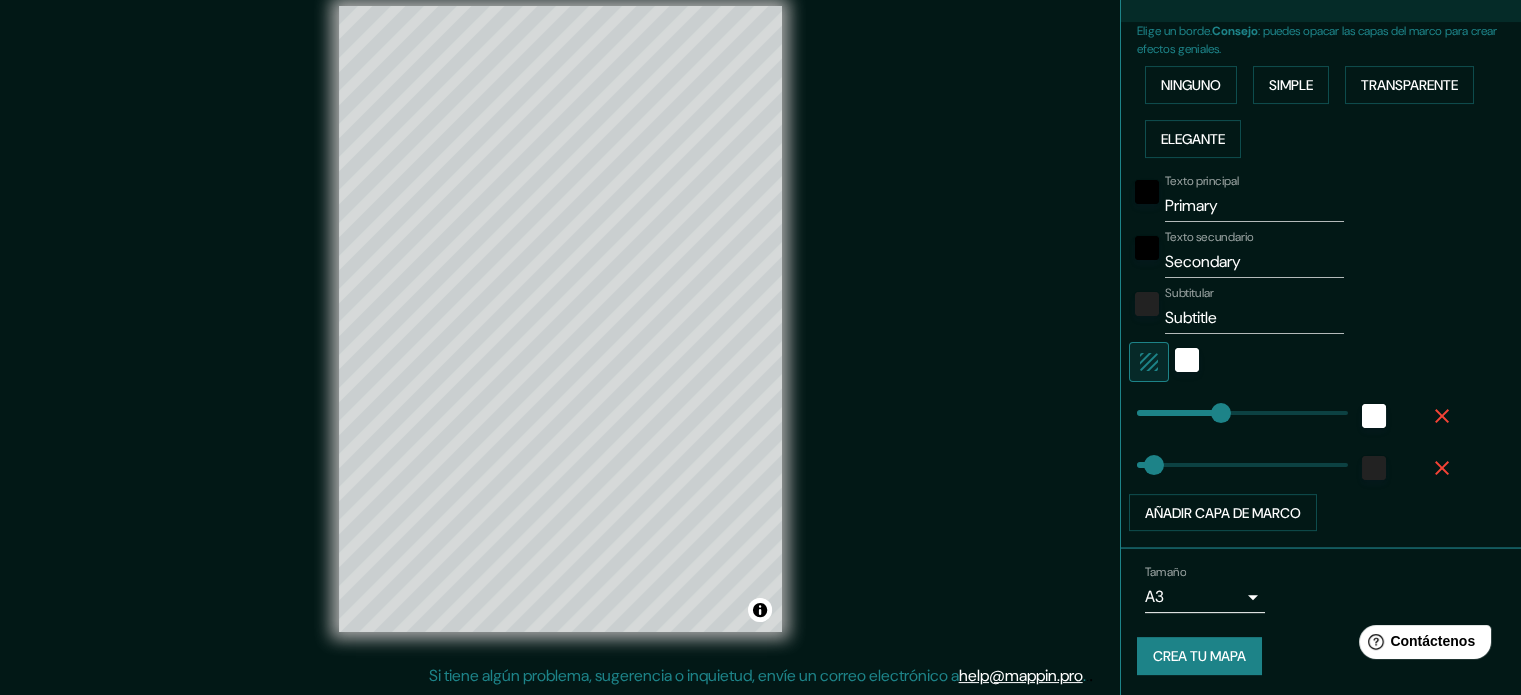 type on "177" 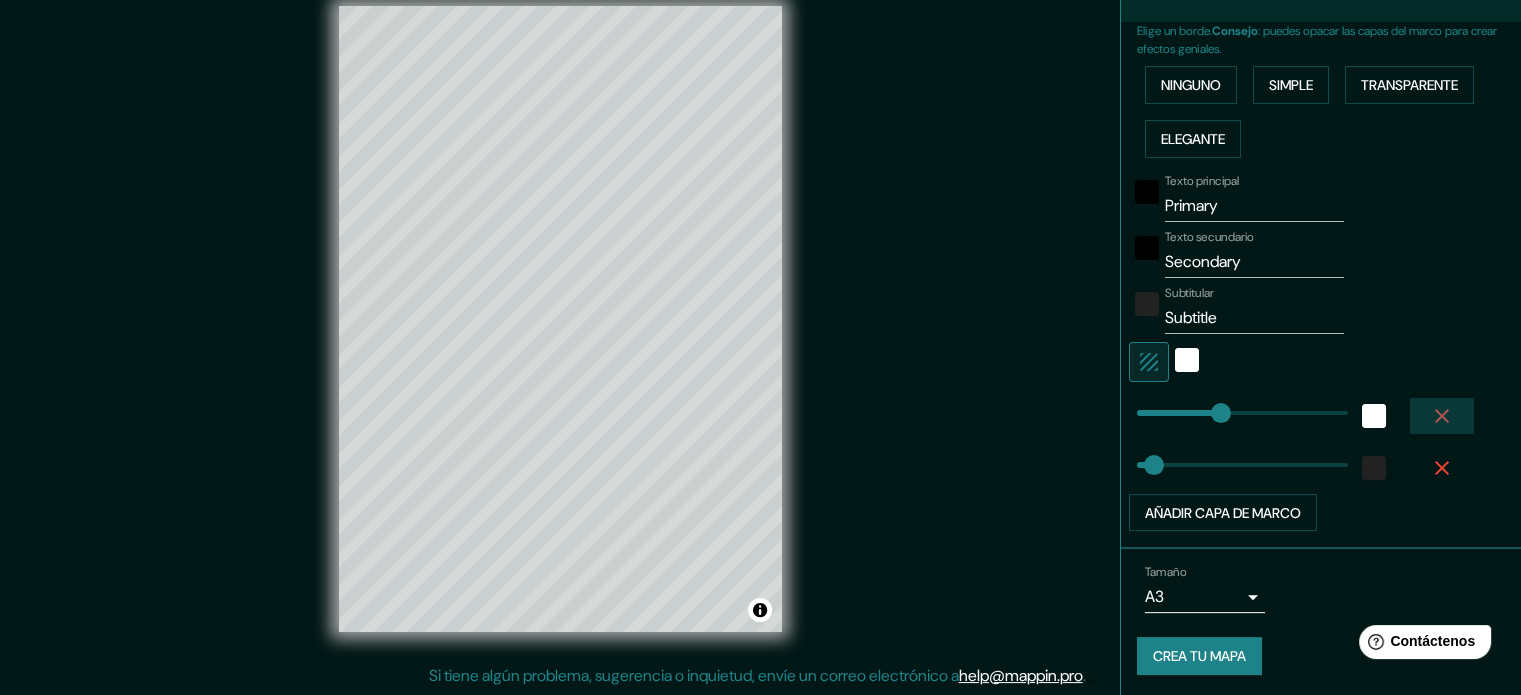 click 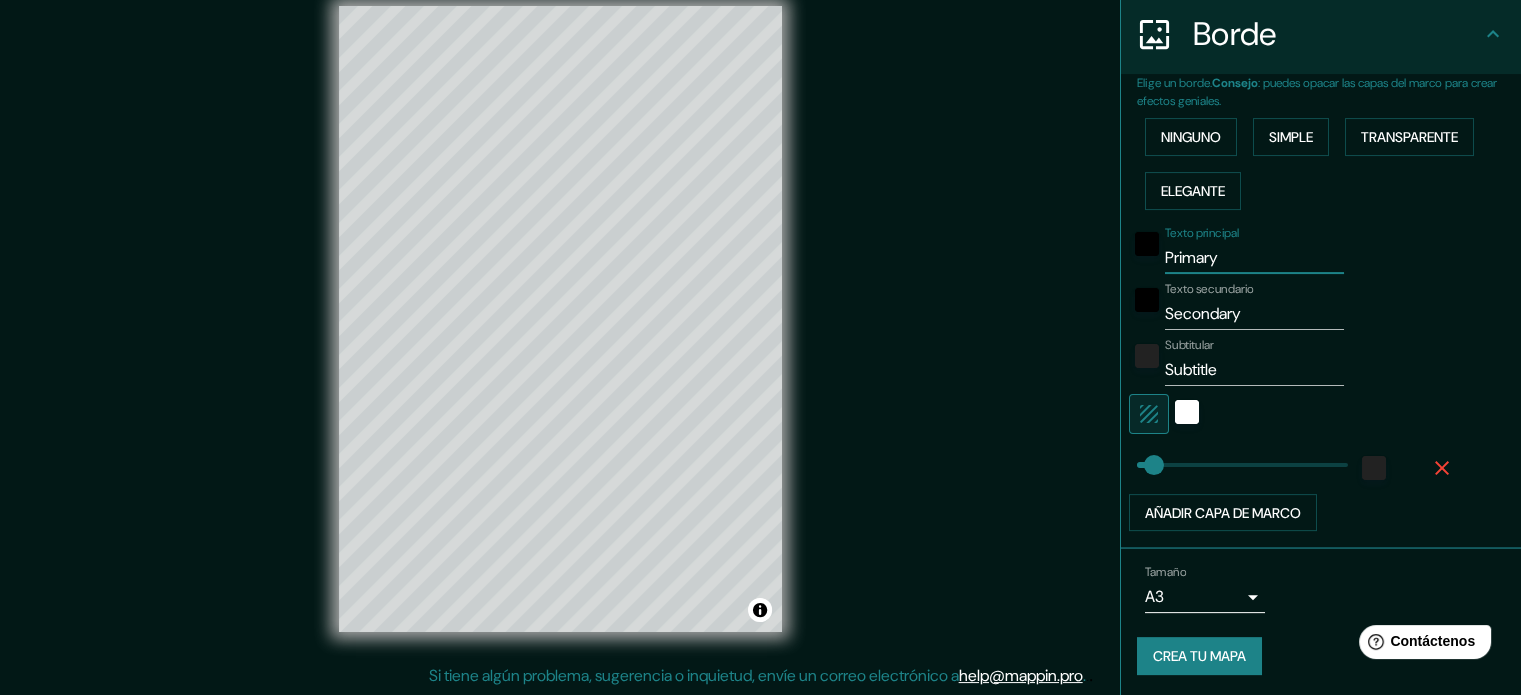 drag, startPoint x: 1221, startPoint y: 259, endPoint x: 1114, endPoint y: 259, distance: 107 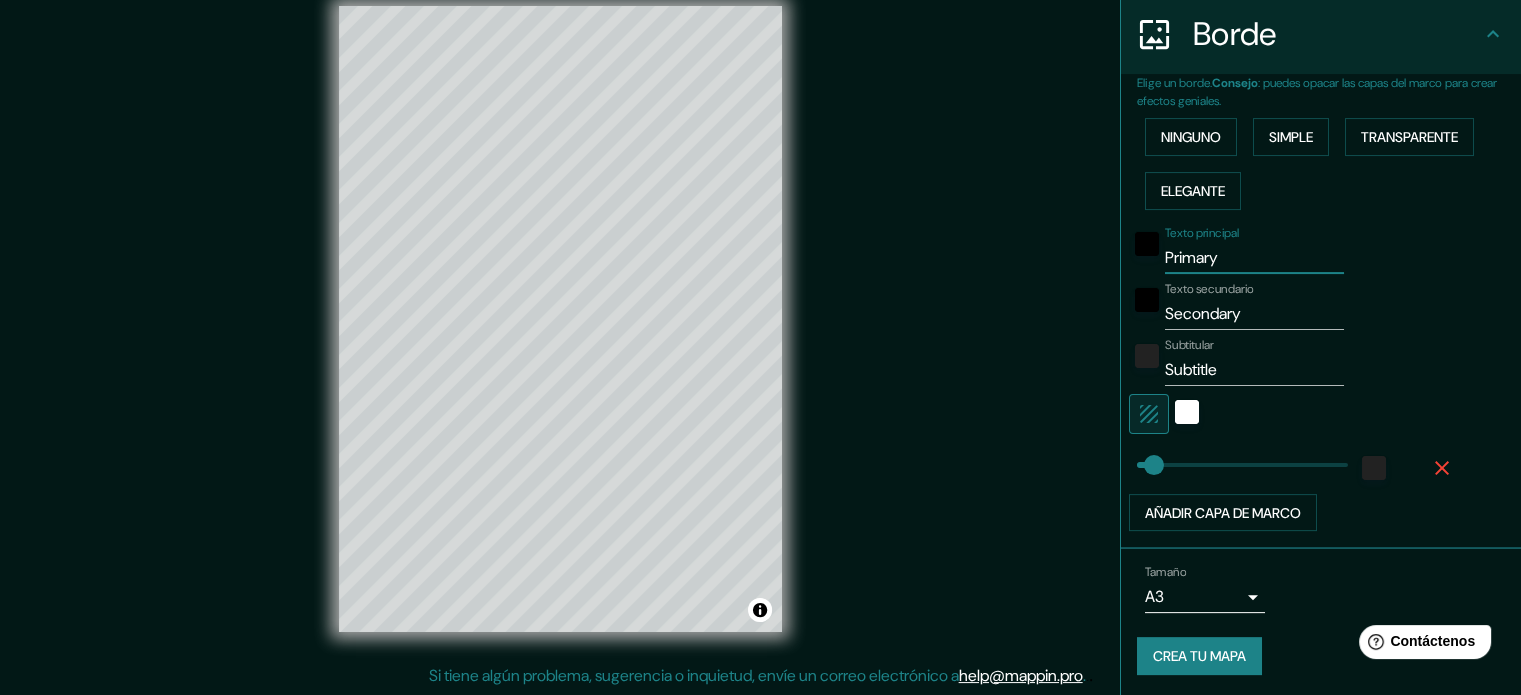click on "Texto principal Primary" at bounding box center [1293, 250] 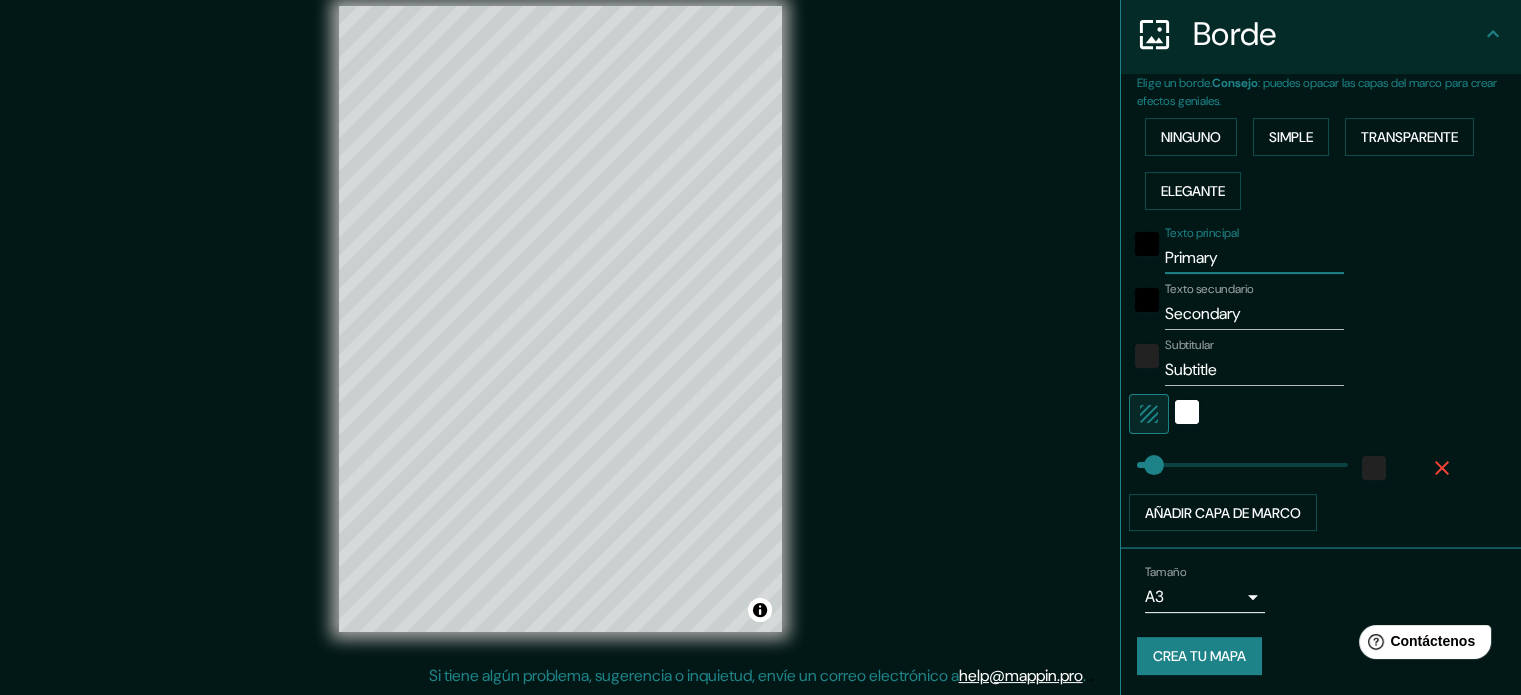 type on "M" 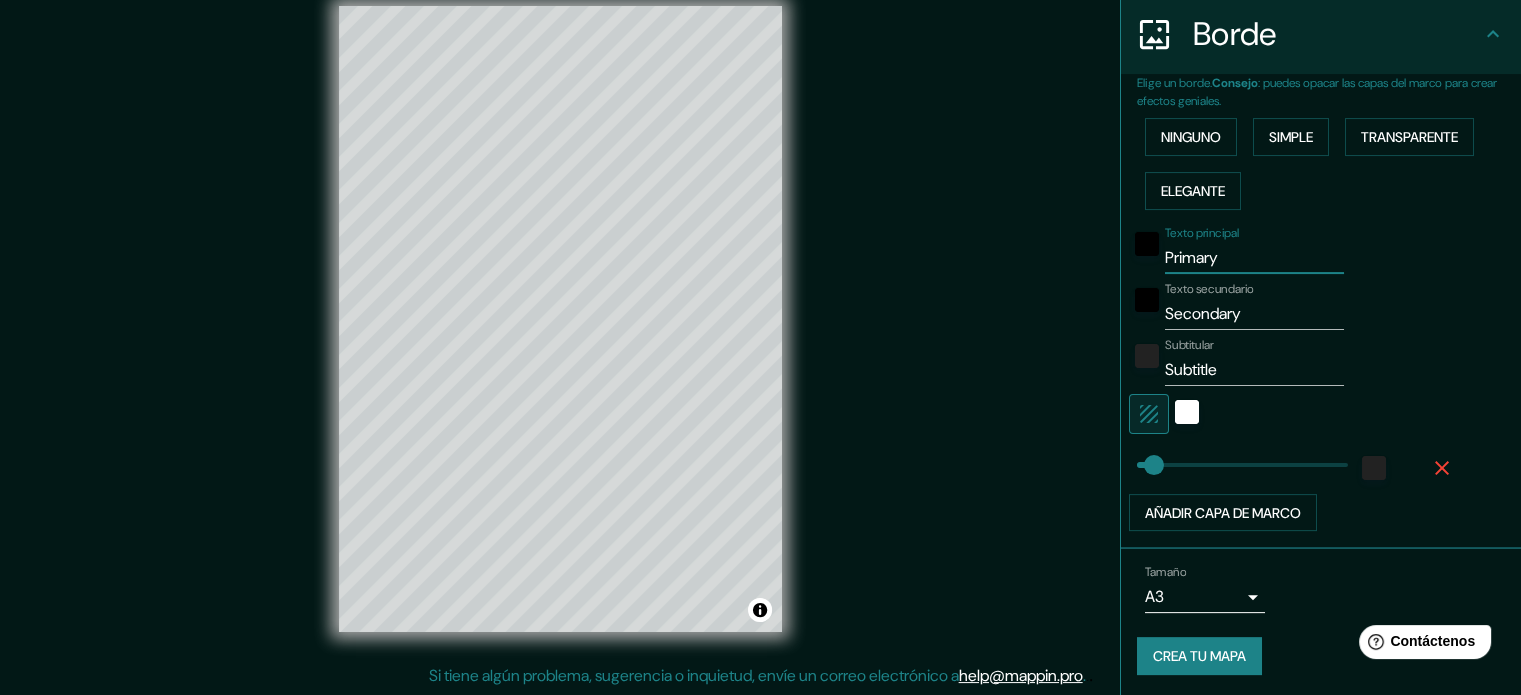type on "35" 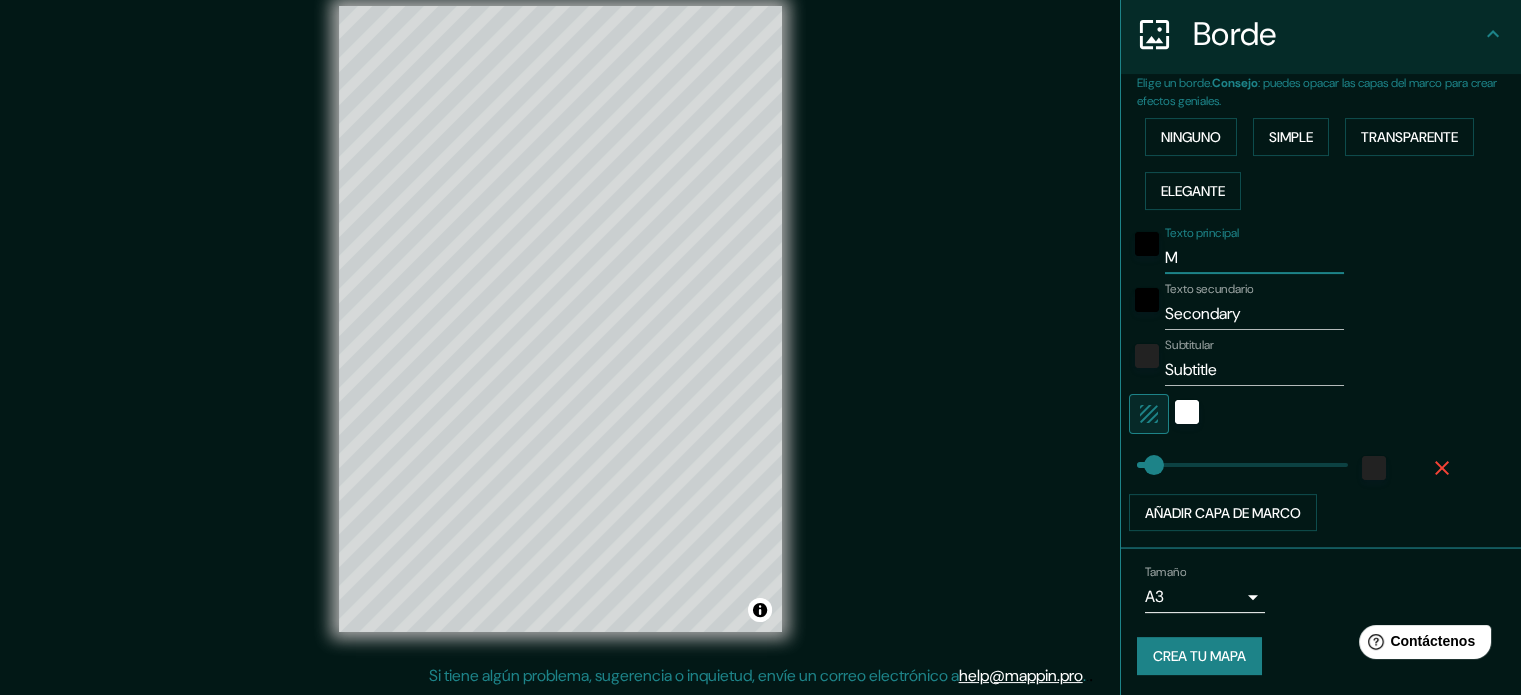 type on "MO" 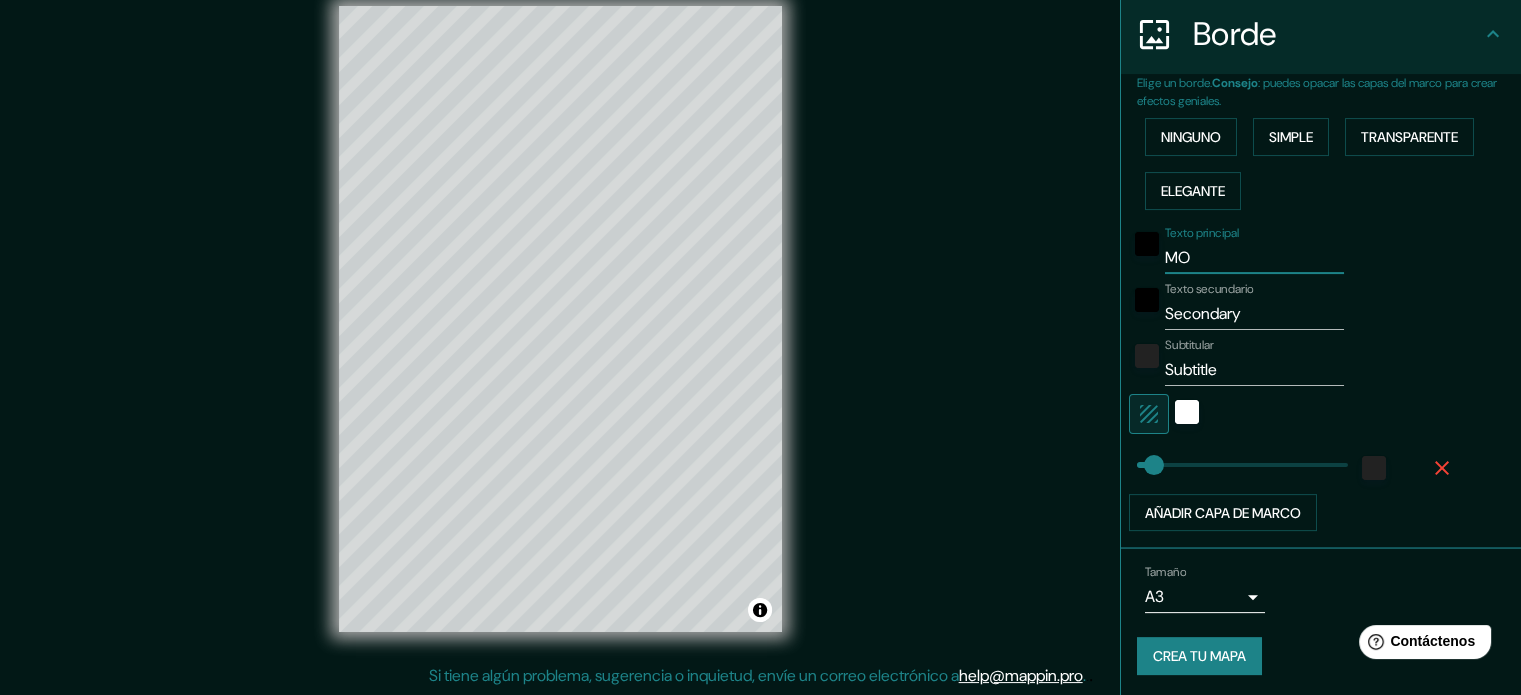type on "MON" 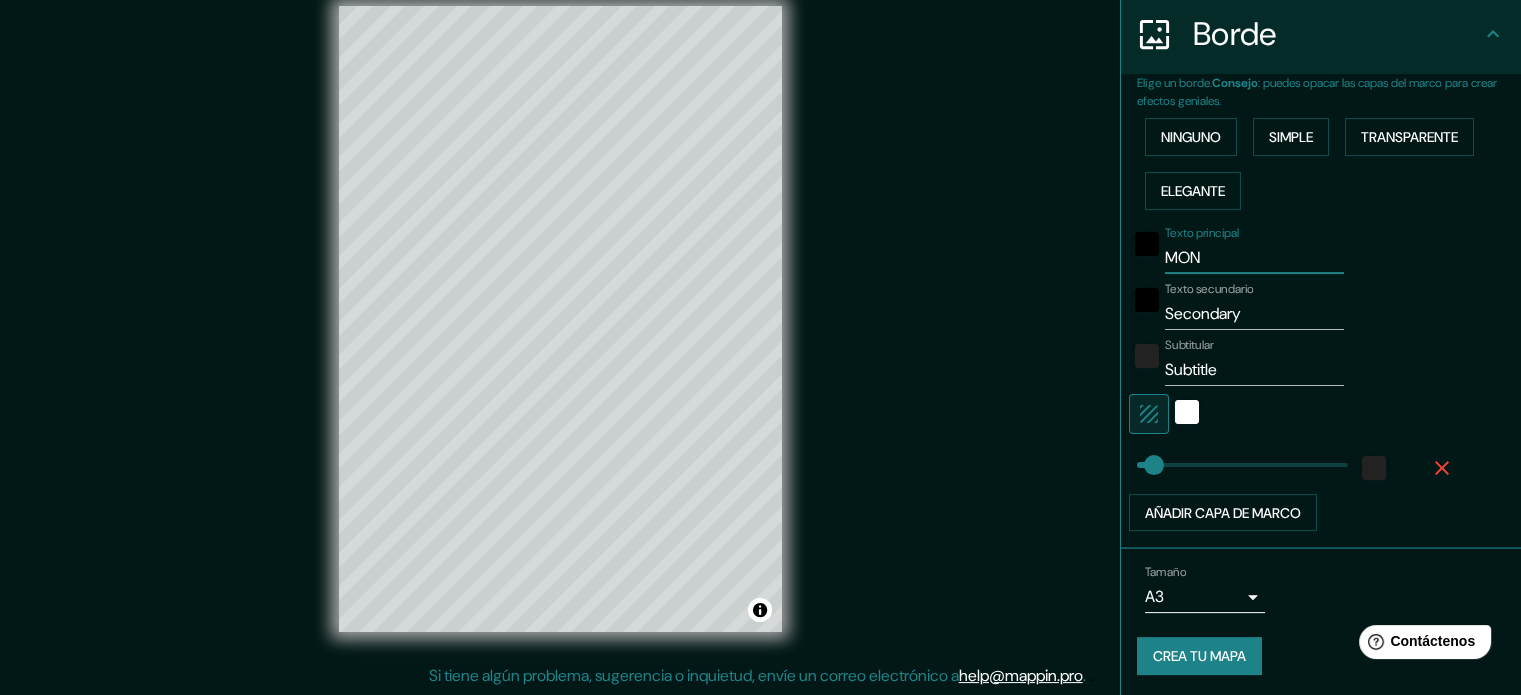 type on "MONS" 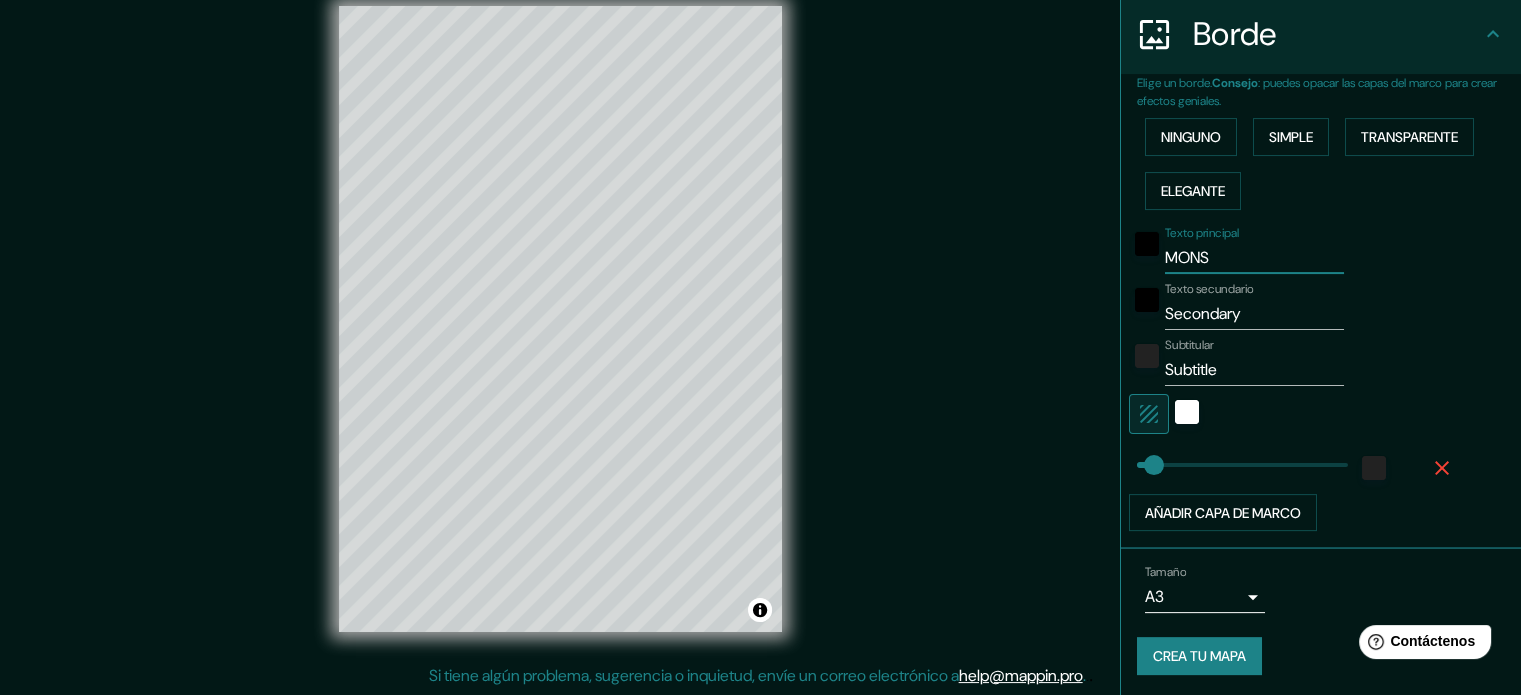 type on "MONSE" 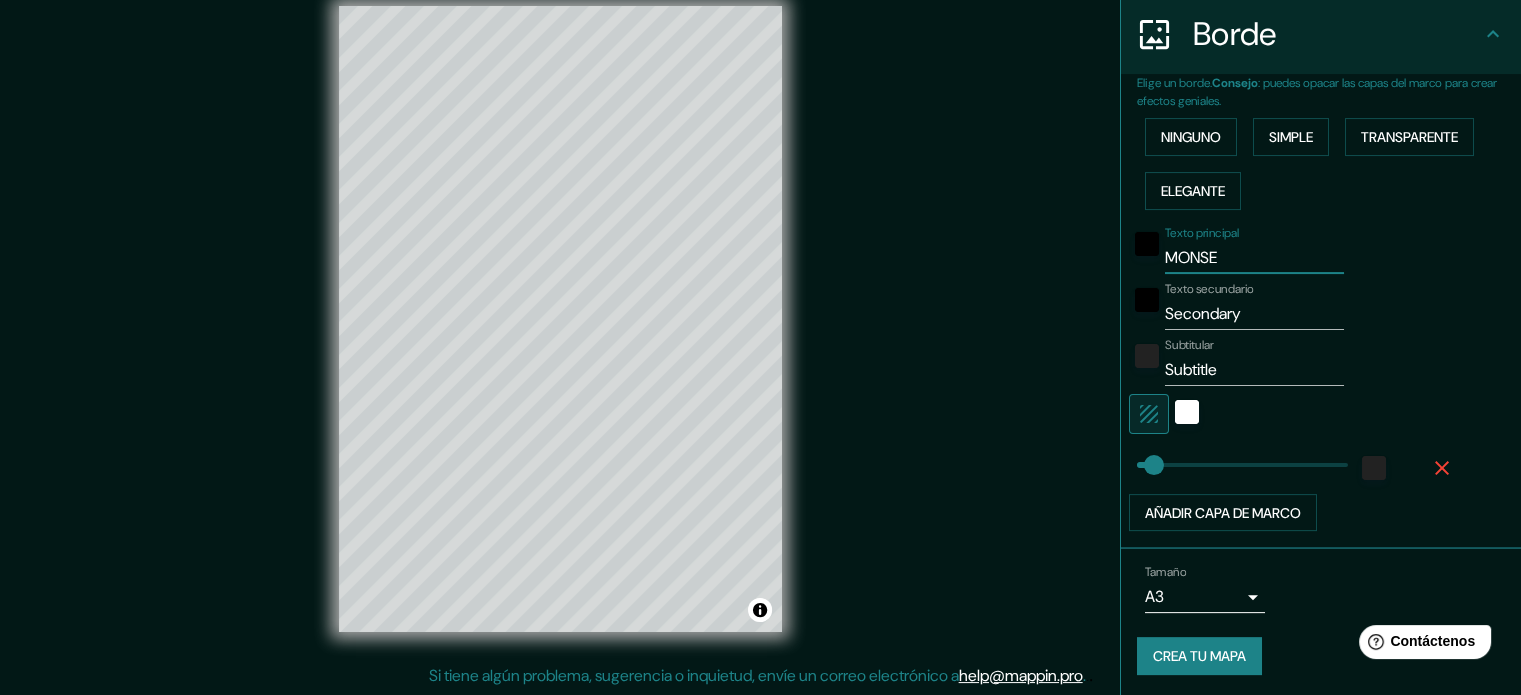 type on "MONSEF" 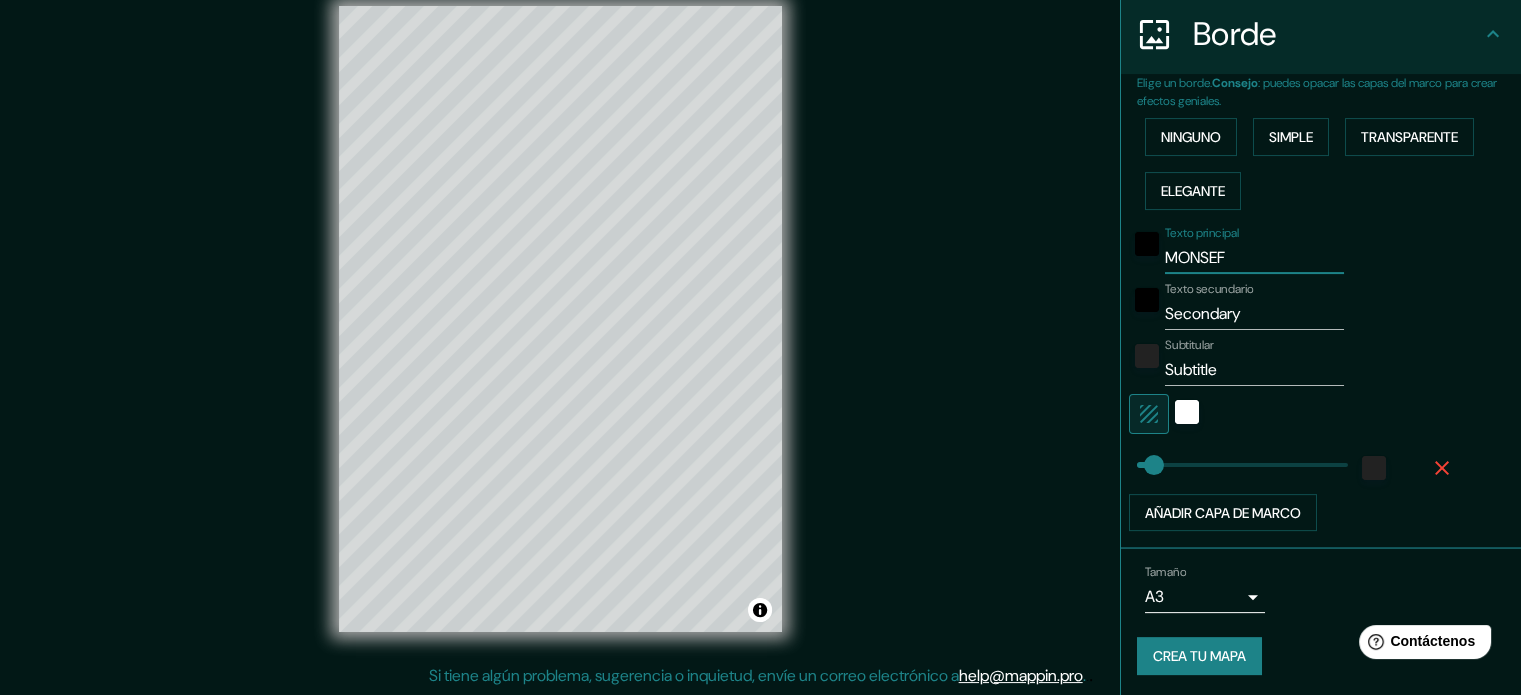 type on "[CITY]" 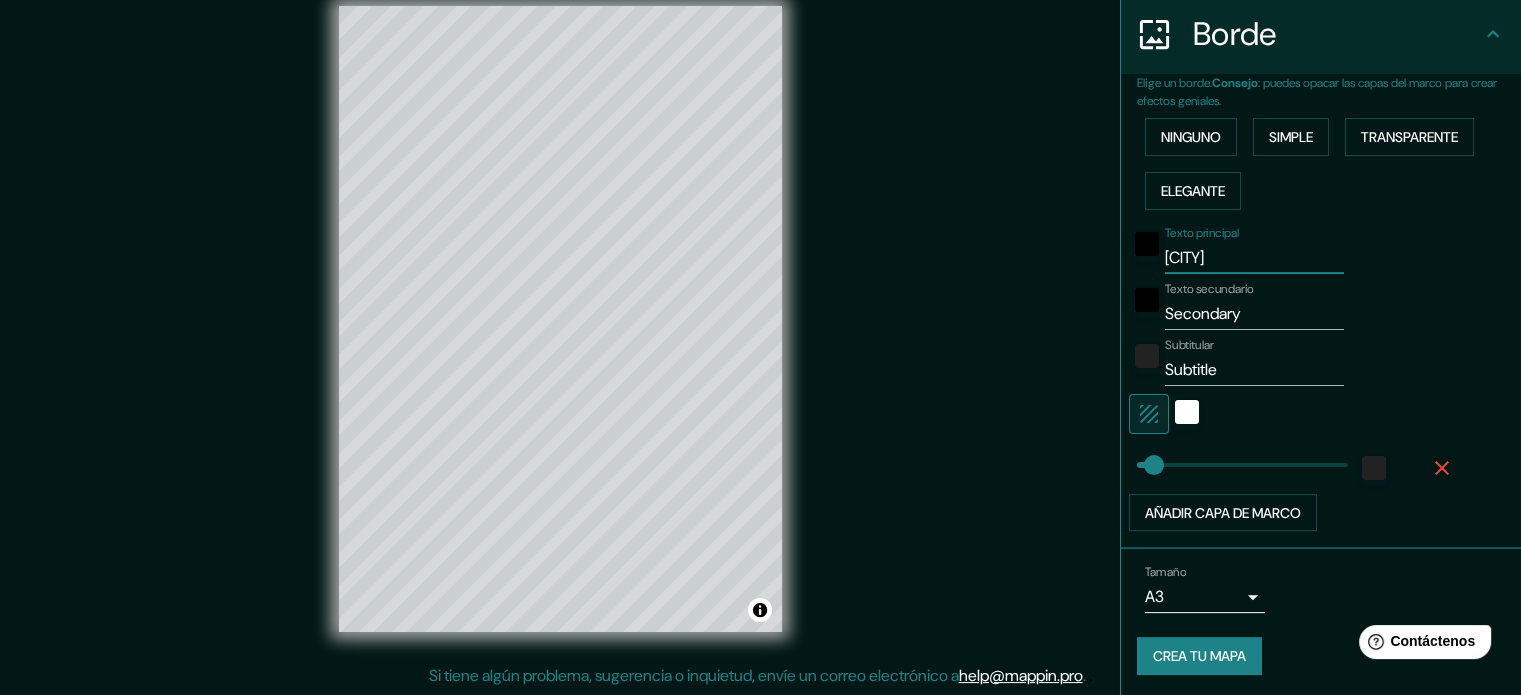 type on "MONSEF" 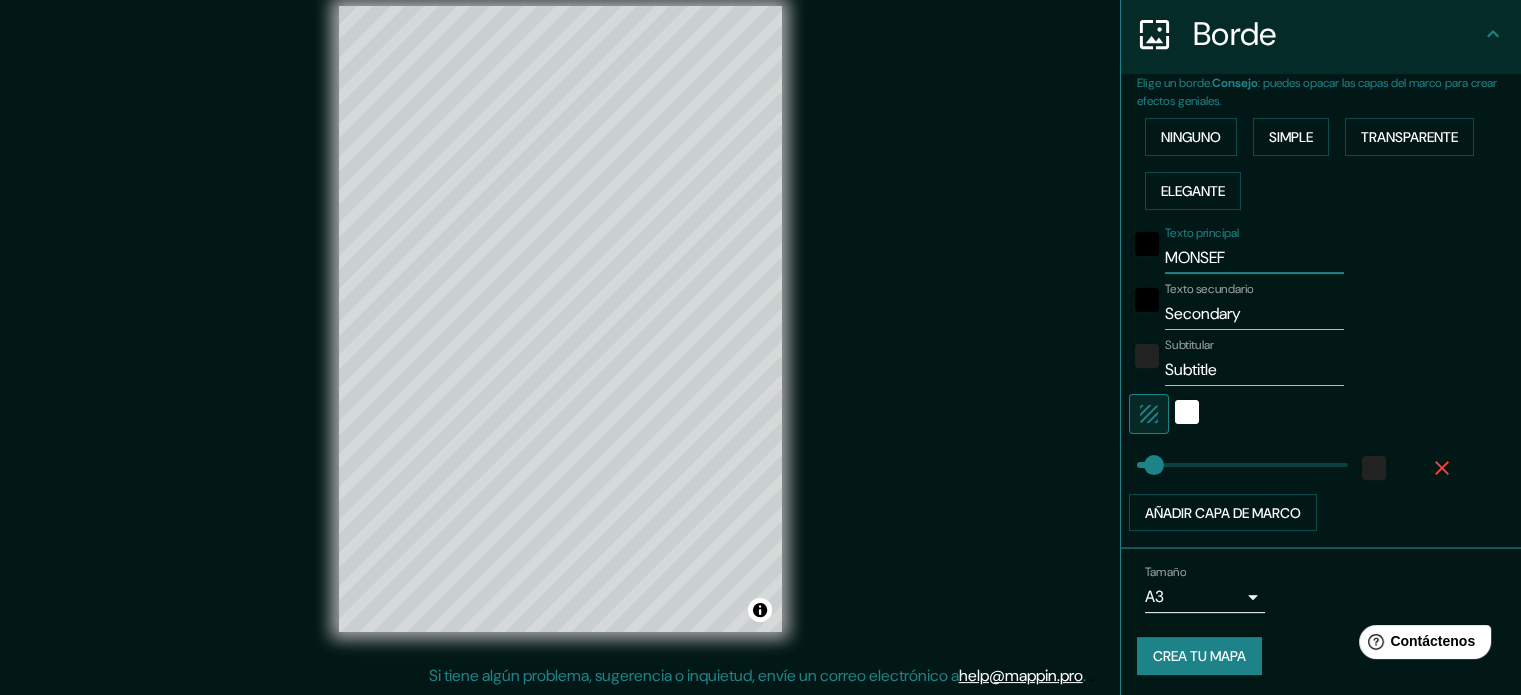 type on "35" 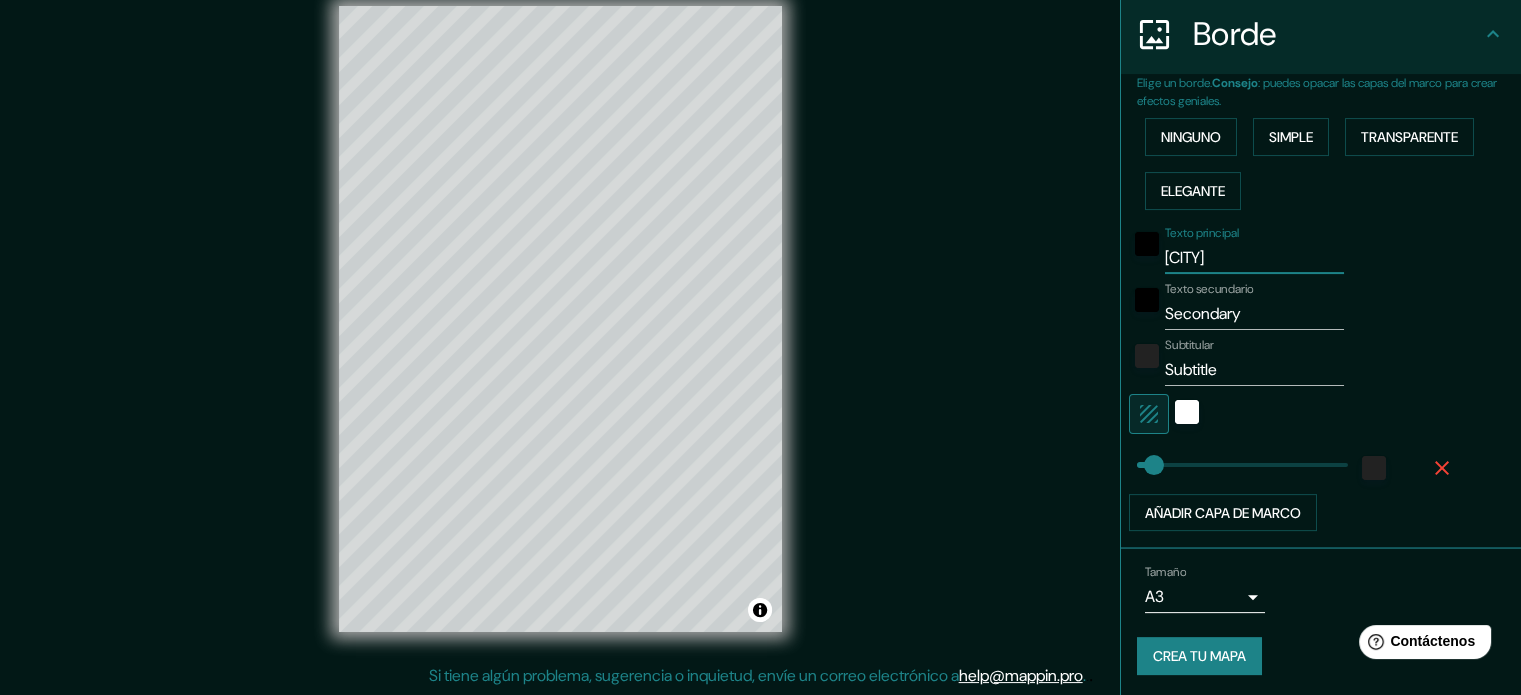 type on "[CITY]" 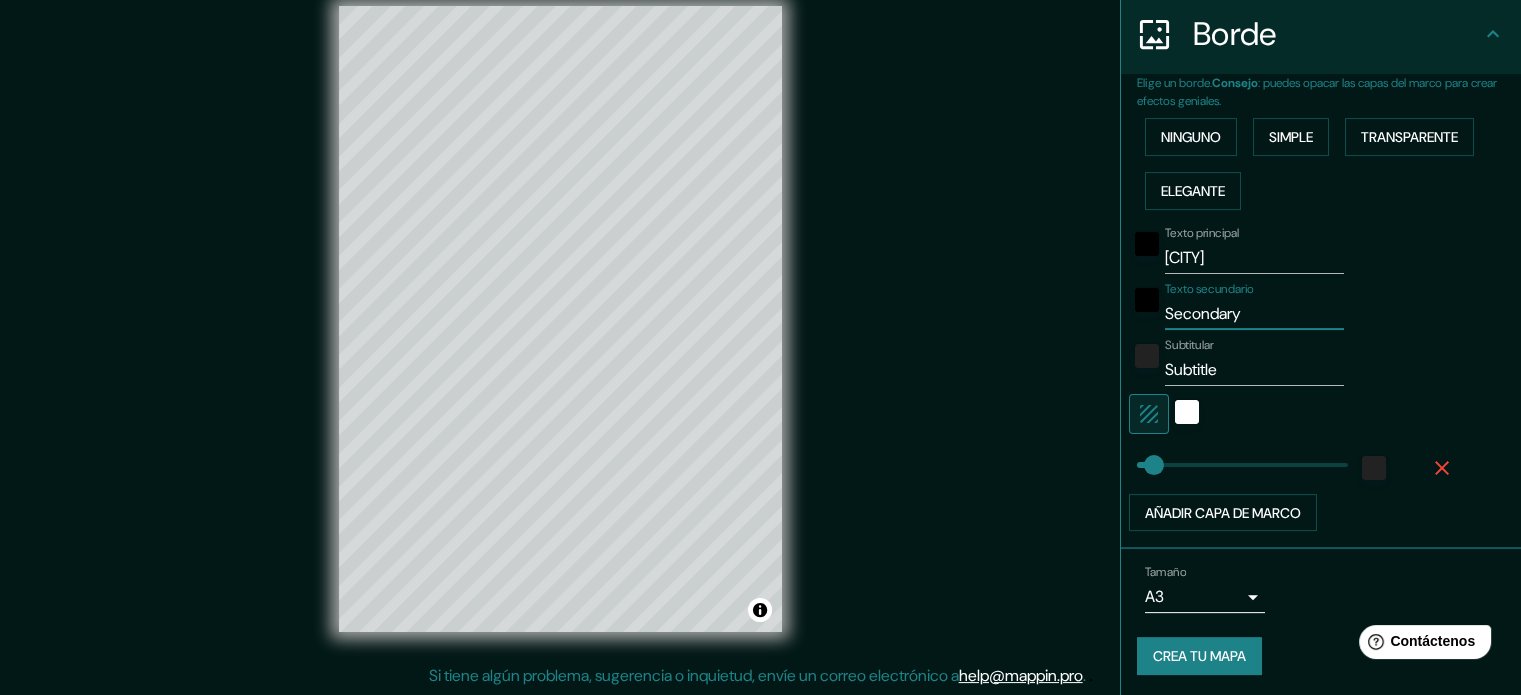 drag, startPoint x: 1196, startPoint y: 315, endPoint x: 1133, endPoint y: 315, distance: 63 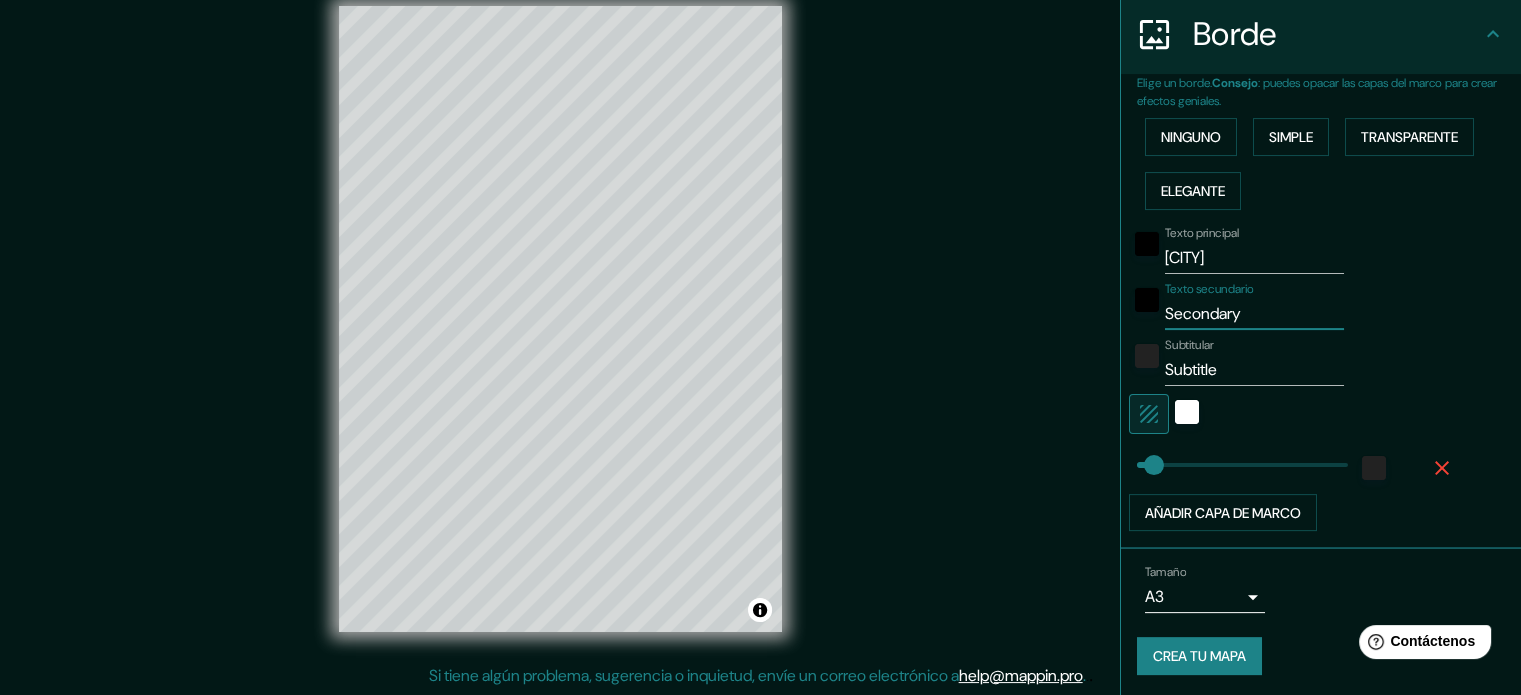 click on "Texto secundario Secondary" at bounding box center [1293, 306] 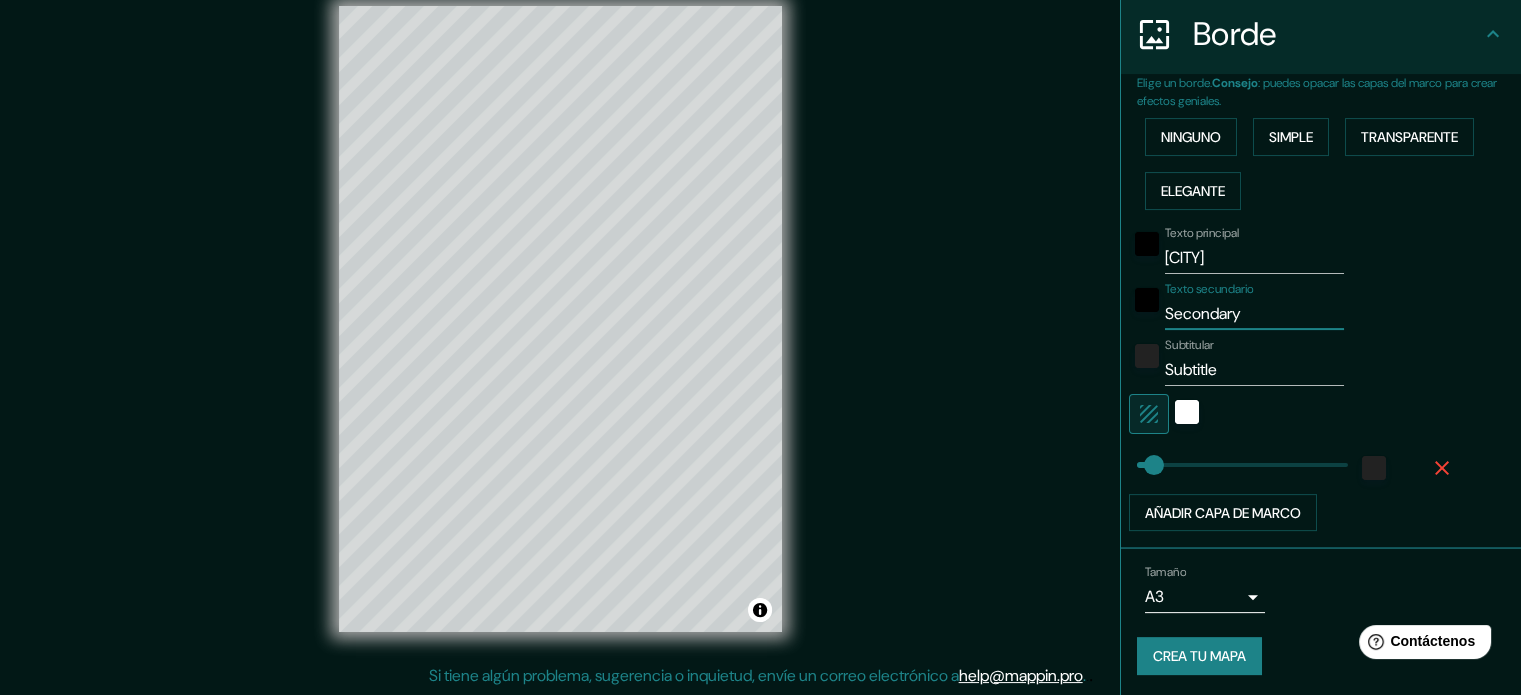 type on "M" 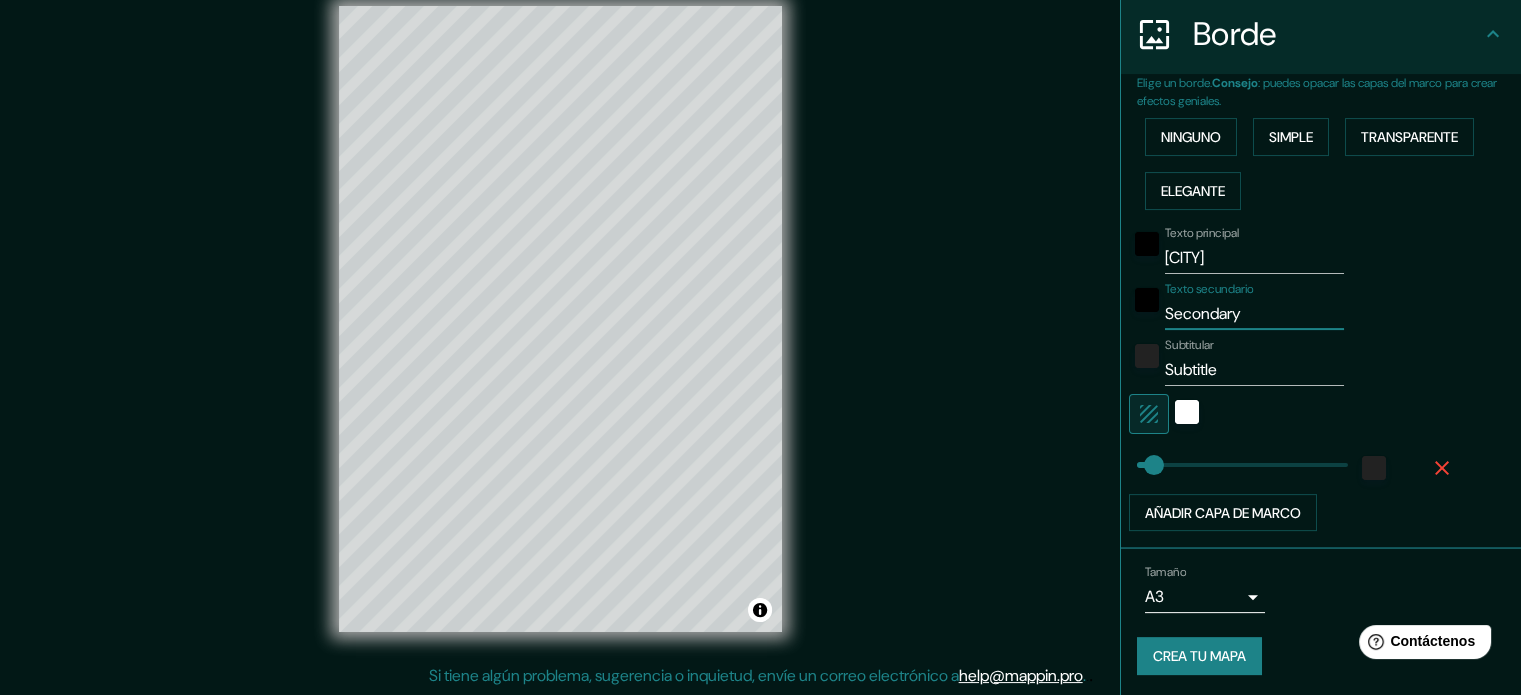 type on "35" 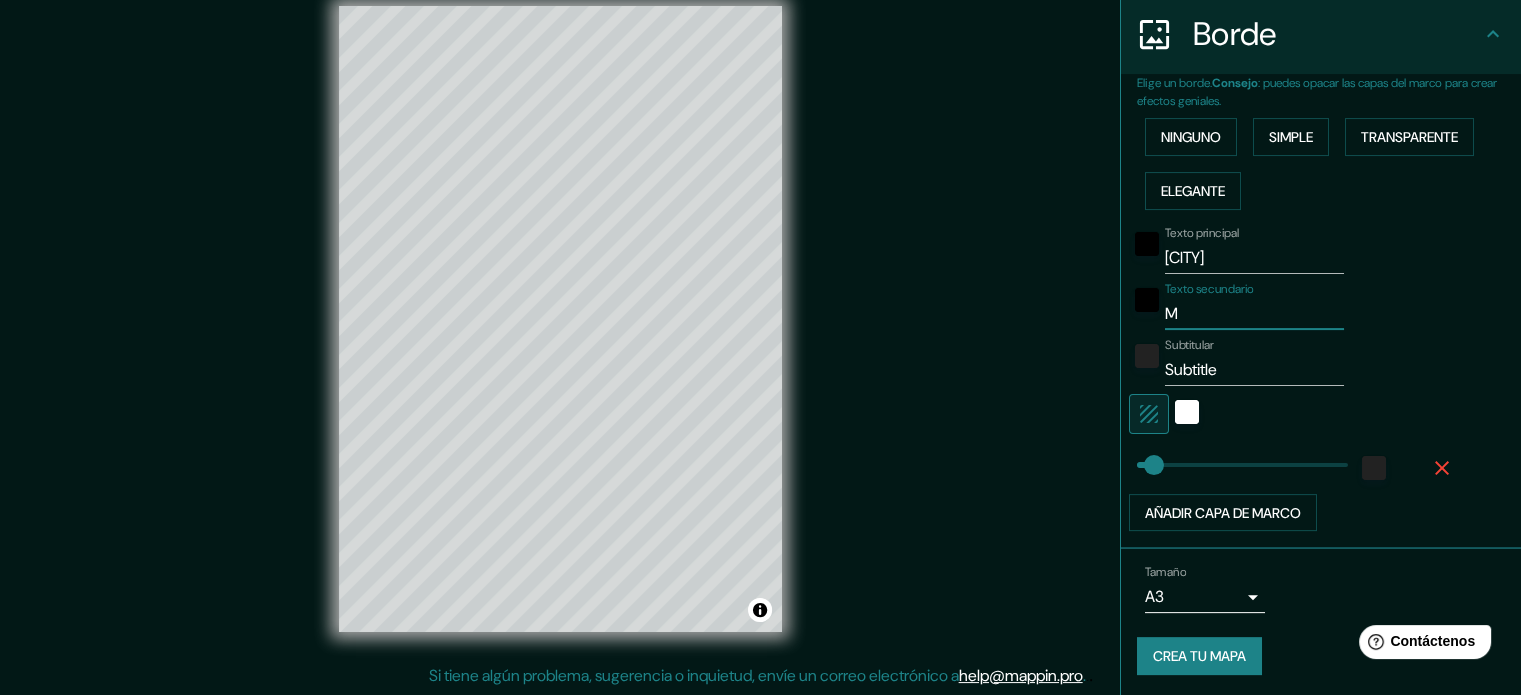 type on "MA" 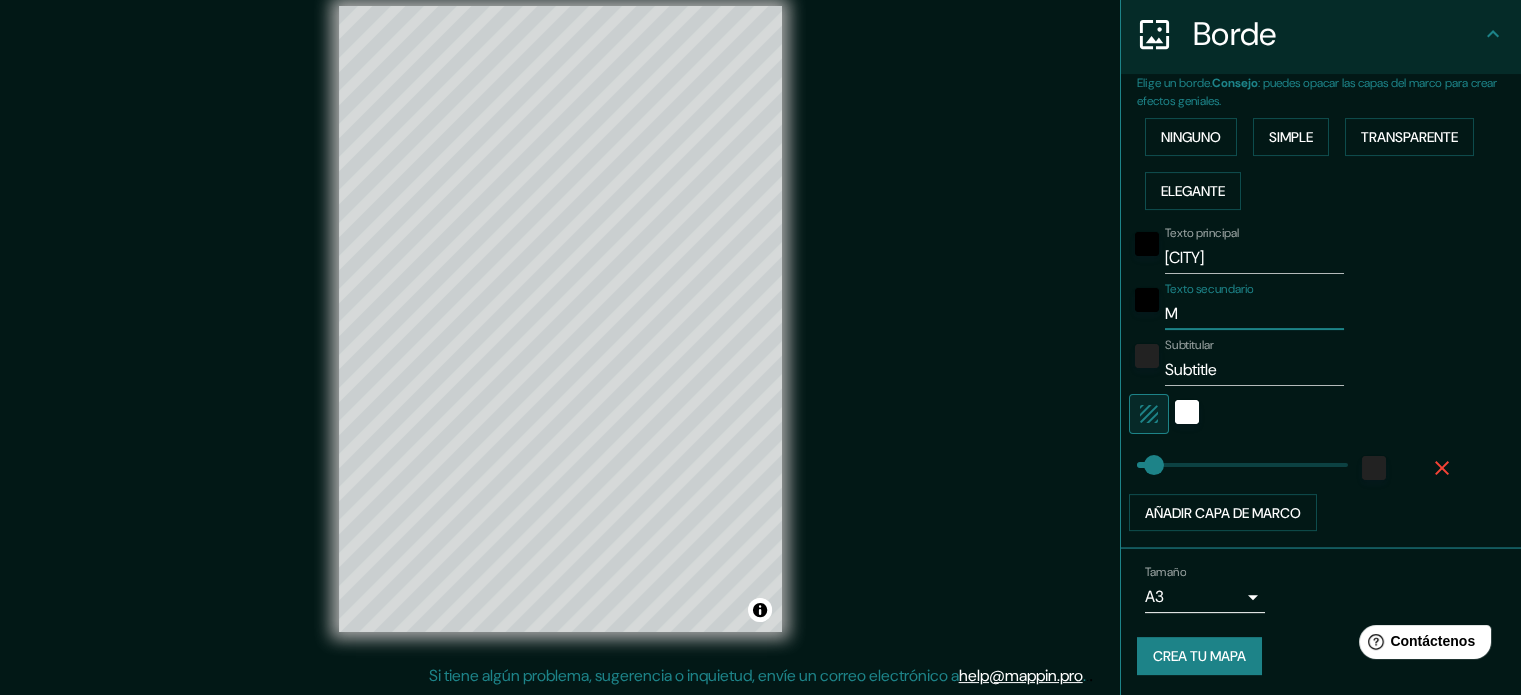 type on "35" 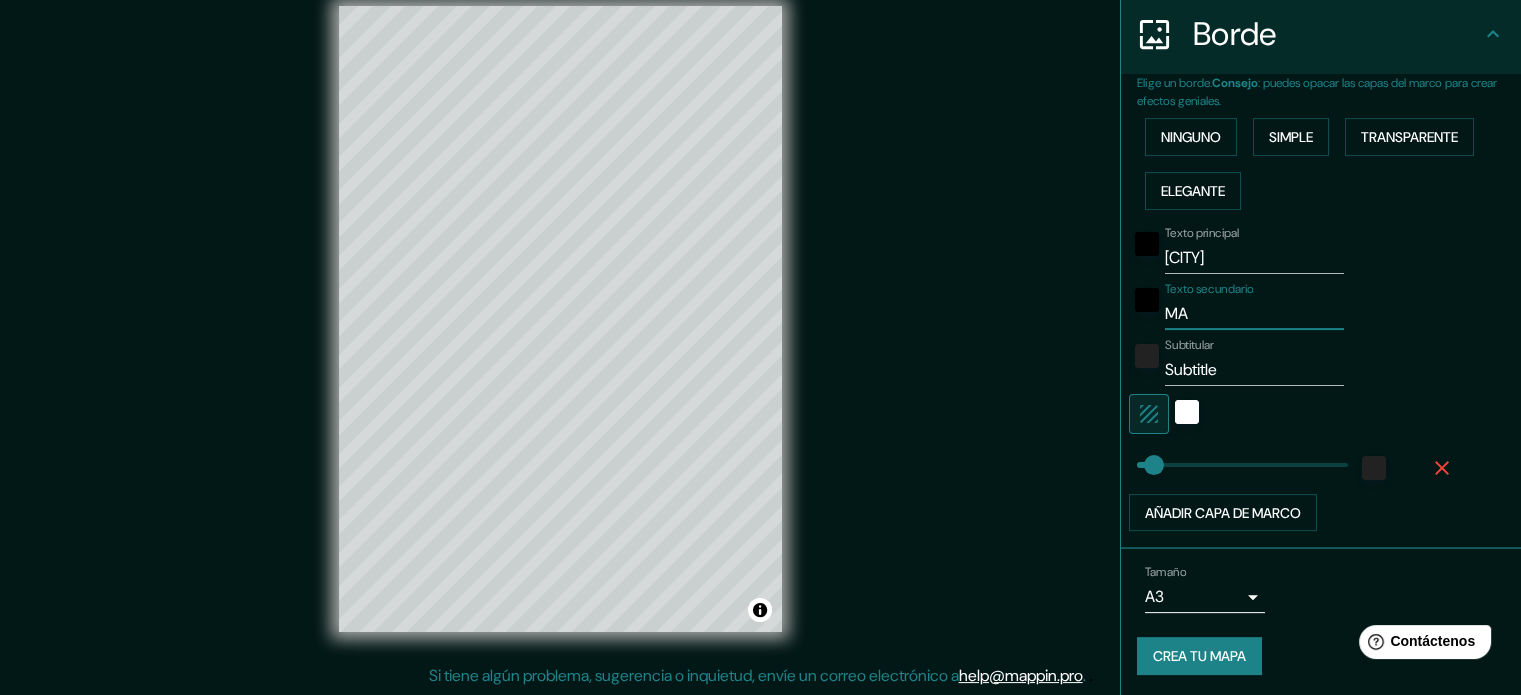 type on "MAC" 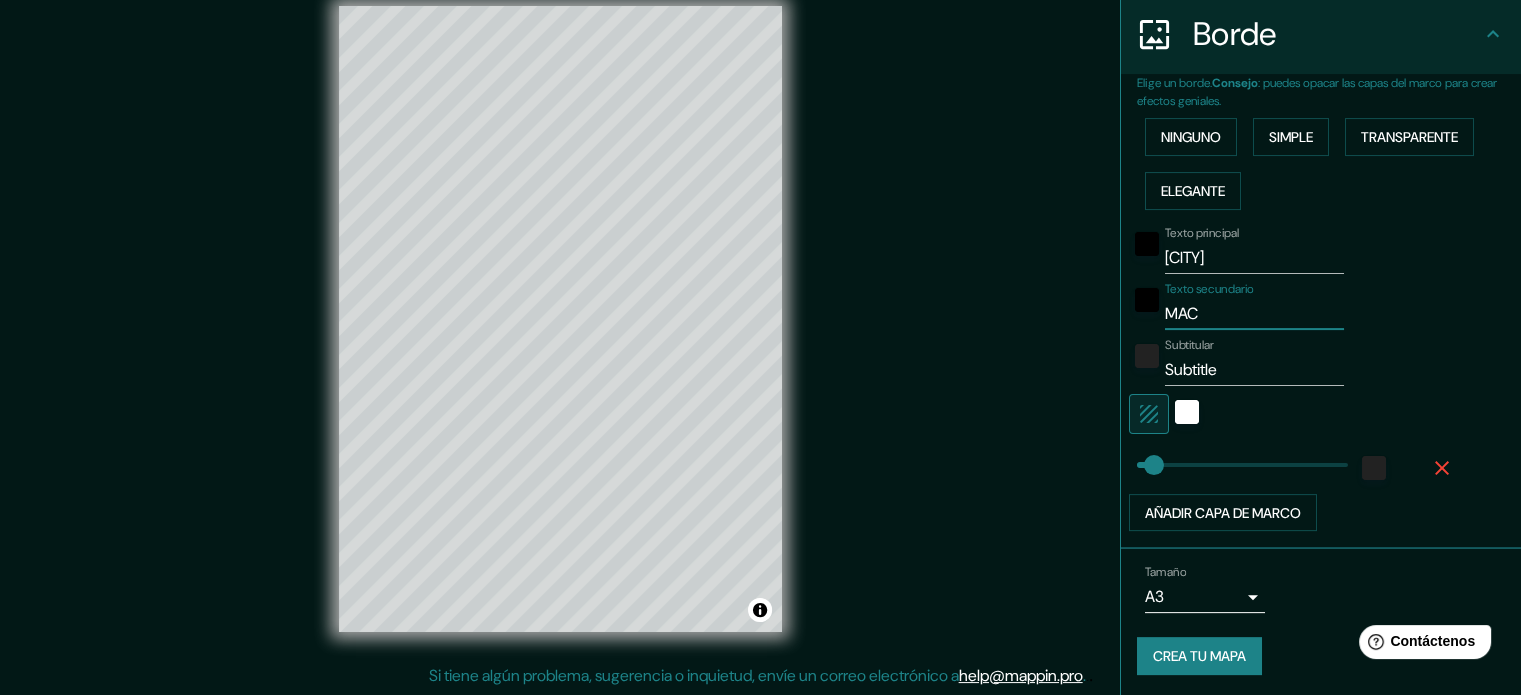 type on "35" 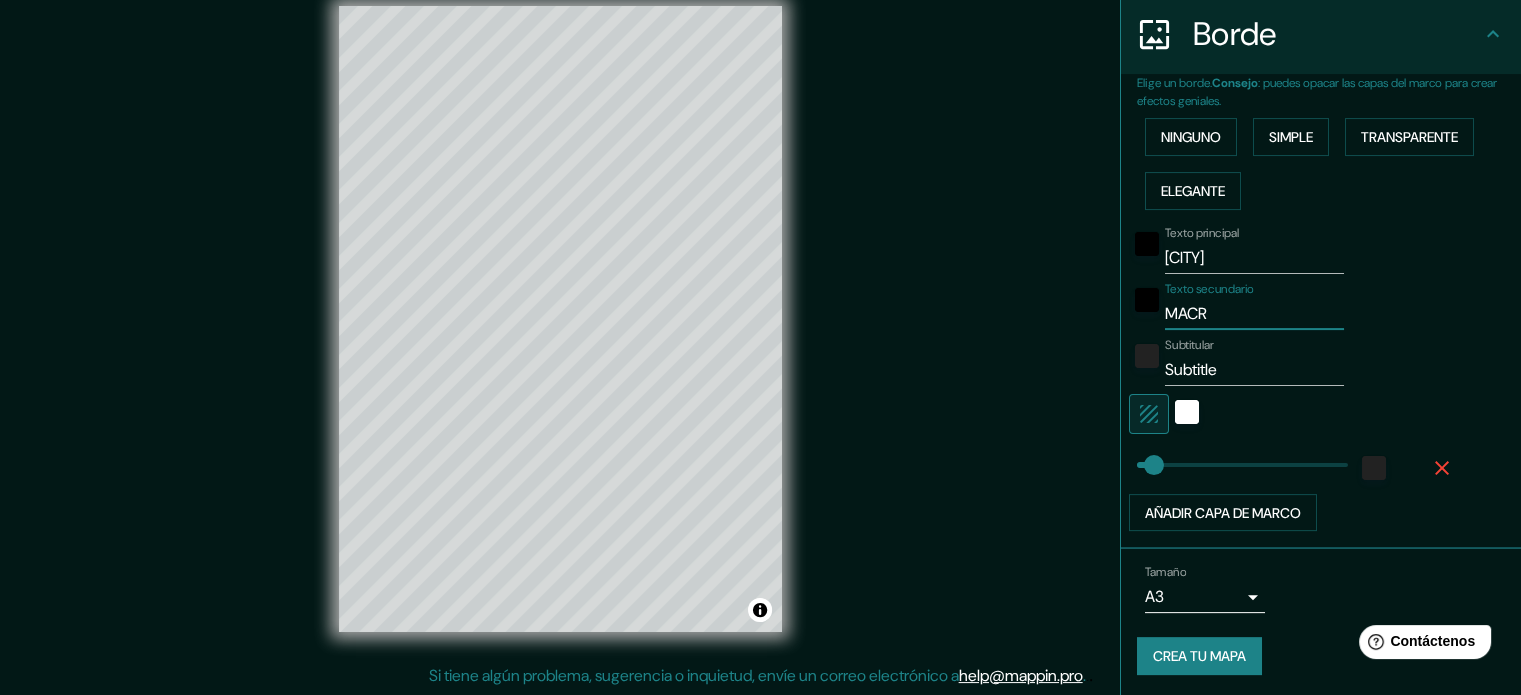 type on "MACRO" 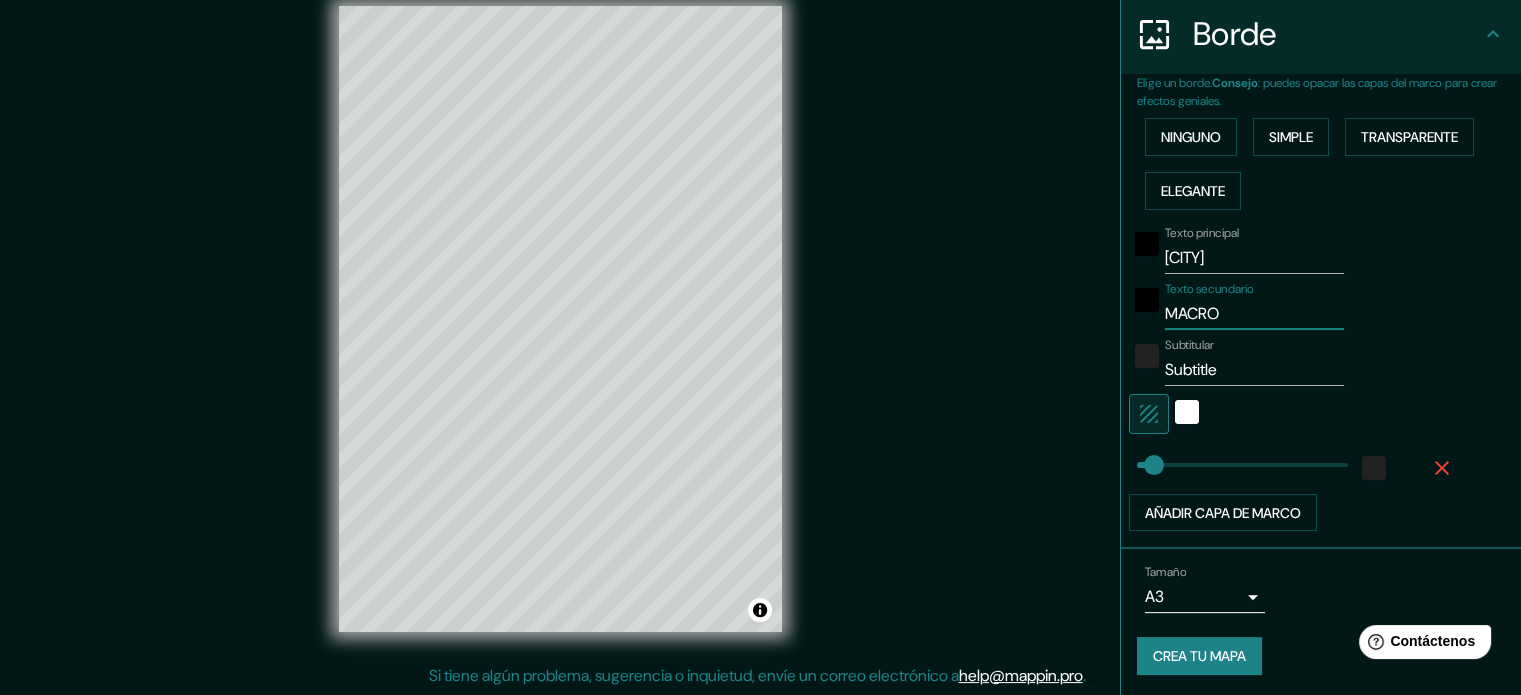 type on "35" 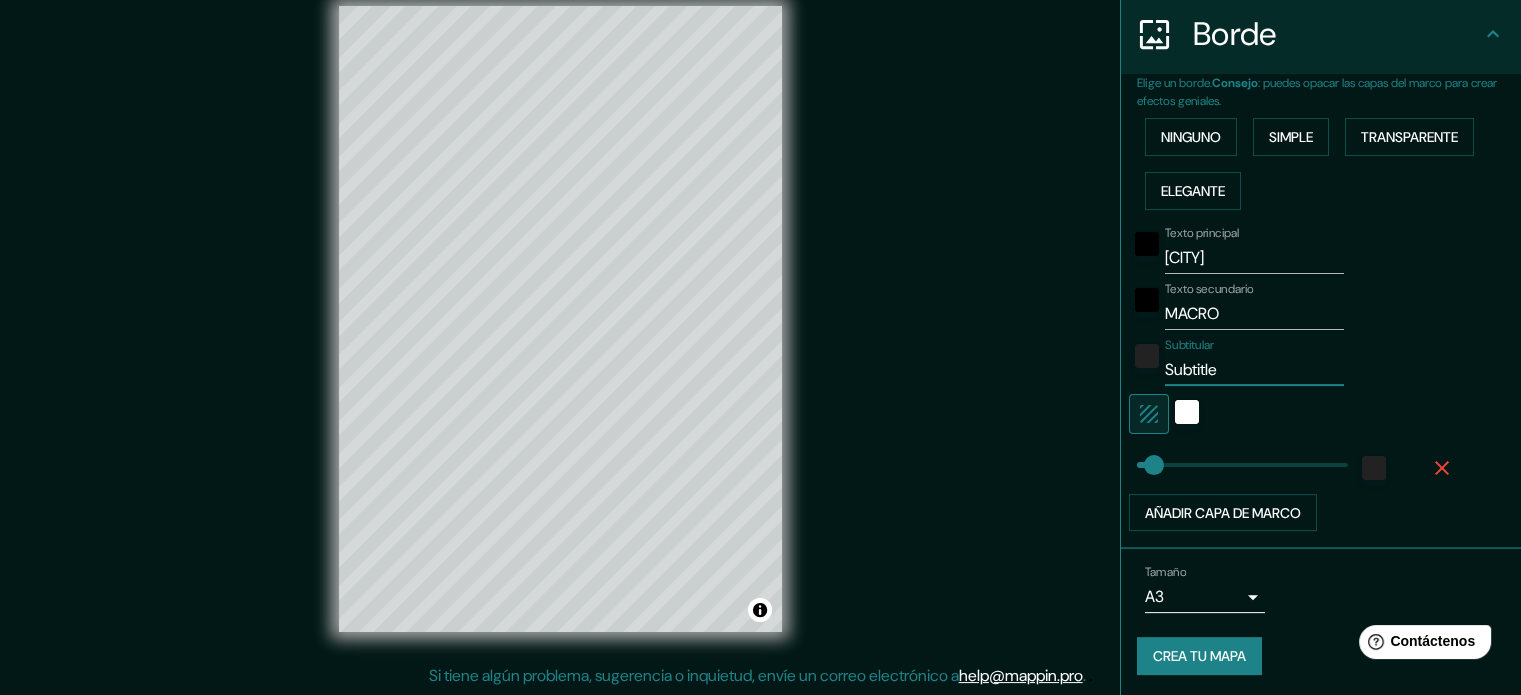 drag, startPoint x: 1204, startPoint y: 364, endPoint x: 1063, endPoint y: 363, distance: 141.00354 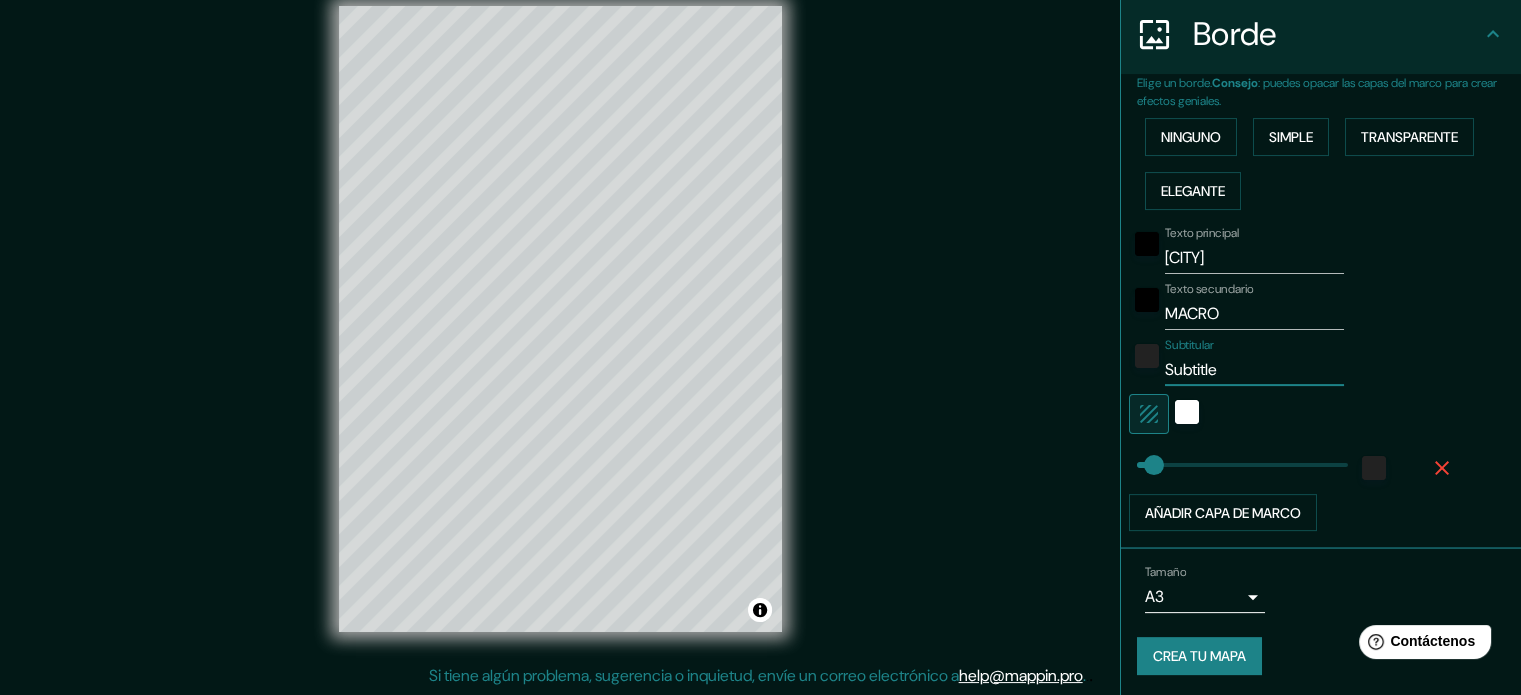 click on "Mappin Ubicación [CITY], Departamento de [REGION], [COUNTRY] [CITY] de la Frontera provincia de [PROVINCE], [COUNTRY] [CITY] Departamento de [REGION], [COUNTRY] [CITY] de Segura provincia de [PROVINCE], [COUNTRY] [CITY] Departamento de [REGION], [COUNTRY] Pasaje [CITY] [CITY], Región Metropolitana de [REGION] [POSTAL_CODE], [COUNTRY] Patas Estilo Disposición Borde Elige un borde.  Consejo  : puedes opacar las capas del marco para crear efectos geniales. Ninguno Simple Transparente Elegante Texto principal [CITY] Texto secundario [TEXT] Subtitular Añadir capa de marco Tamaño A3 a4 Crea tu mapa © Mapbox   © OpenStreetMap   Improve this map Si tiene algún problema, sugerencia o inquietud, envíe un correo electrónico a  help@mappin.pro  .   . ." at bounding box center (760, 335) 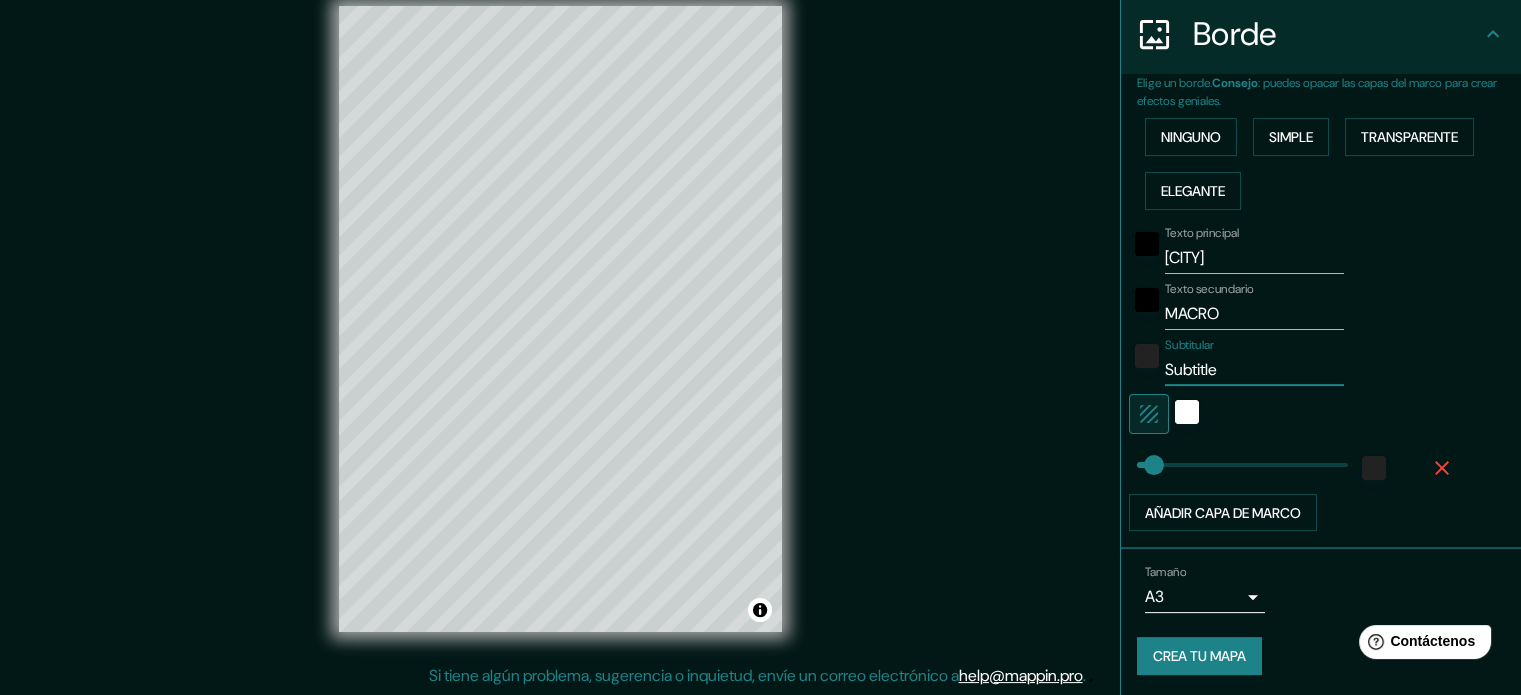 type 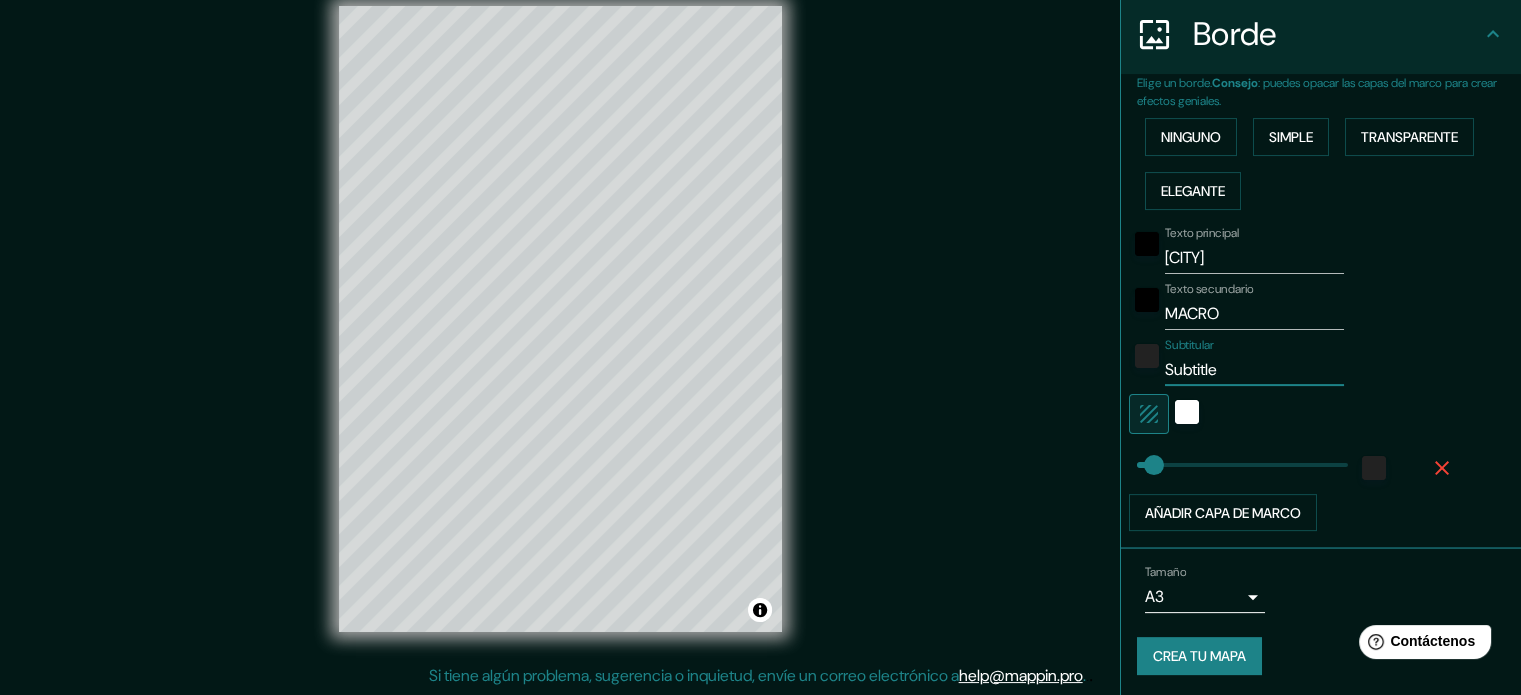 type on "35" 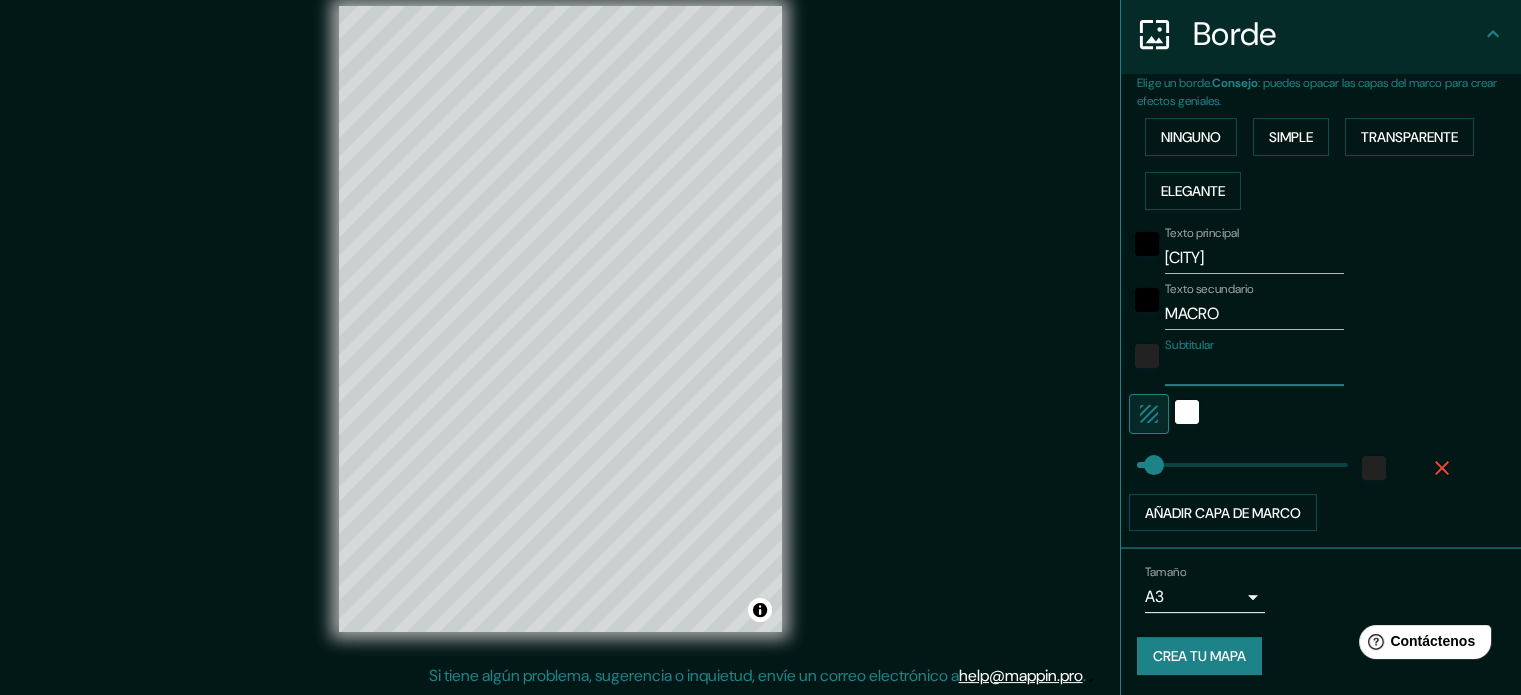 type 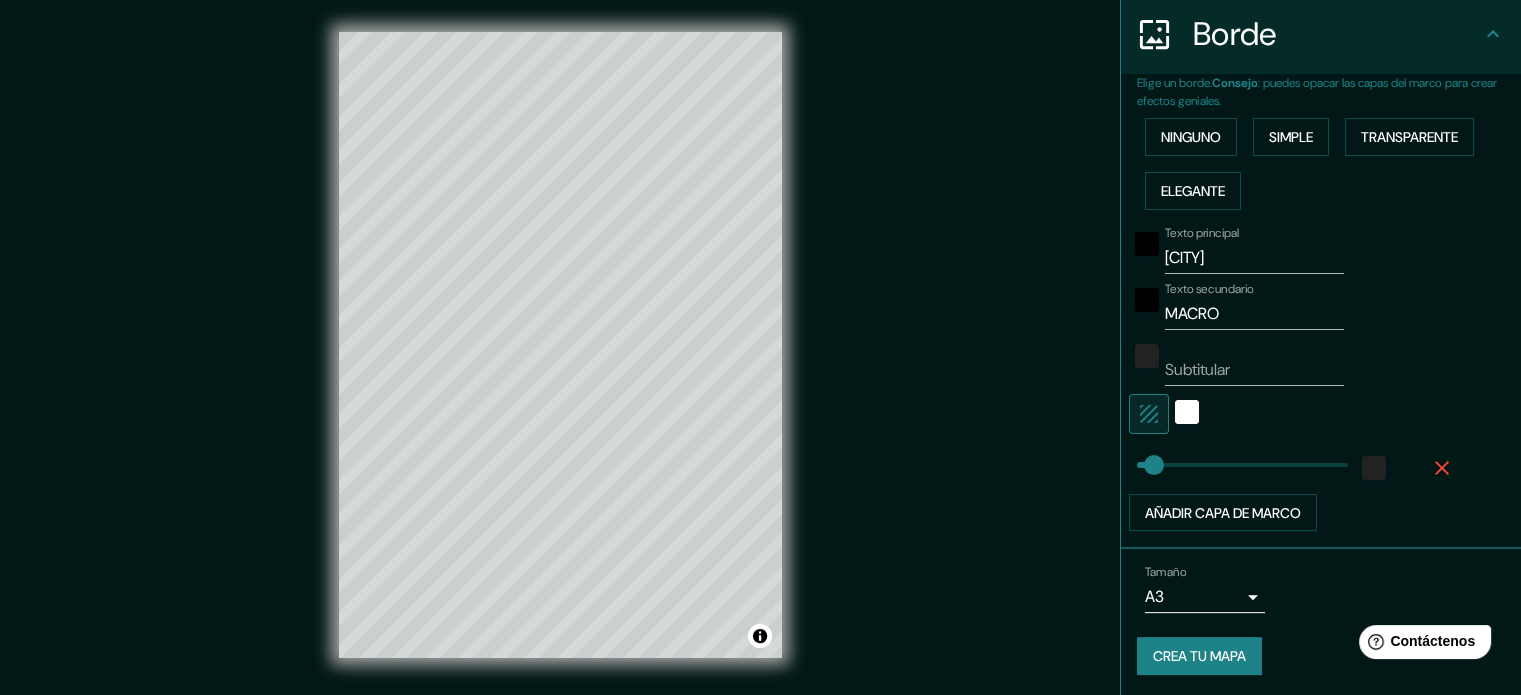 scroll, scrollTop: 0, scrollLeft: 0, axis: both 